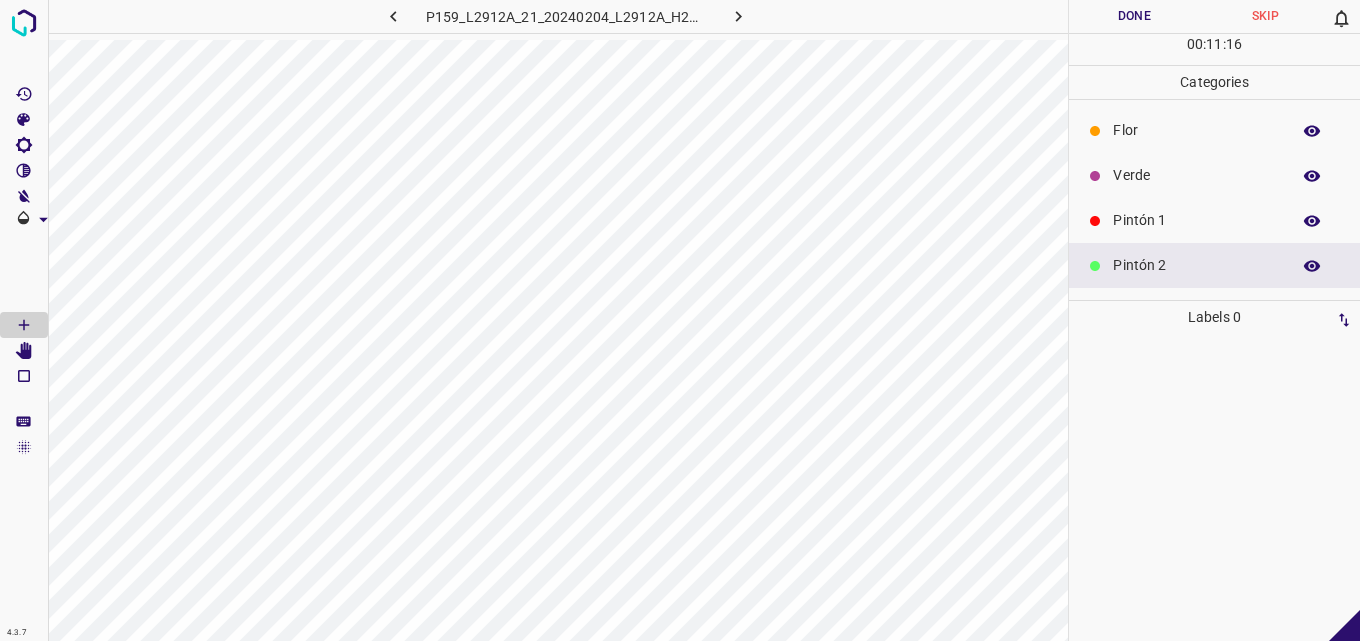 scroll, scrollTop: 0, scrollLeft: 0, axis: both 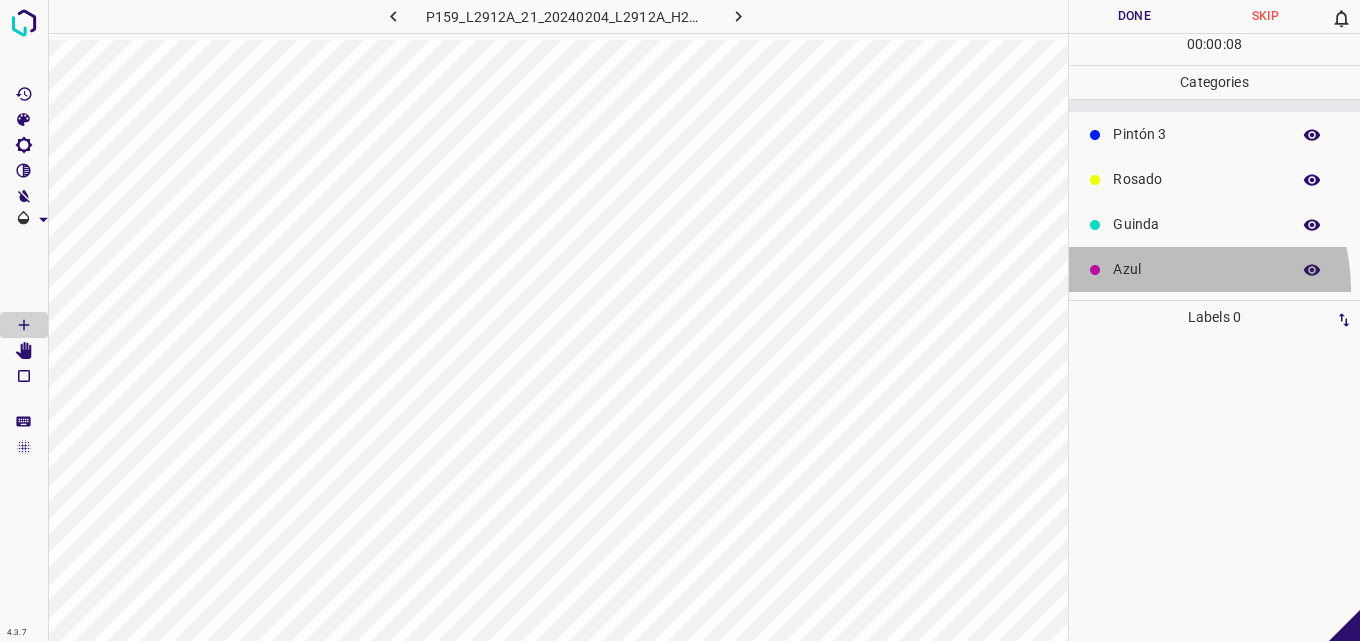 click on "Azul" at bounding box center [1214, 269] 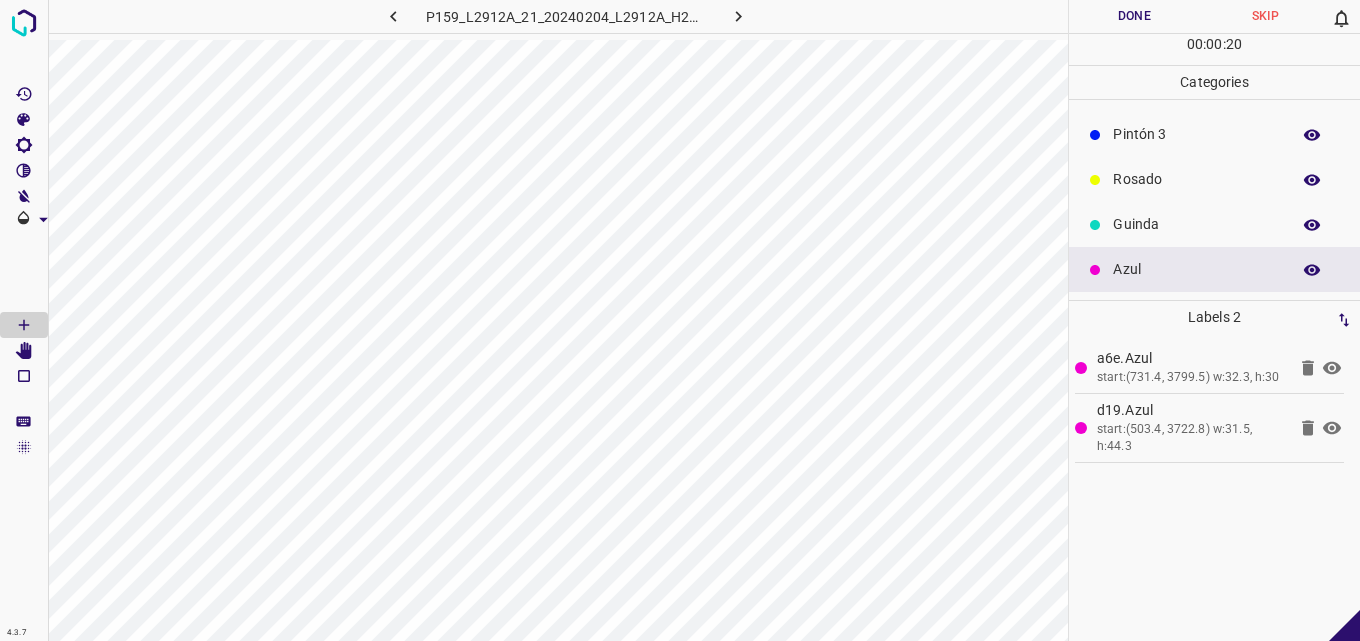 scroll, scrollTop: 0, scrollLeft: 0, axis: both 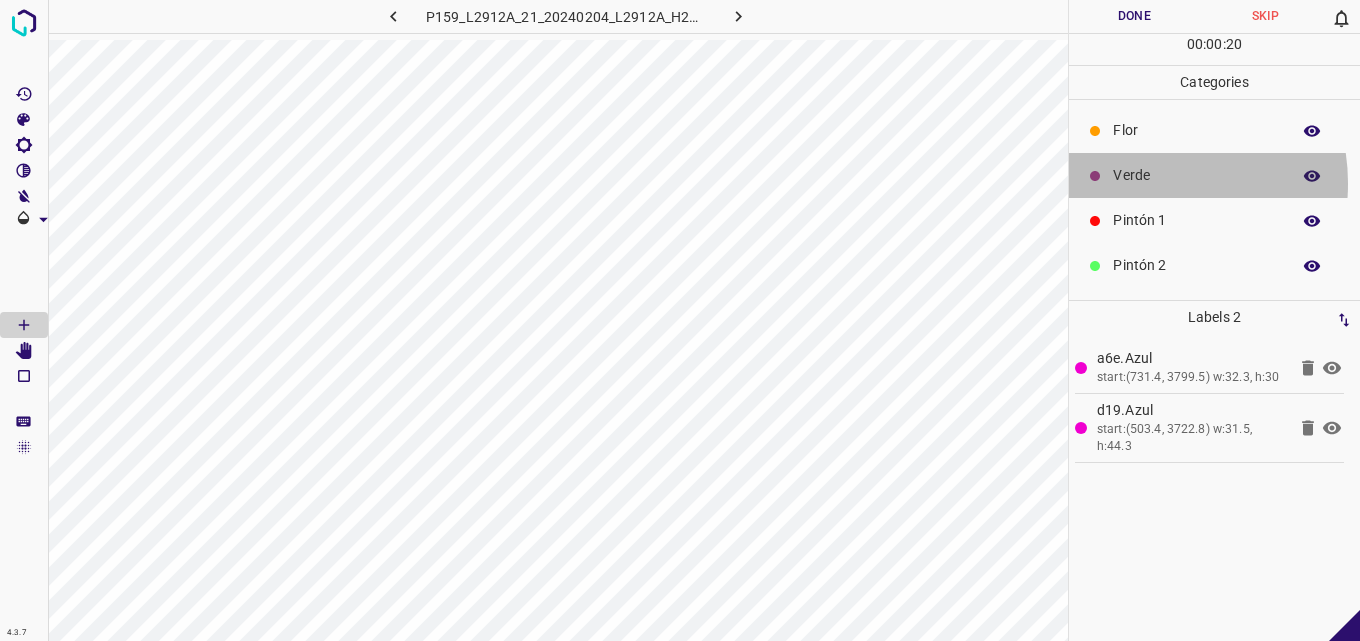 click on "Verde" at bounding box center [1196, 175] 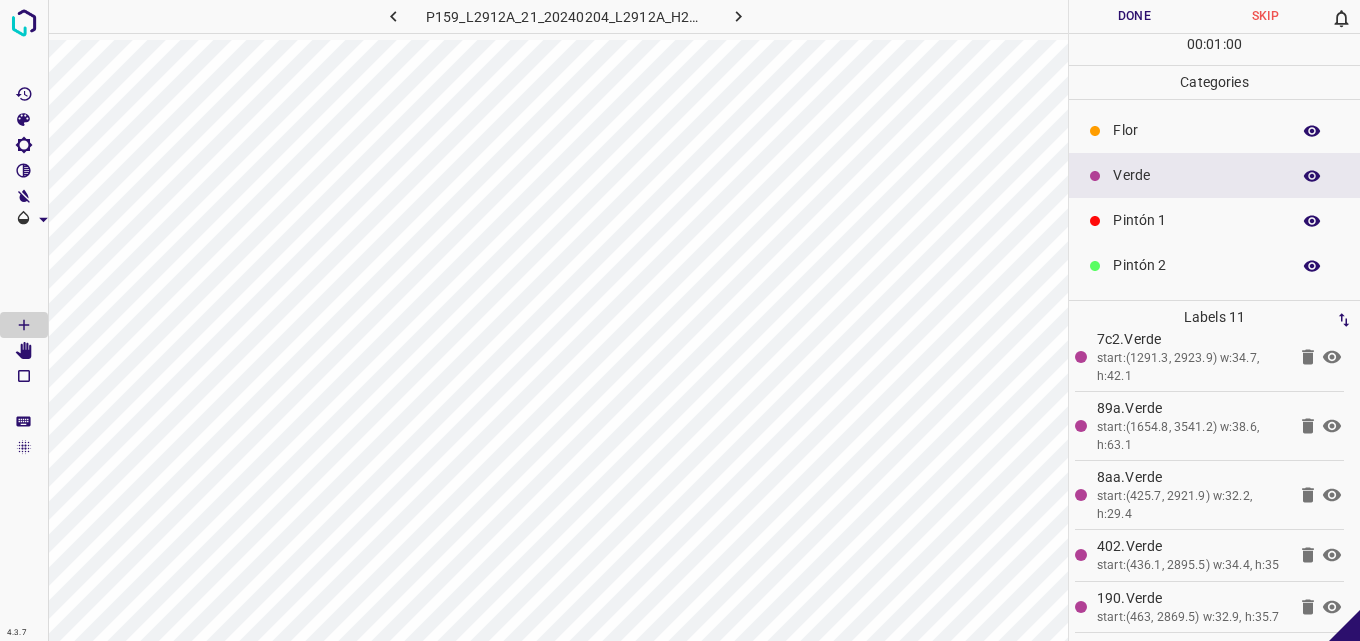click 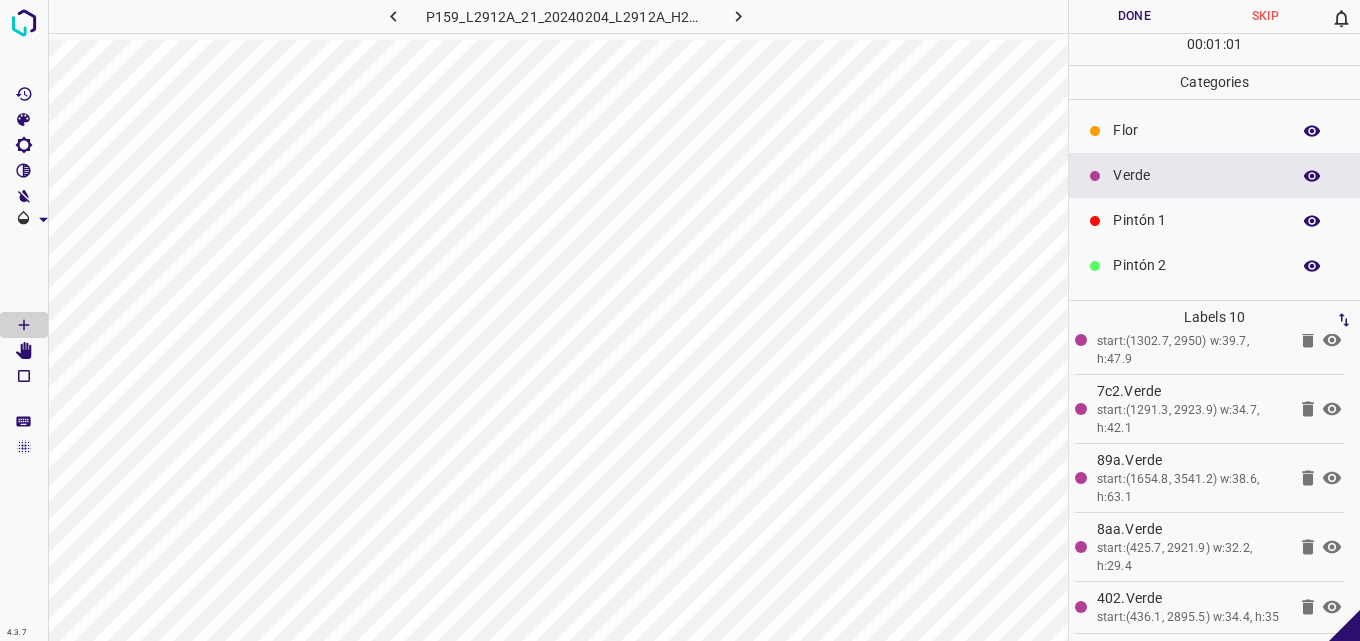 click on "Pintón 1" at bounding box center [1196, 220] 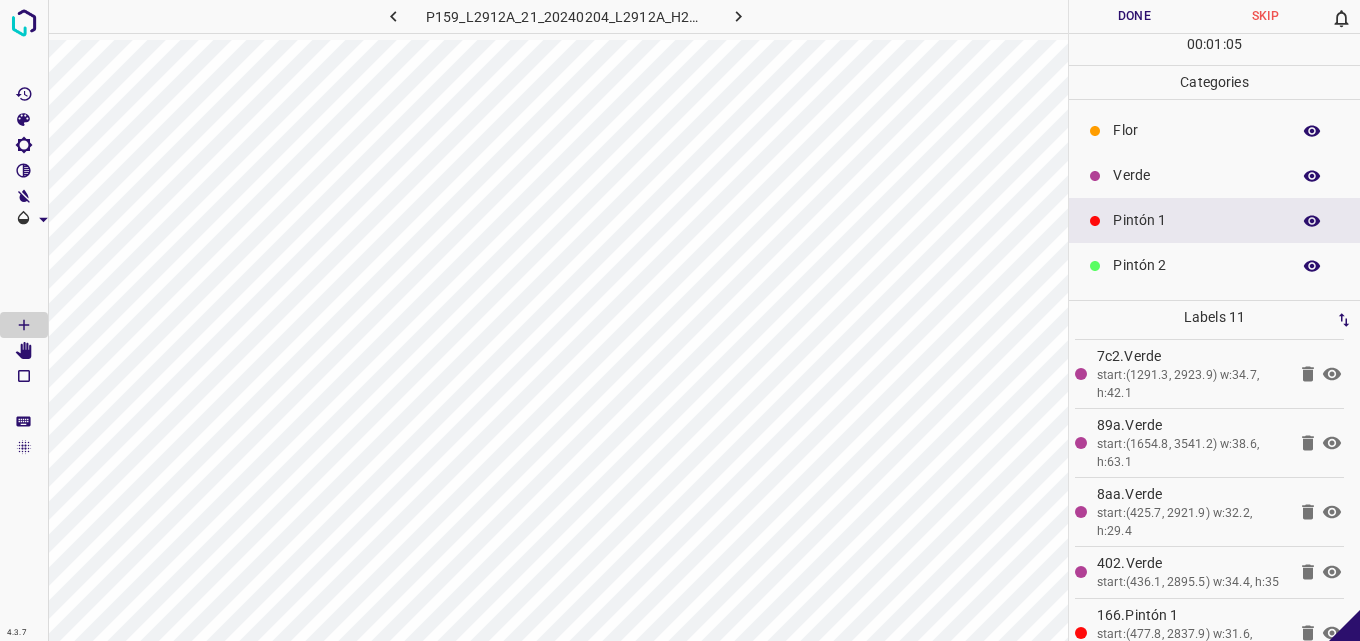 scroll, scrollTop: 468, scrollLeft: 0, axis: vertical 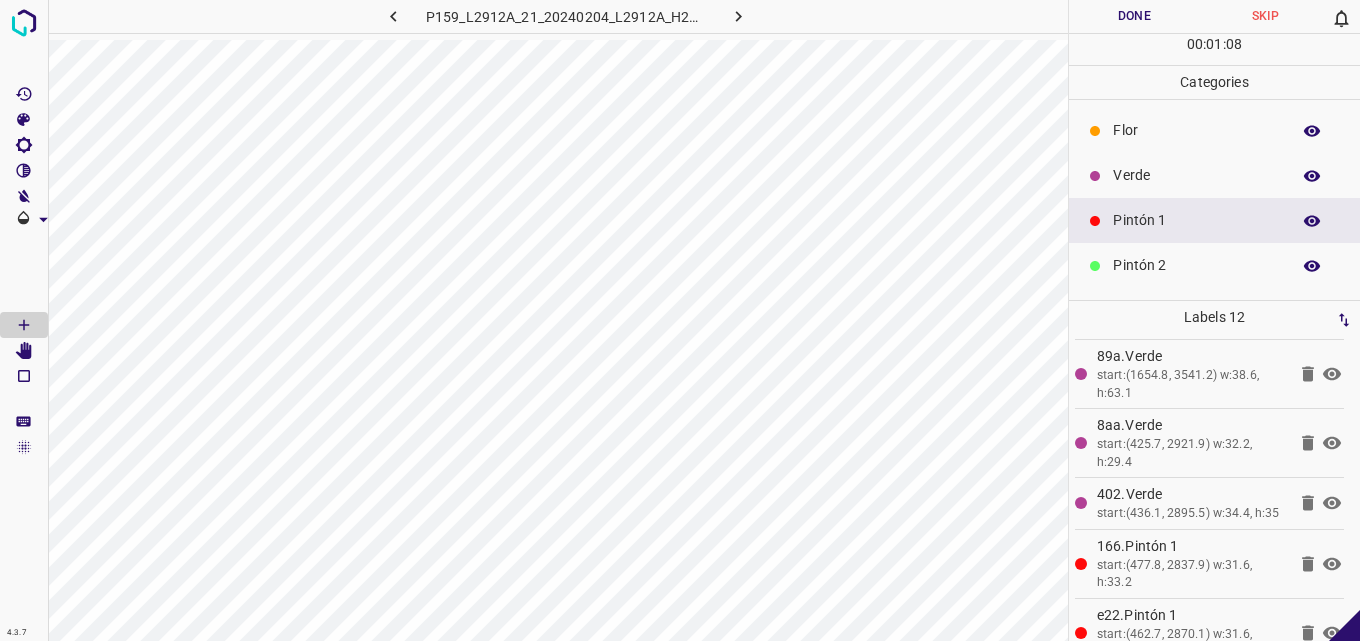click on "Verde" at bounding box center [1196, 175] 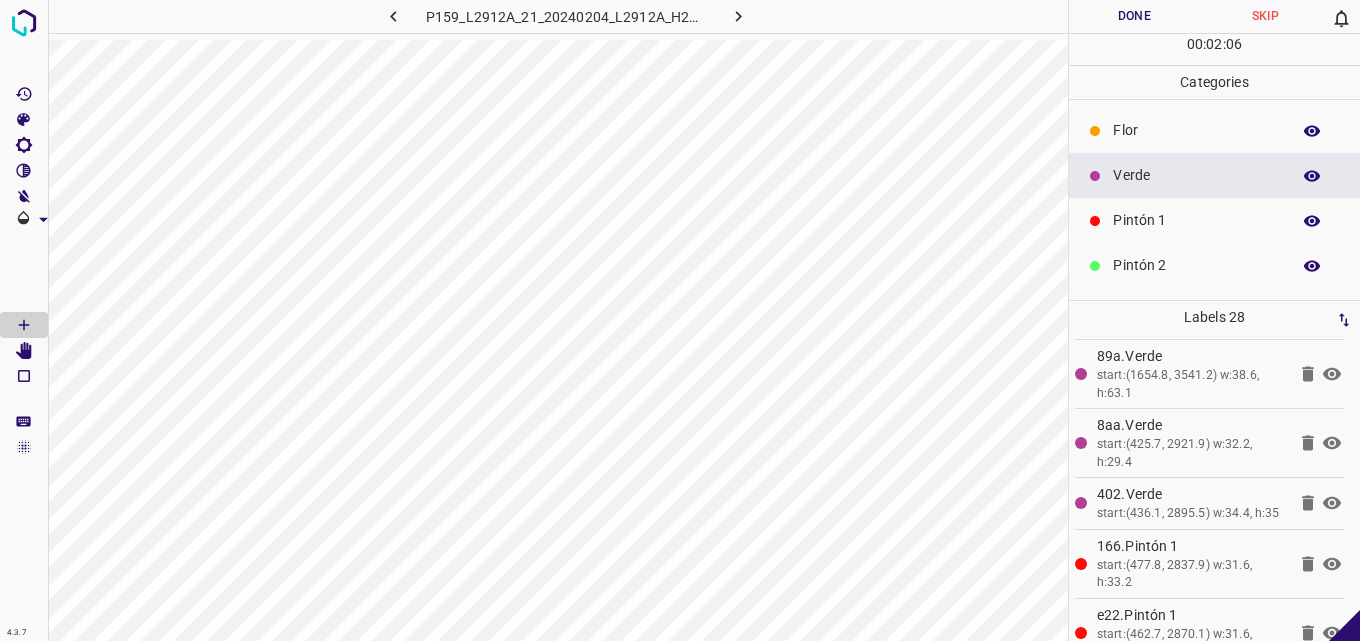 click on "Pintón 1" at bounding box center [1196, 220] 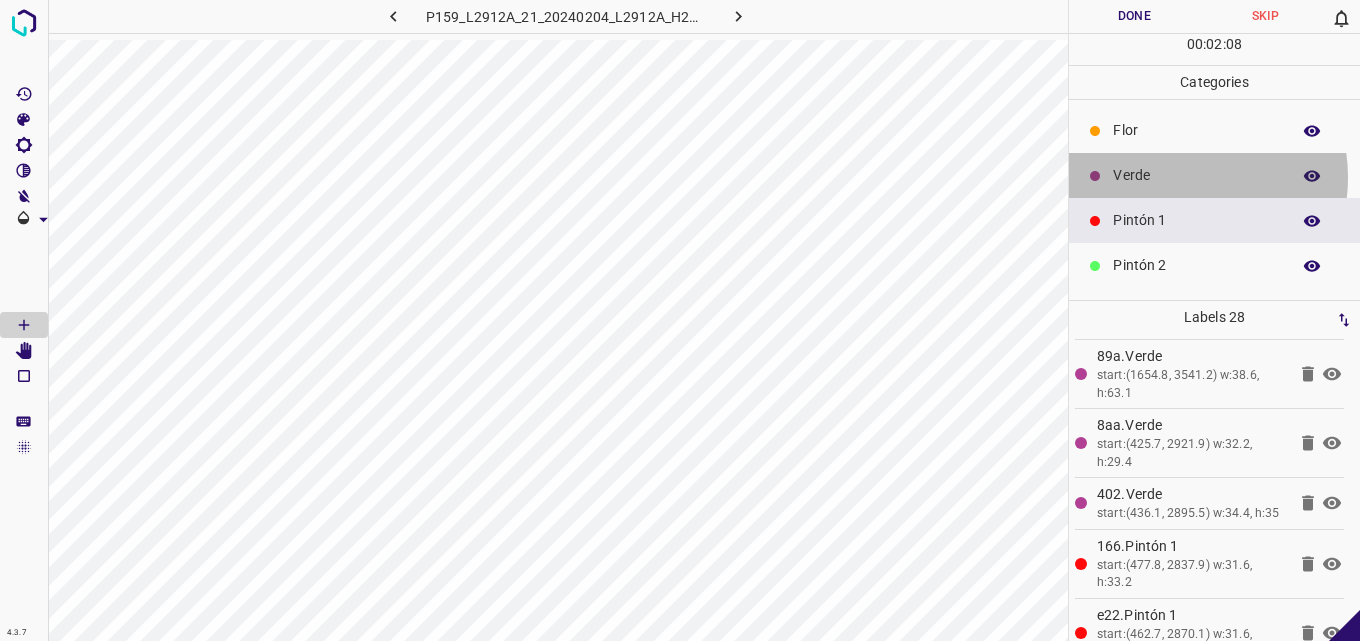 click on "Verde" at bounding box center [1196, 175] 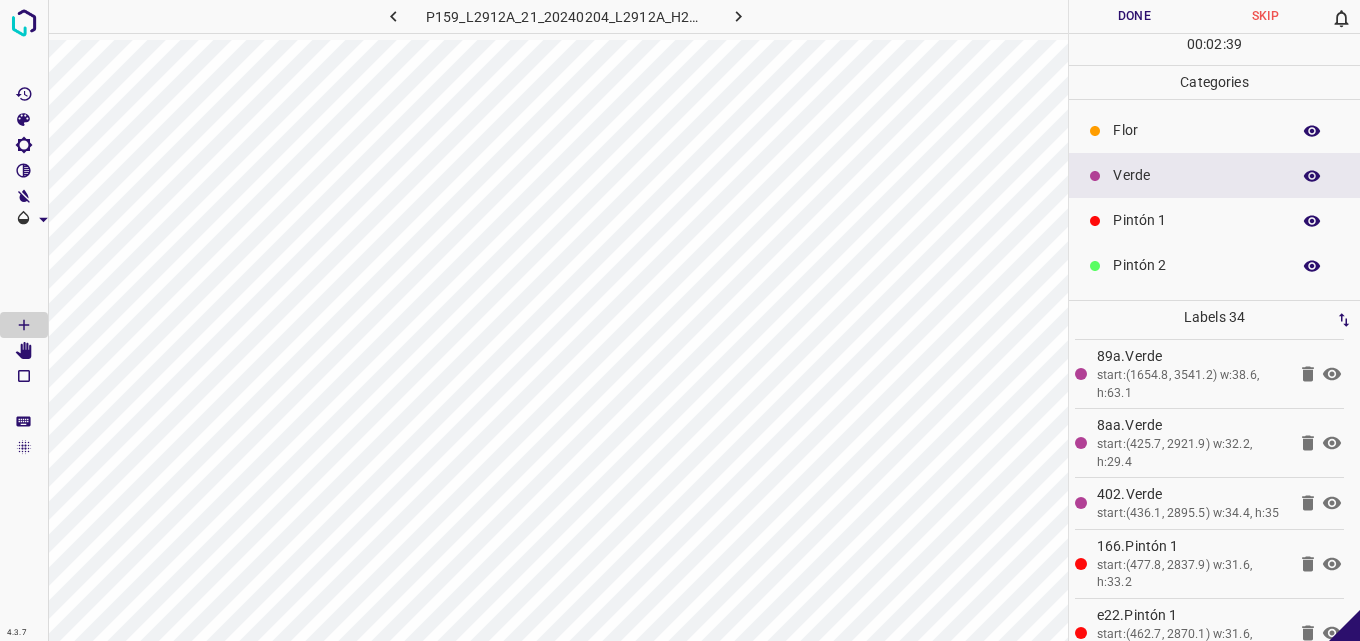 click on "Pintón 1" at bounding box center (1196, 220) 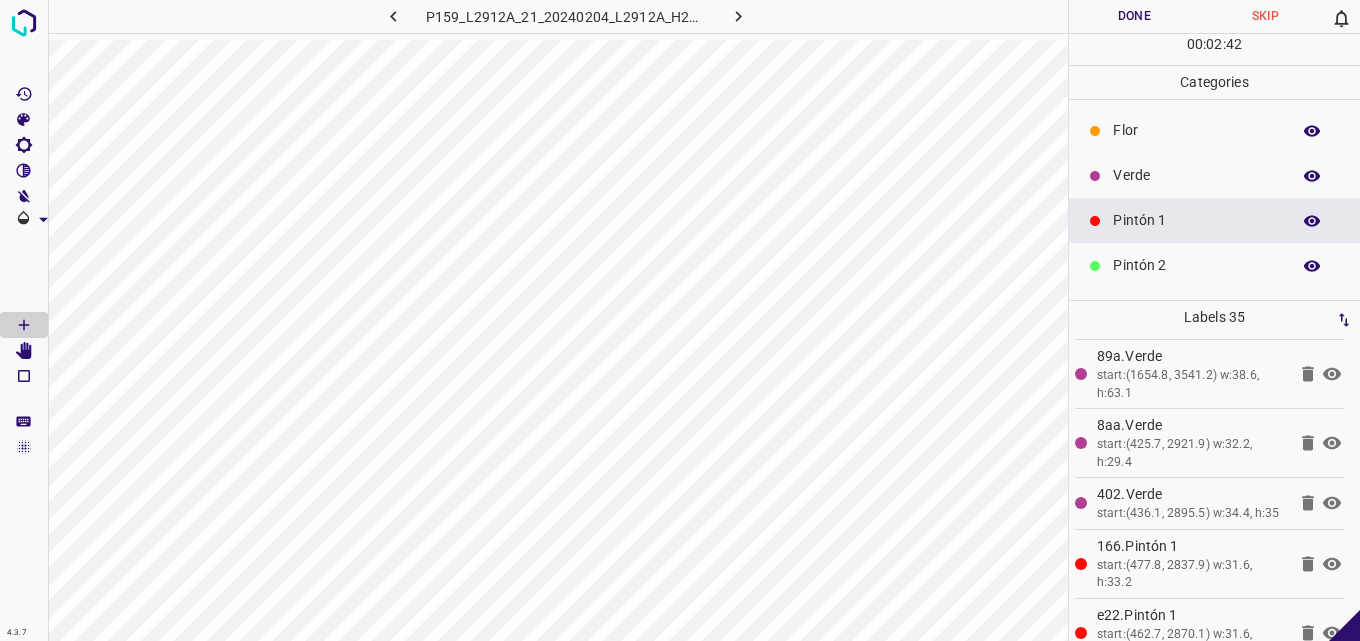 click on "Verde" at bounding box center (1214, 175) 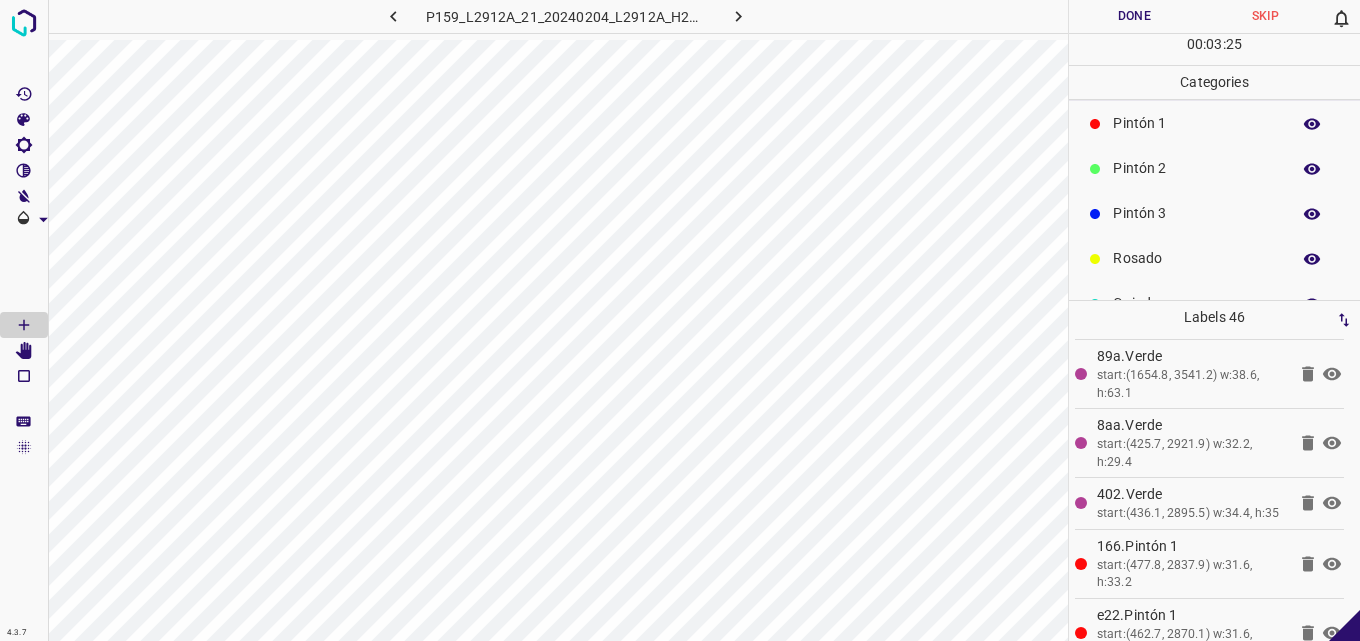 scroll, scrollTop: 176, scrollLeft: 0, axis: vertical 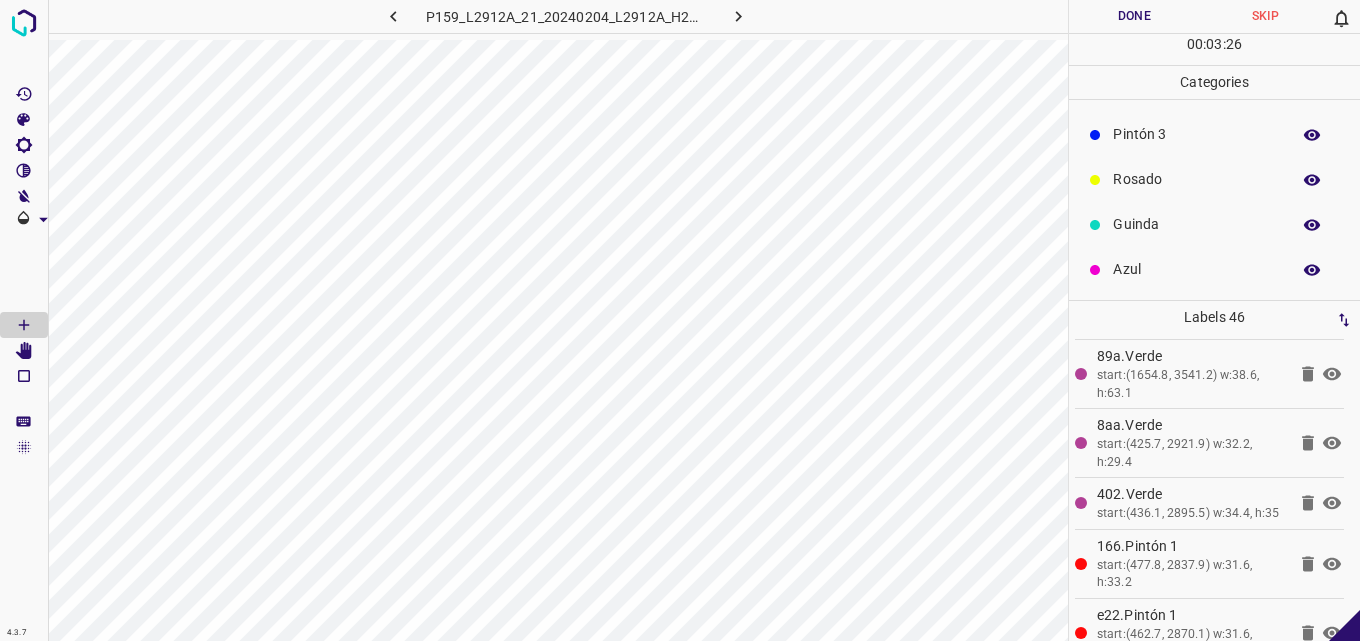 click on "Pintón 3" at bounding box center [1196, 134] 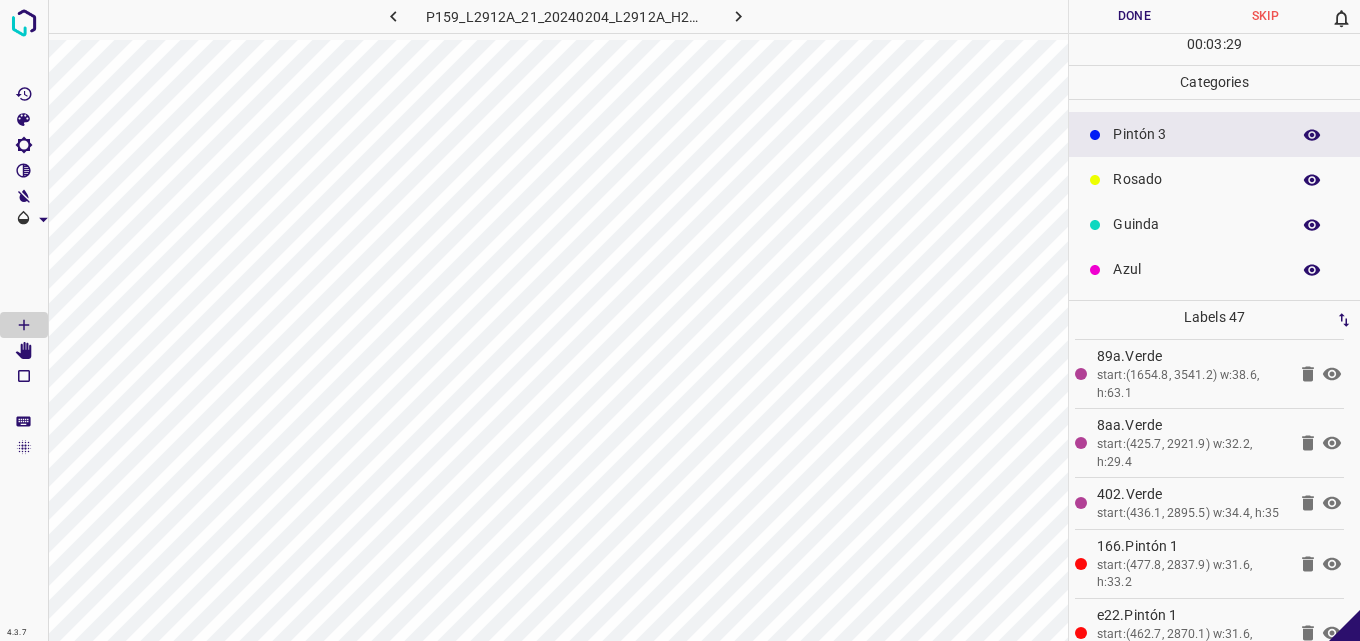 scroll, scrollTop: 76, scrollLeft: 0, axis: vertical 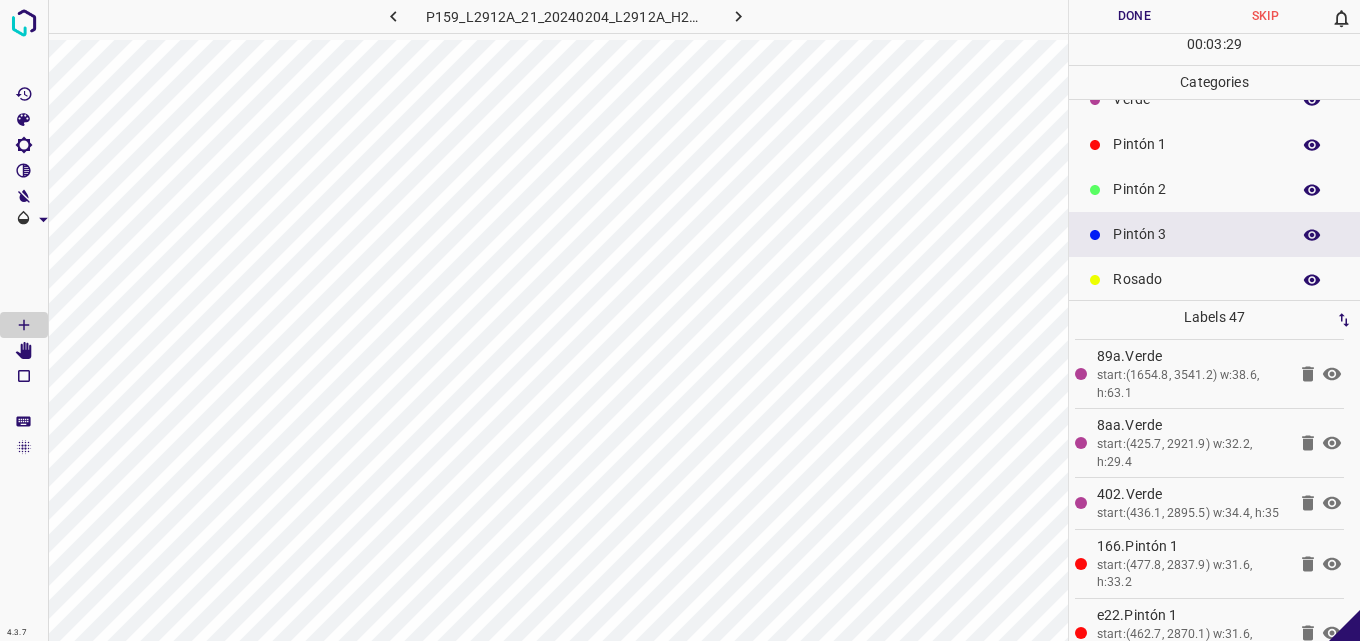 click on "Pintón 2" at bounding box center (1214, 189) 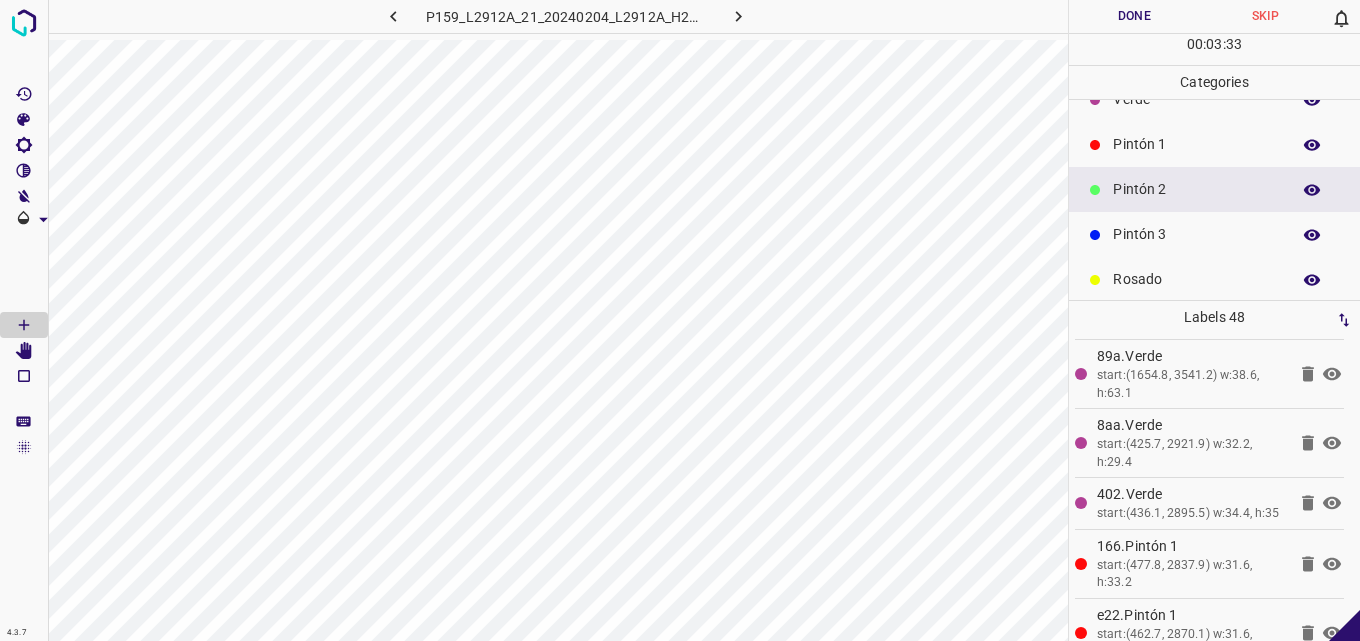 click on "Pintón 3" at bounding box center (1214, 234) 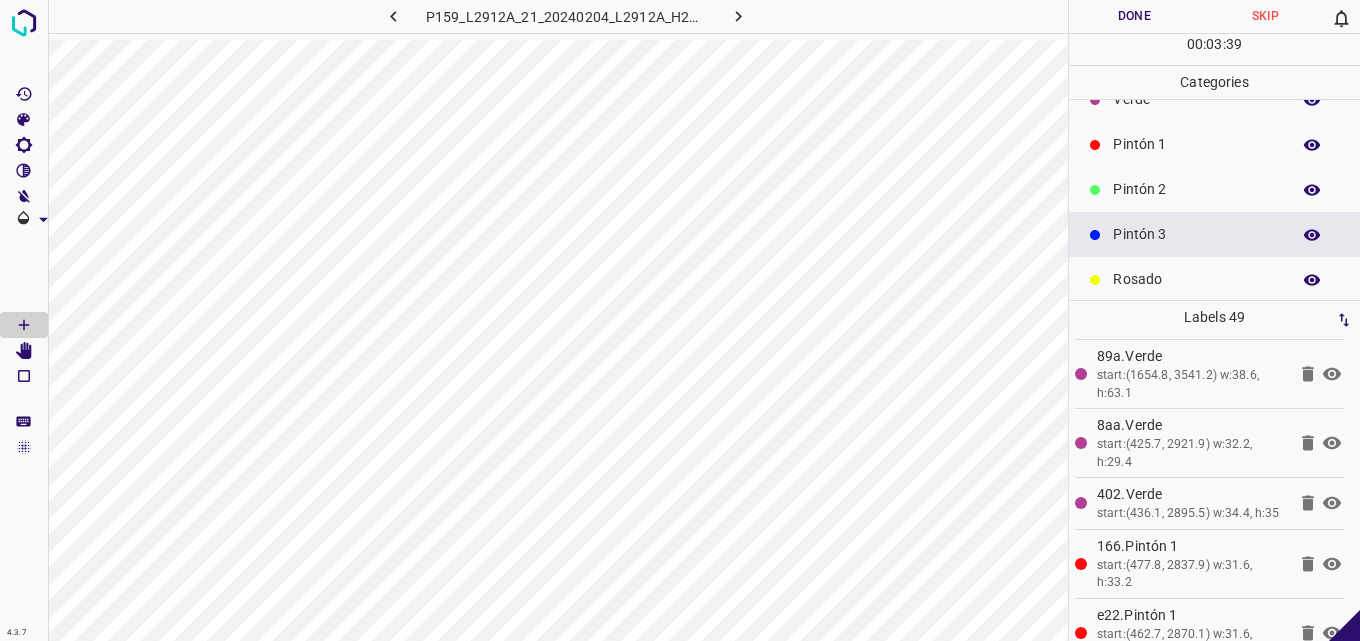 scroll, scrollTop: 0, scrollLeft: 0, axis: both 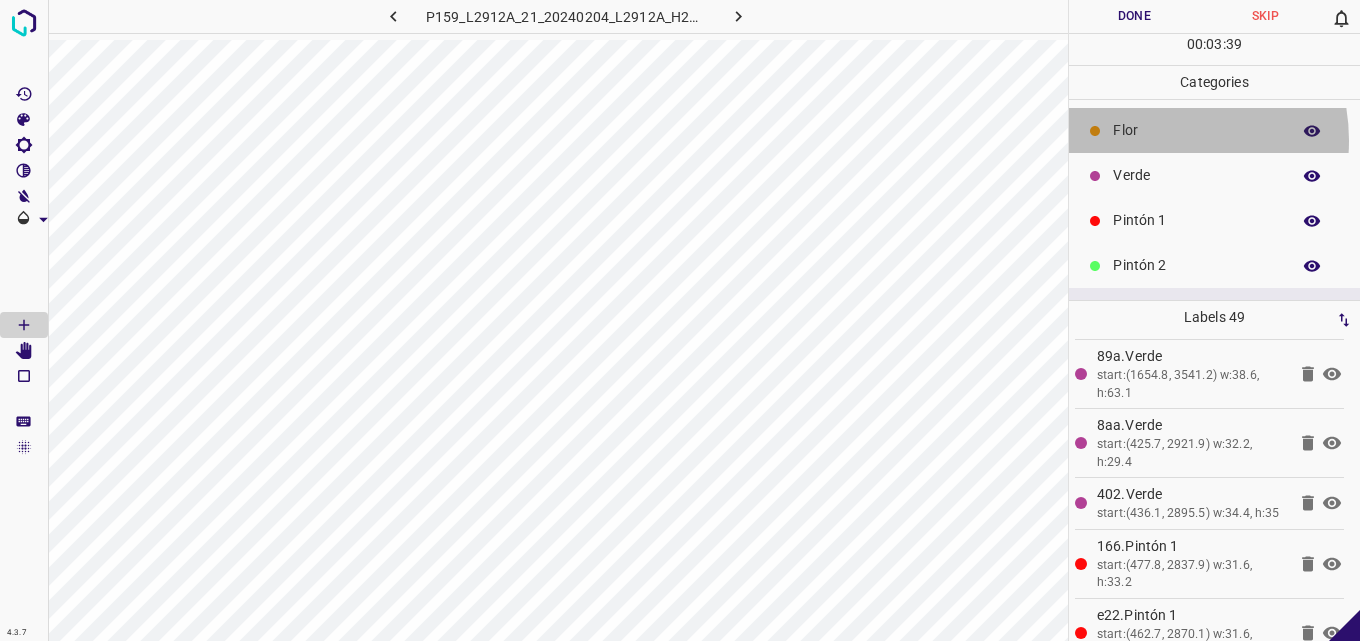 click on "Flor" at bounding box center (1196, 130) 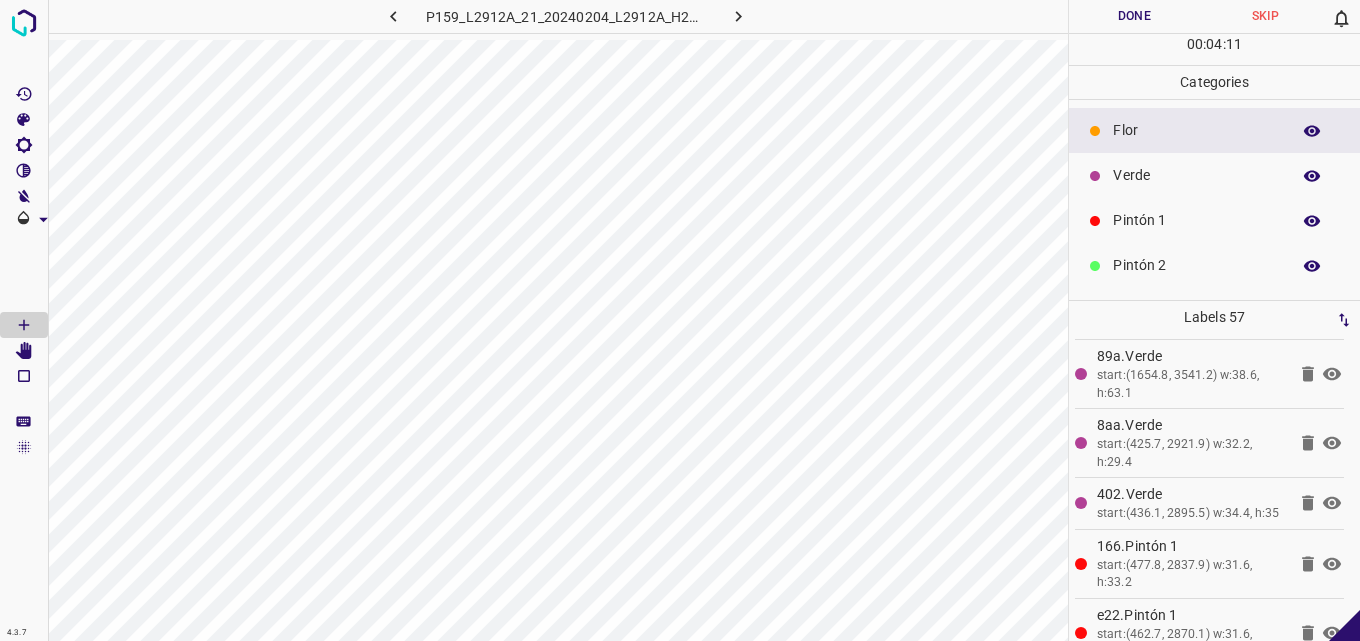 click on "Verde" at bounding box center (1196, 175) 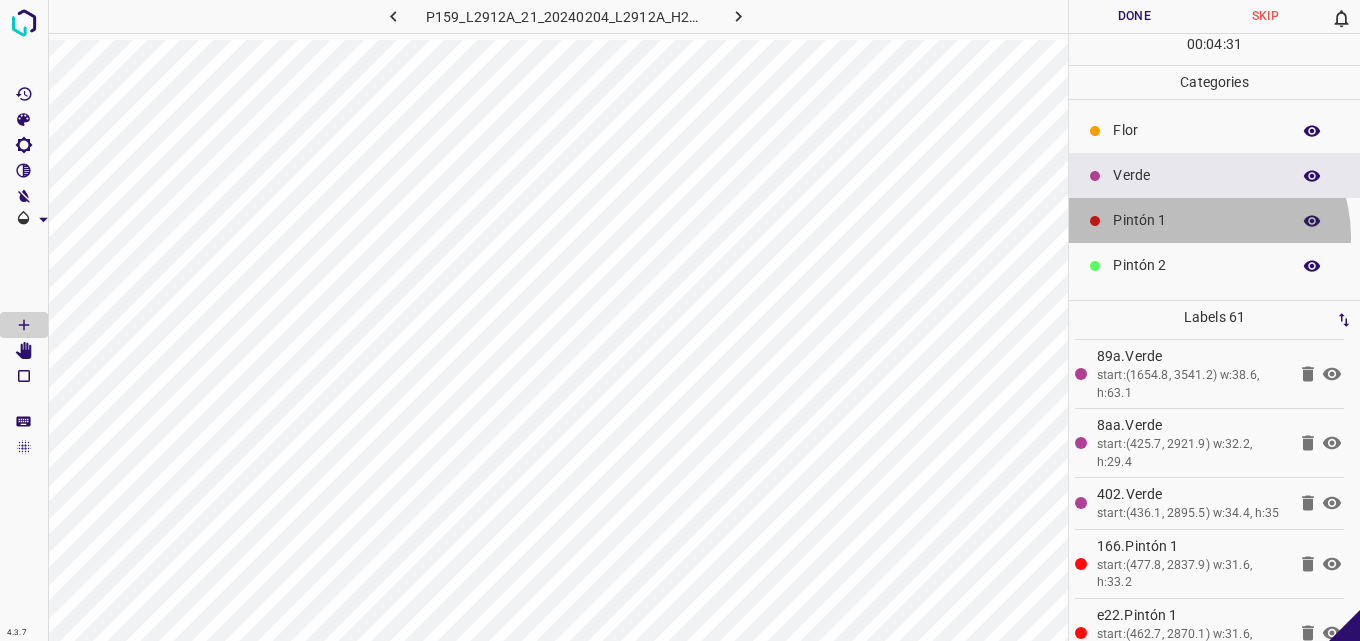 click on "Pintón 1" at bounding box center [1214, 220] 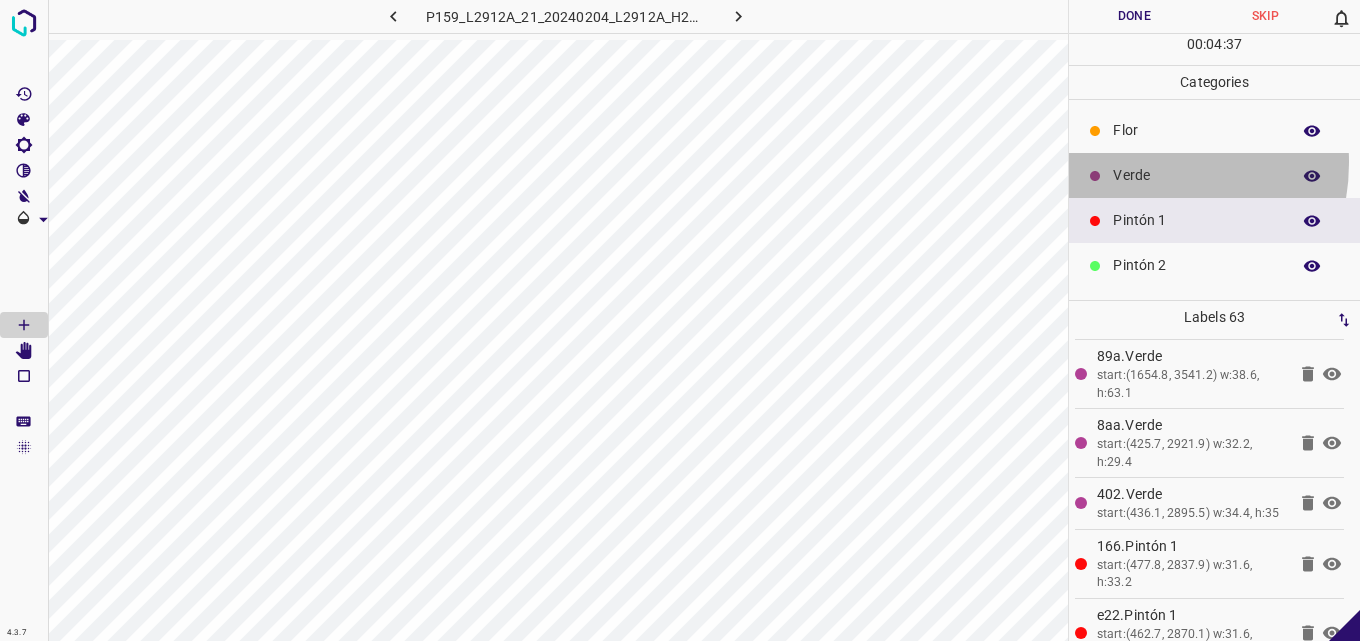 click on "Verde" at bounding box center (1214, 175) 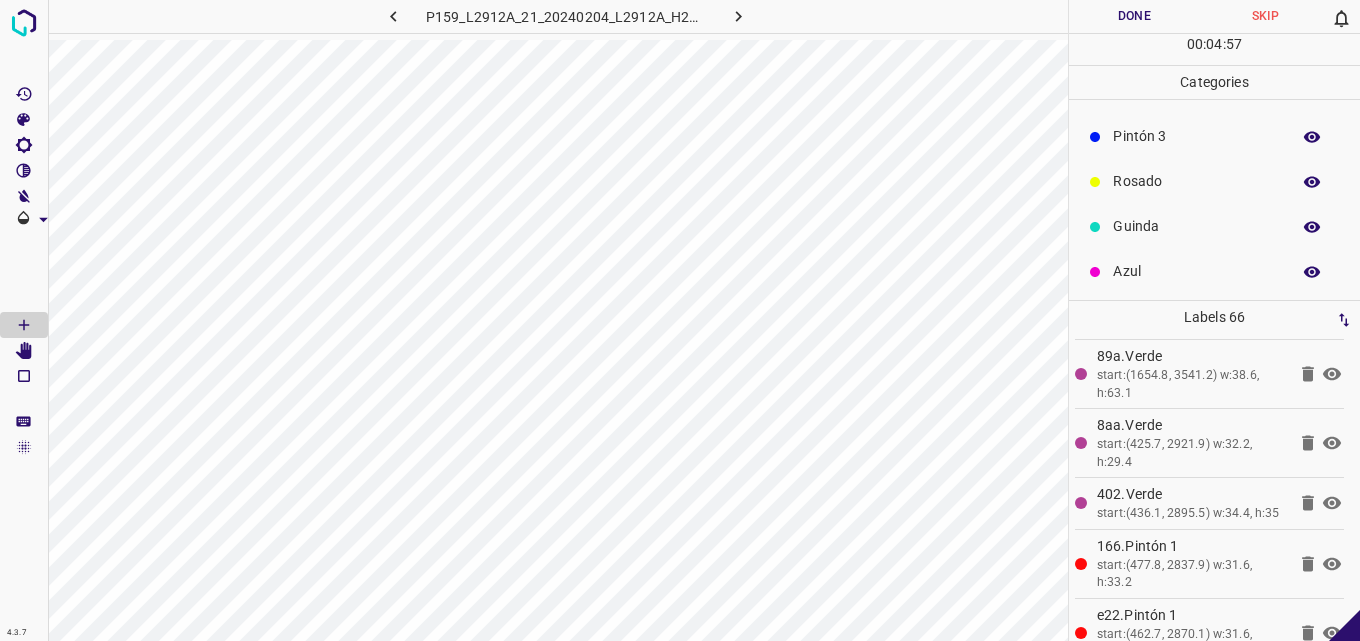 scroll, scrollTop: 176, scrollLeft: 0, axis: vertical 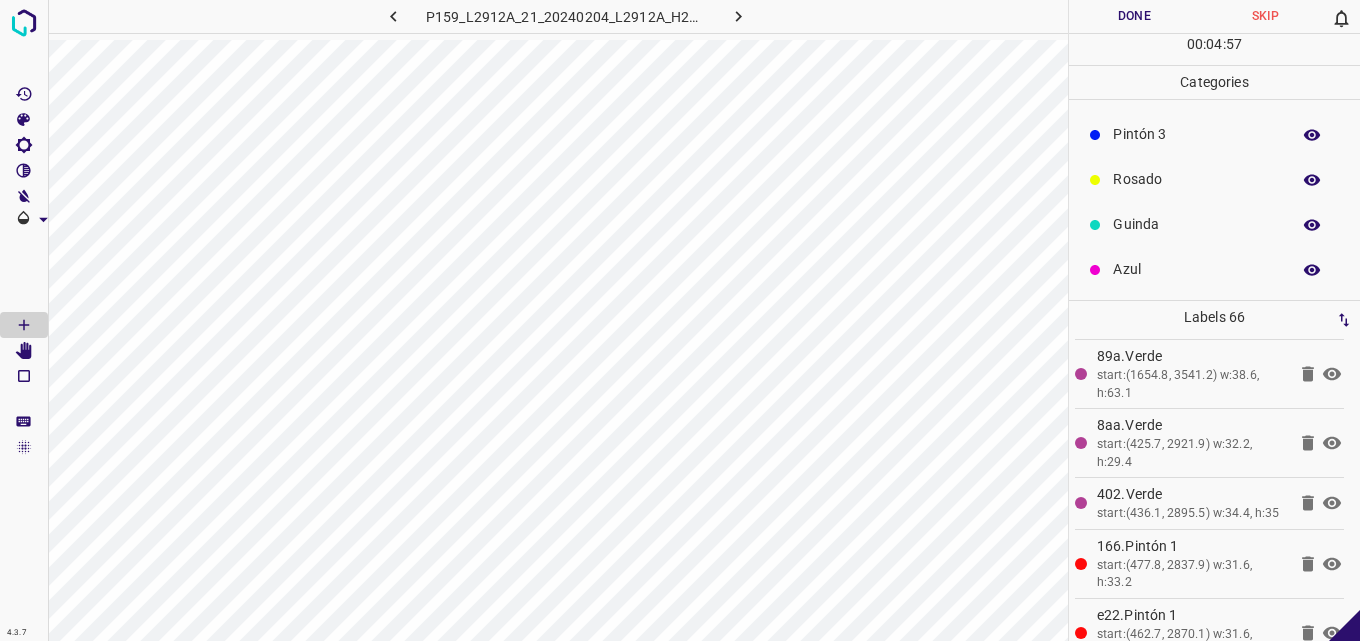 click on "Azul" at bounding box center [1196, 269] 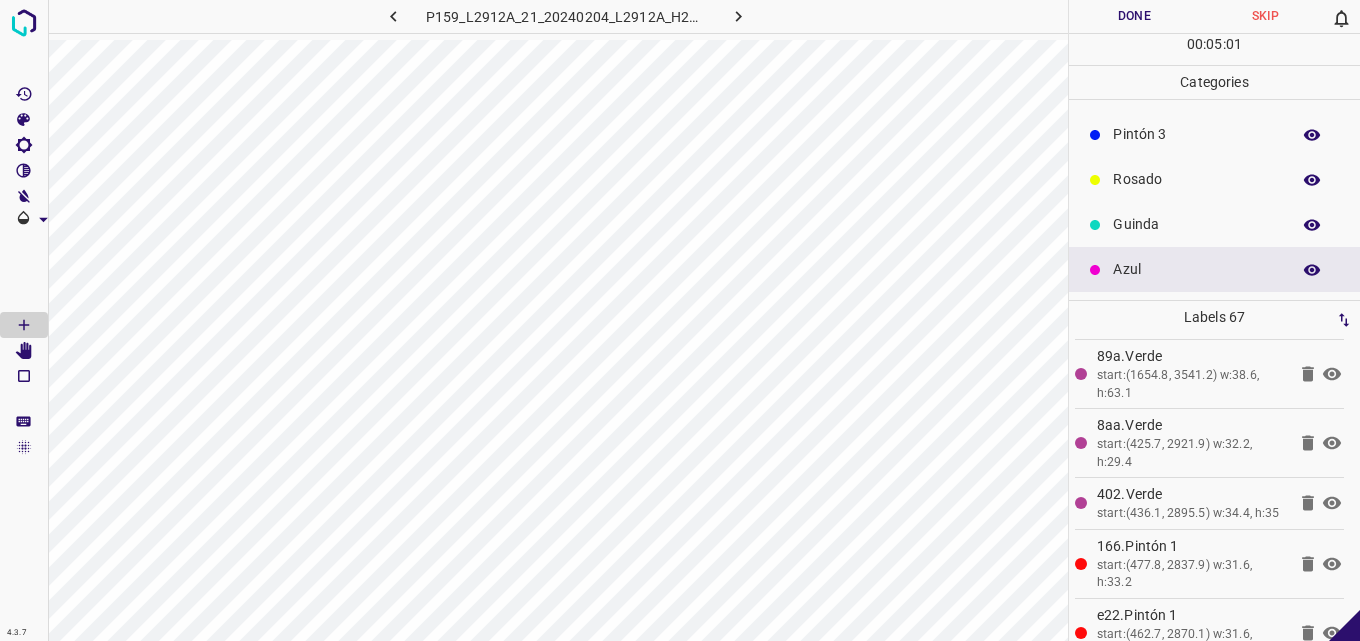 scroll, scrollTop: 0, scrollLeft: 0, axis: both 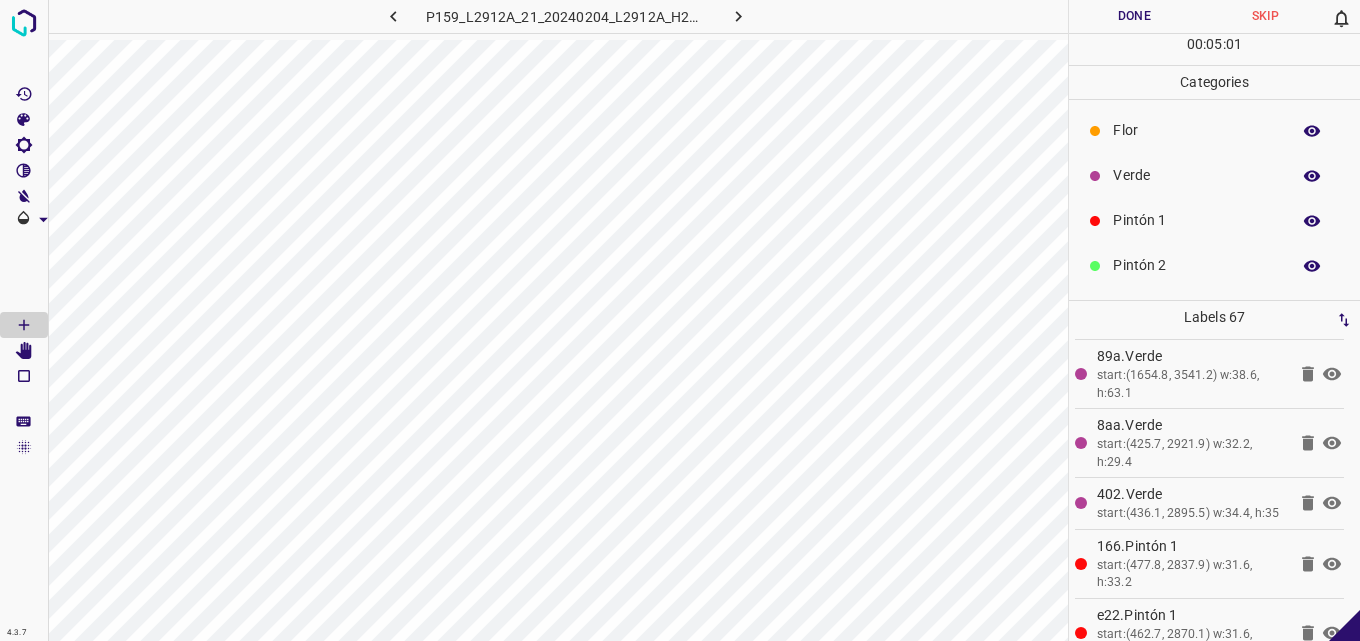 click on "Pintón 1" at bounding box center (1214, 220) 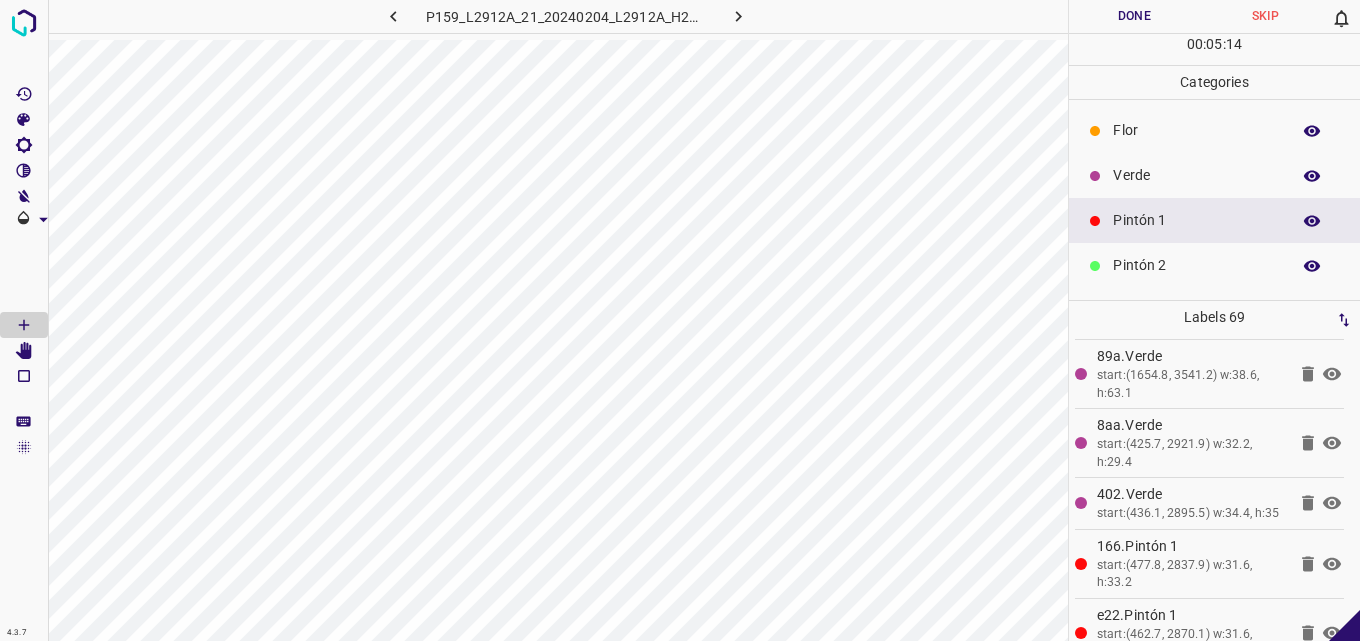 click on "Verde" at bounding box center [1196, 175] 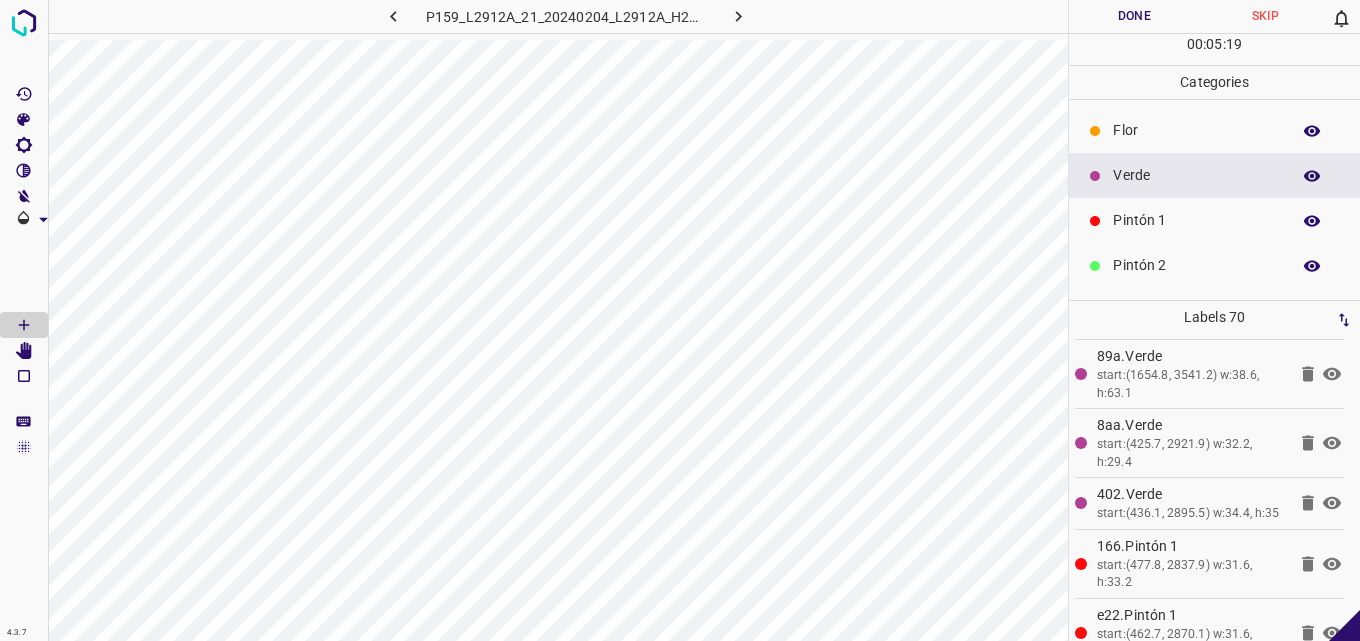 click on "Pintón 2" at bounding box center (1196, 265) 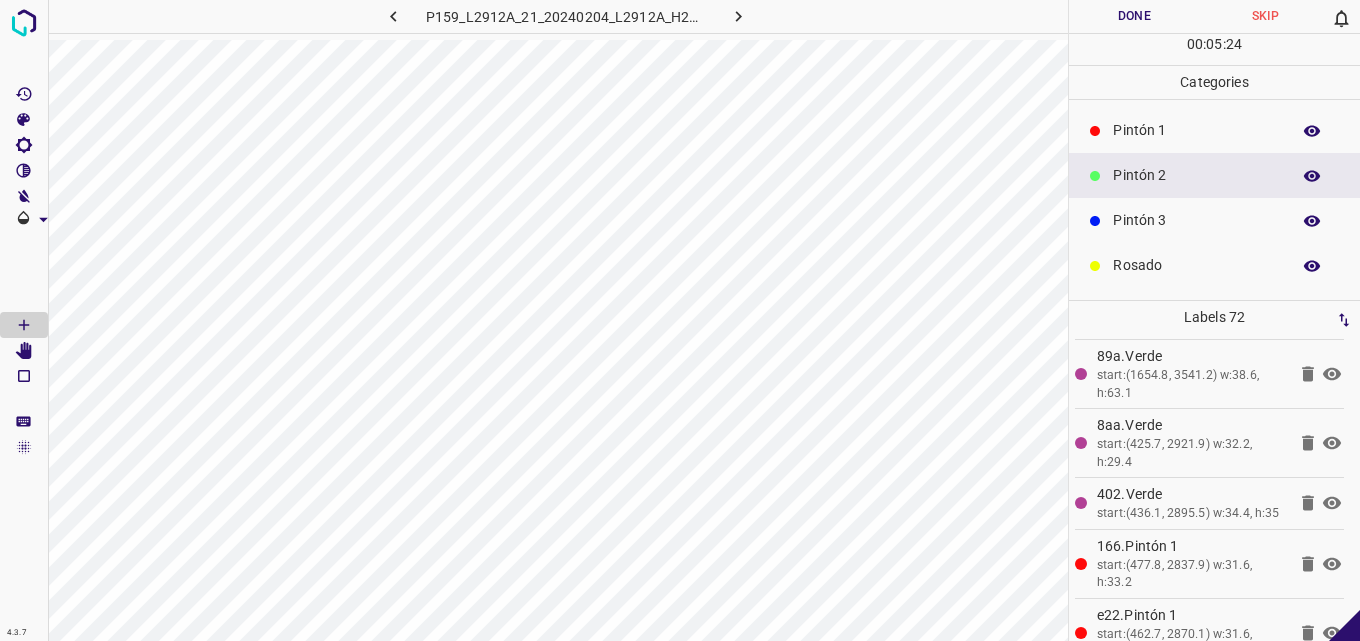 scroll, scrollTop: 176, scrollLeft: 0, axis: vertical 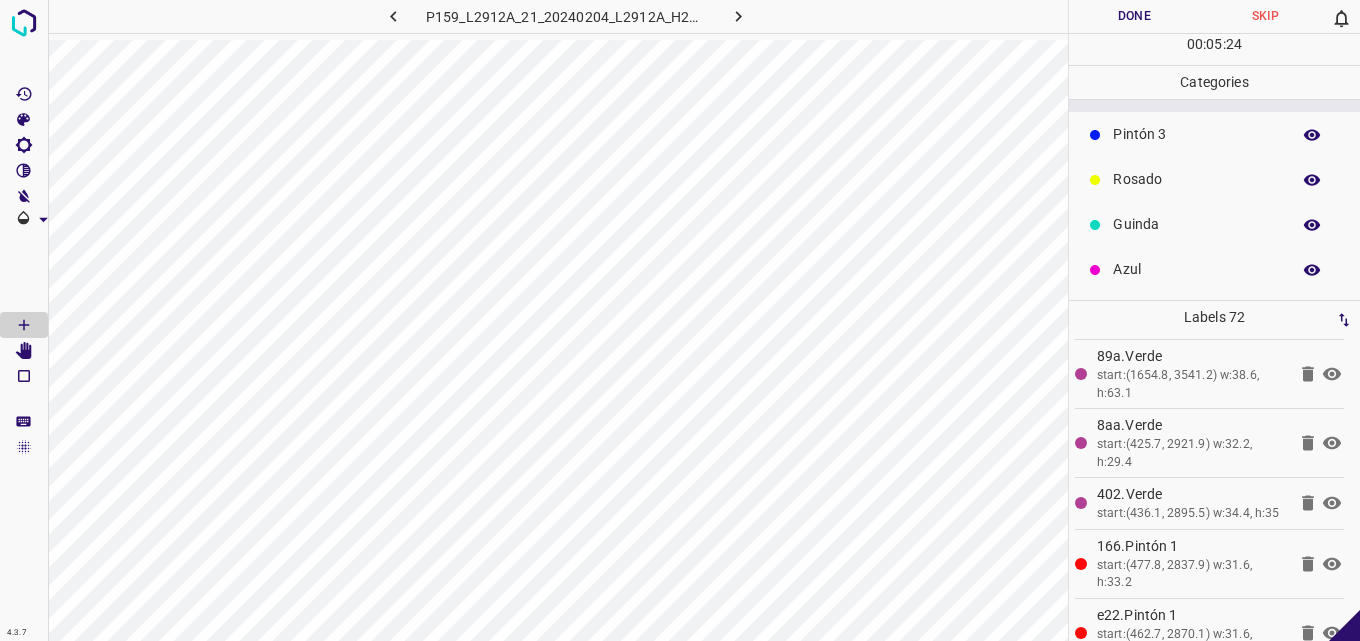 click on "Azul" at bounding box center [1196, 269] 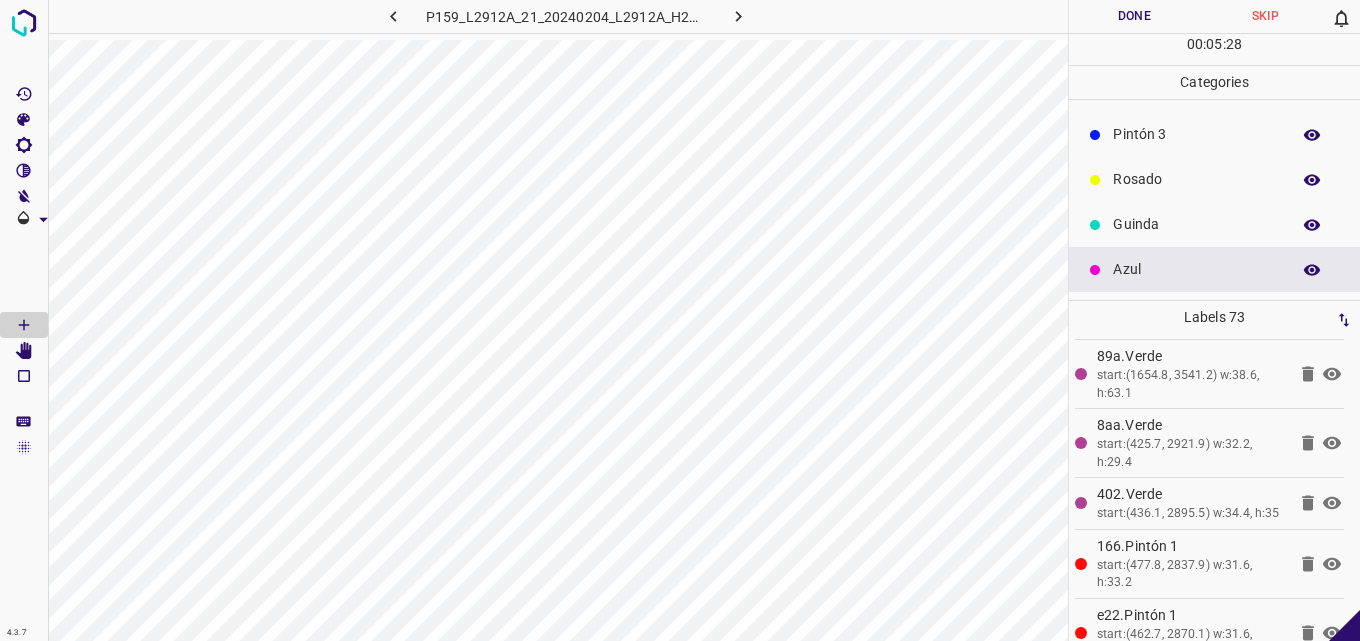 click on "Guinda" at bounding box center [1214, 224] 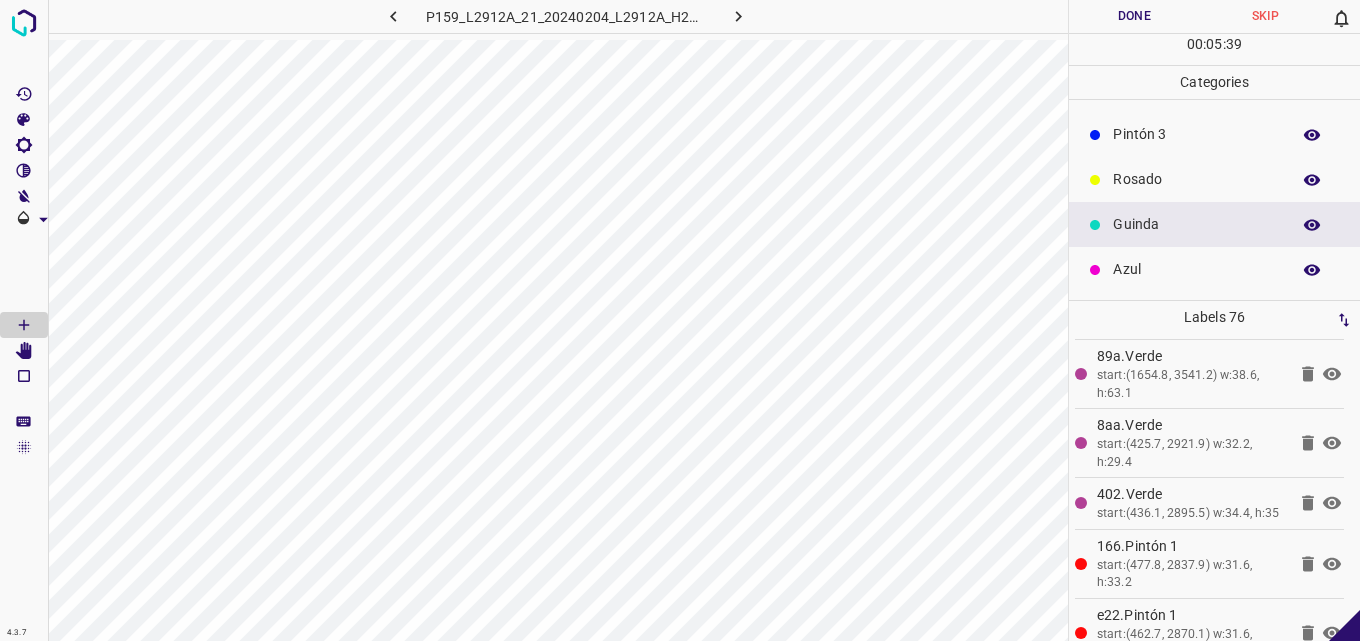 click on "Pintón 3" at bounding box center [1196, 134] 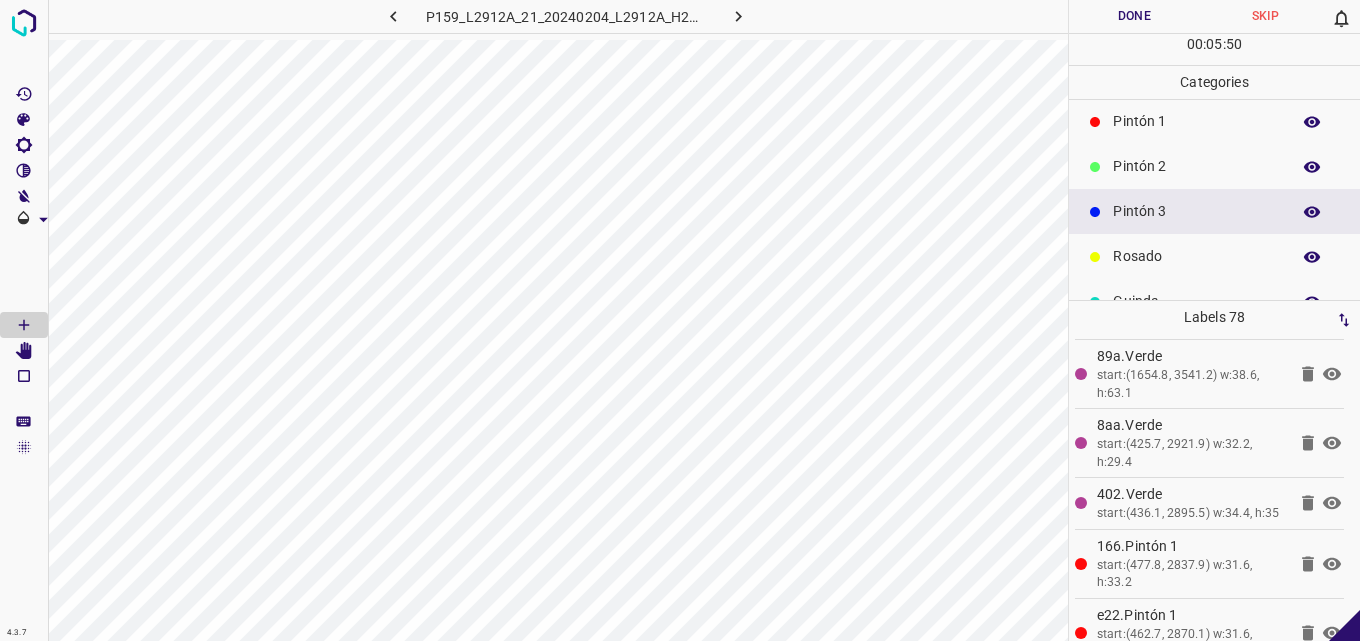 scroll, scrollTop: 0, scrollLeft: 0, axis: both 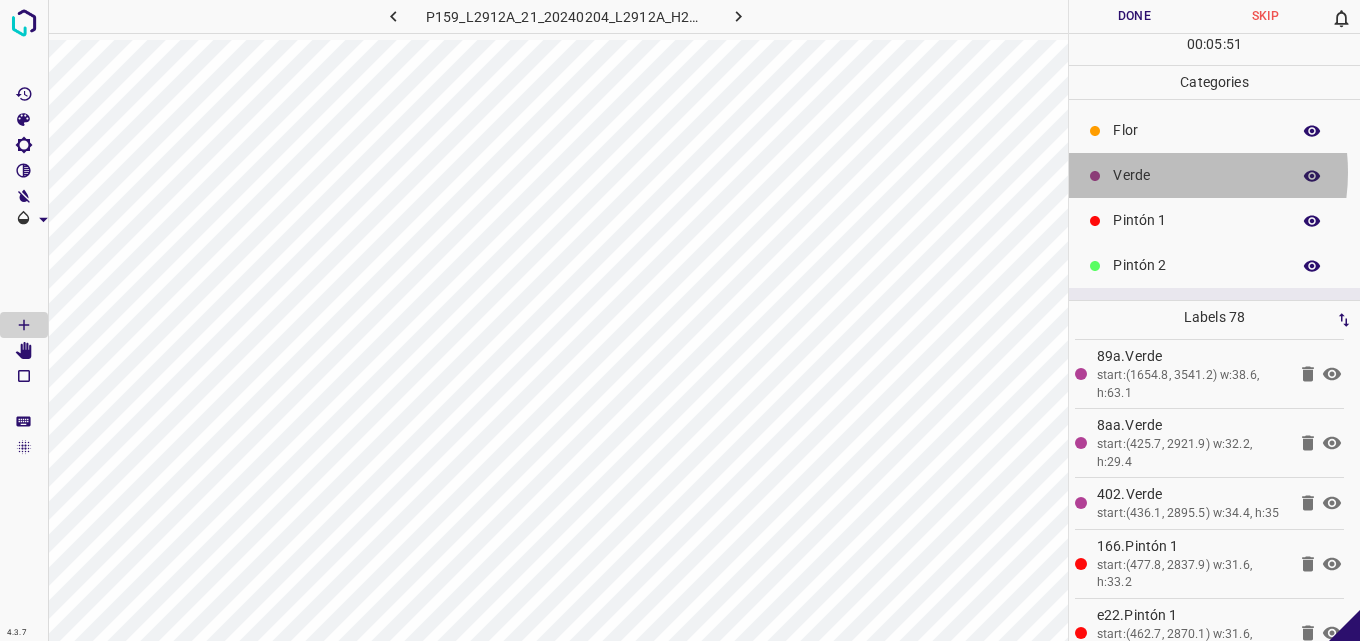 click on "Verde" at bounding box center (1196, 175) 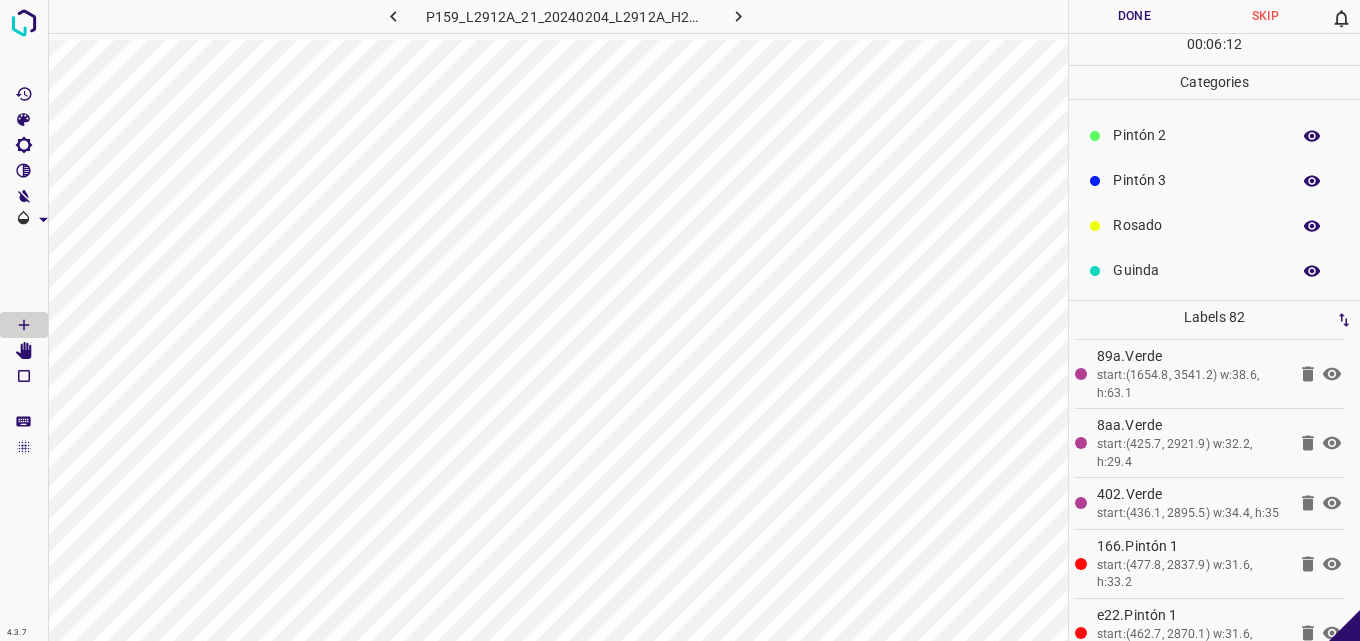 scroll, scrollTop: 176, scrollLeft: 0, axis: vertical 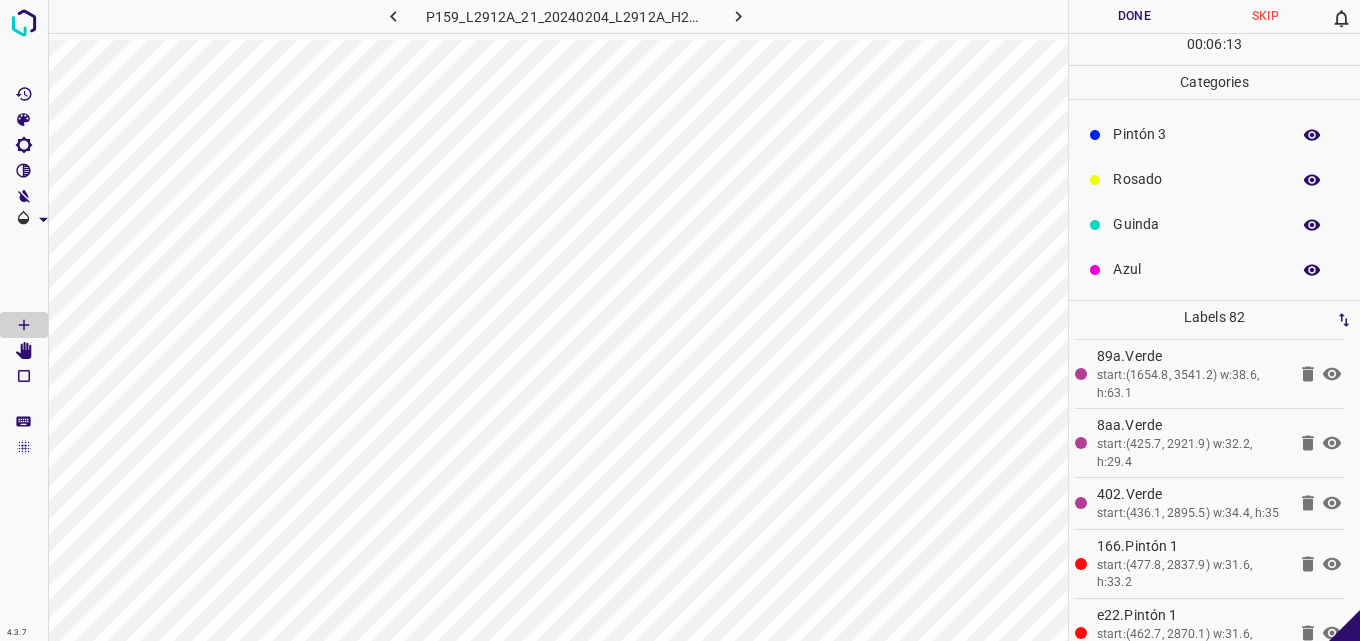 click on "Azul" at bounding box center [1196, 269] 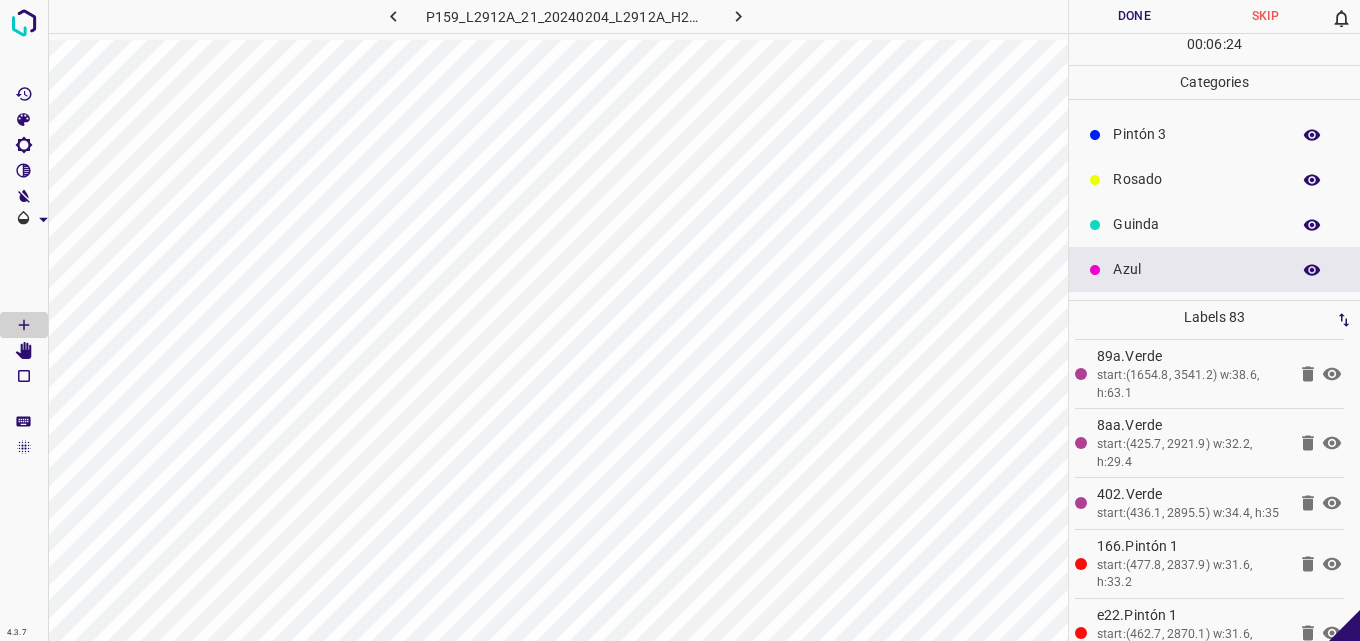 click on "Guinda" at bounding box center (1214, 224) 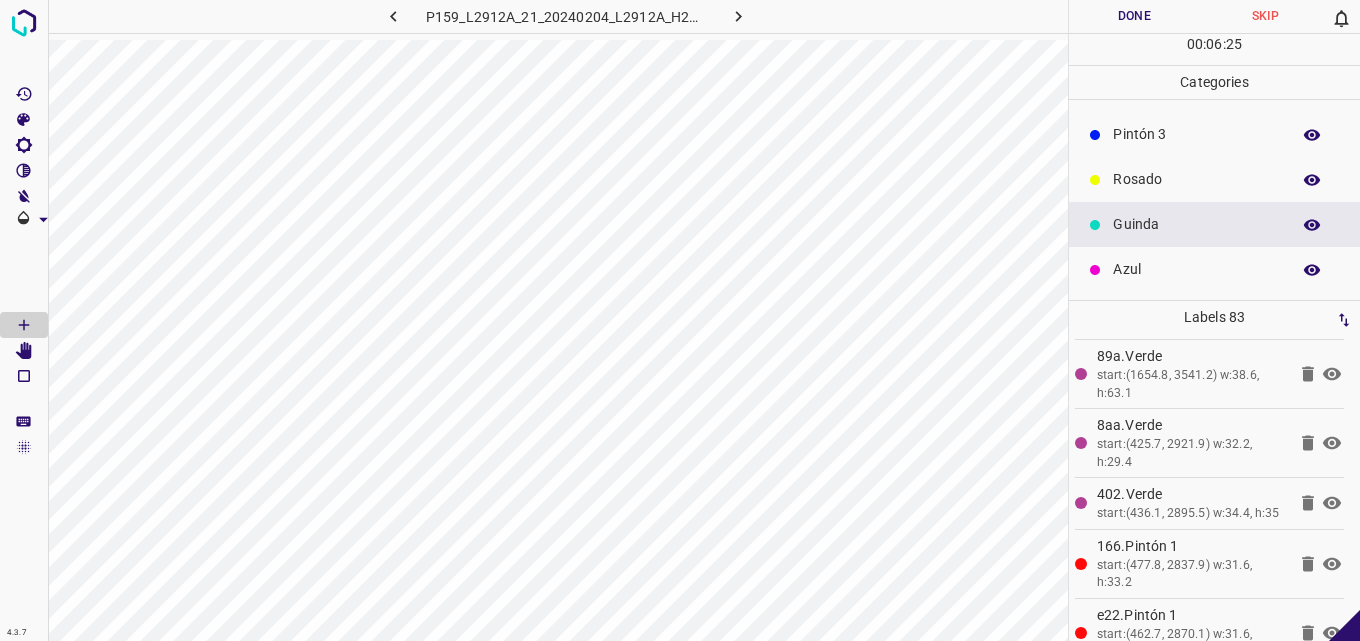 click on "Azul" at bounding box center [1196, 269] 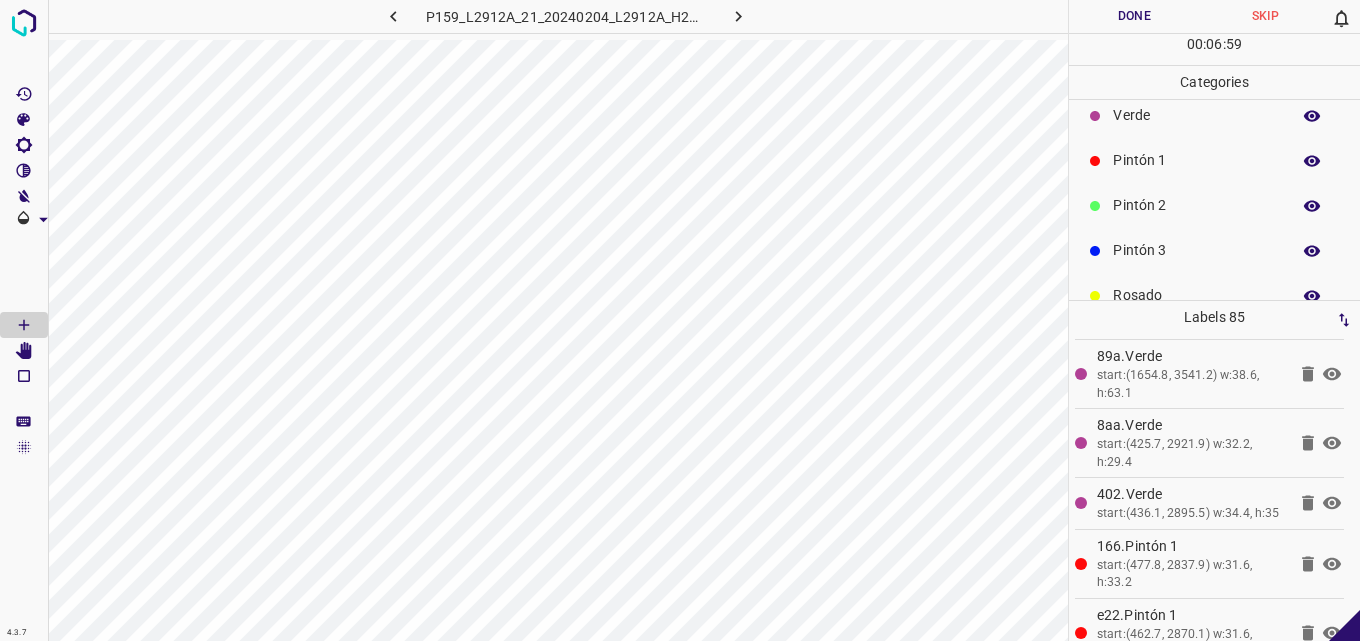 scroll, scrollTop: 0, scrollLeft: 0, axis: both 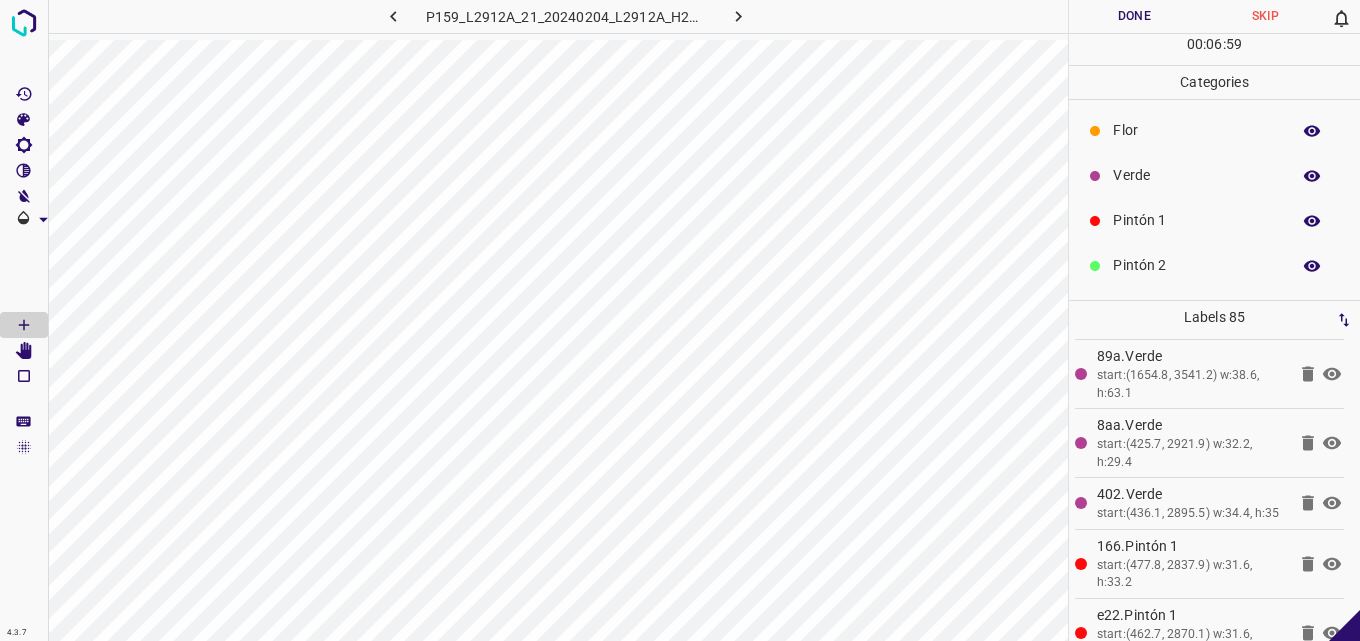 click on "Verde" at bounding box center [1196, 175] 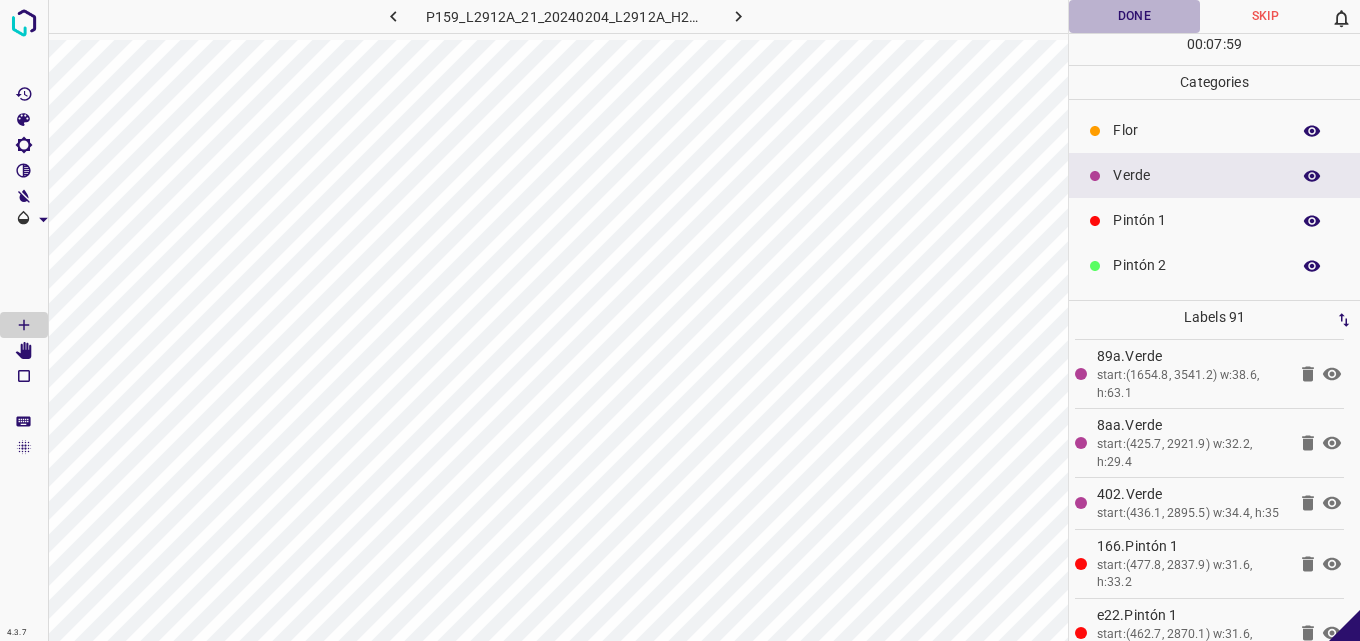 click on "Done" at bounding box center [1134, 16] 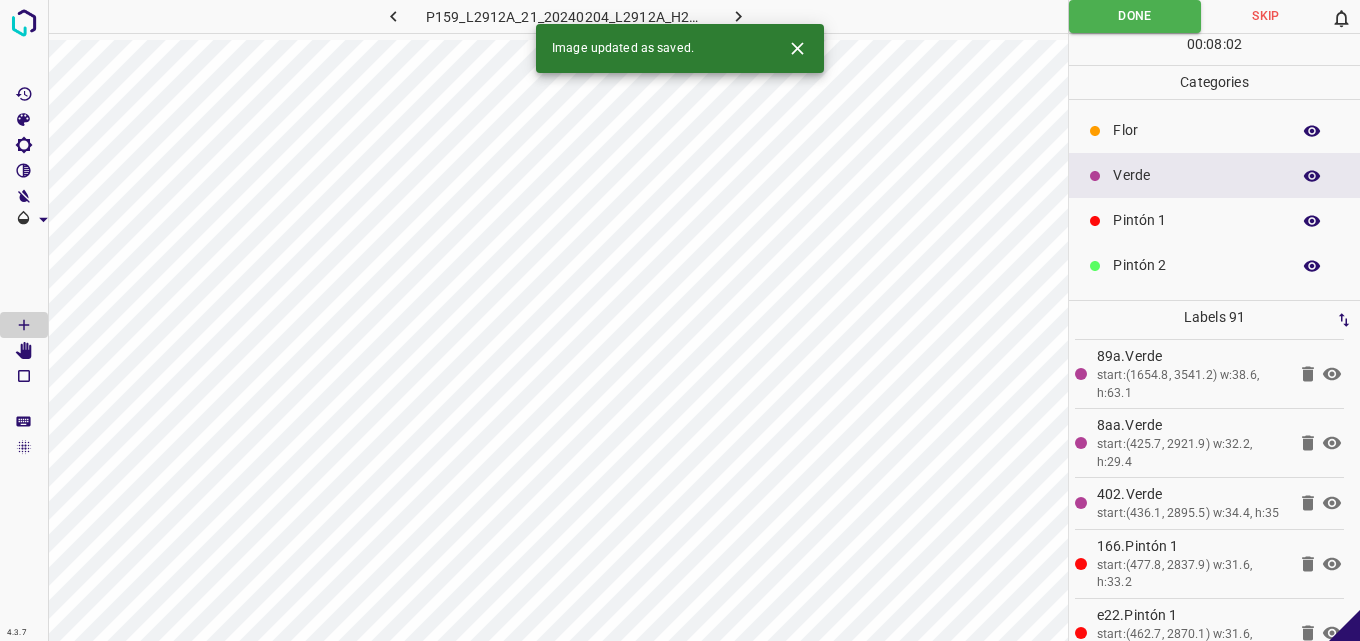 click 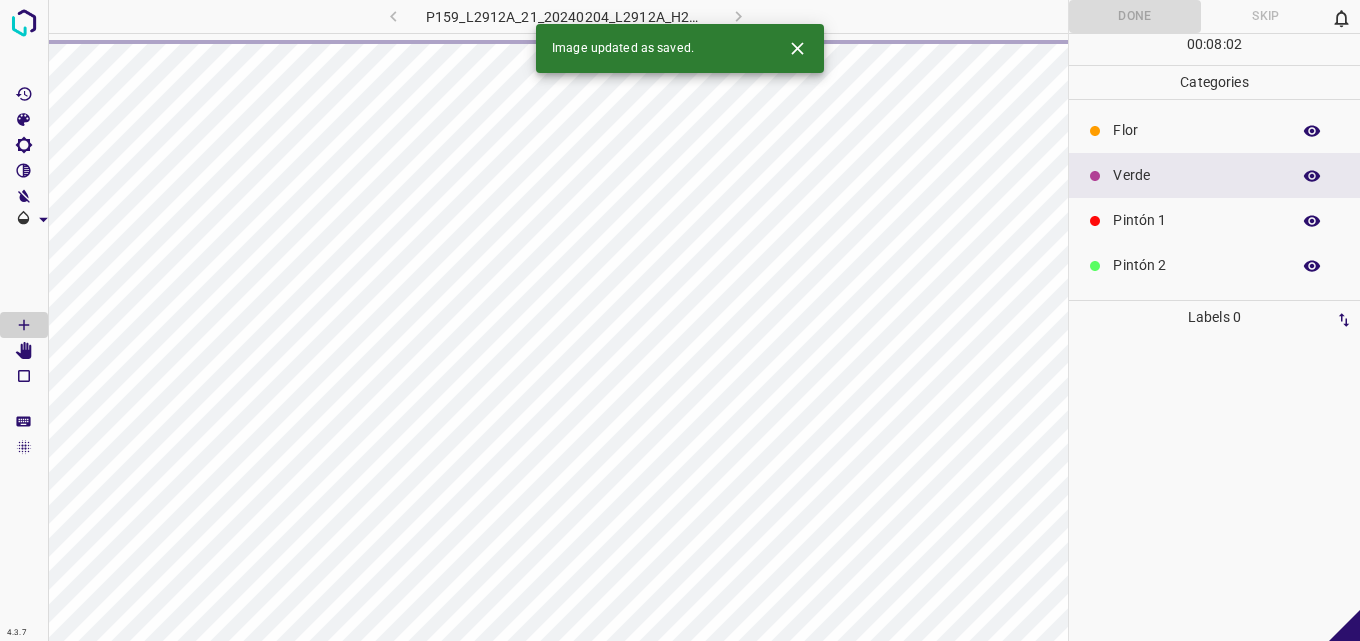scroll, scrollTop: 0, scrollLeft: 0, axis: both 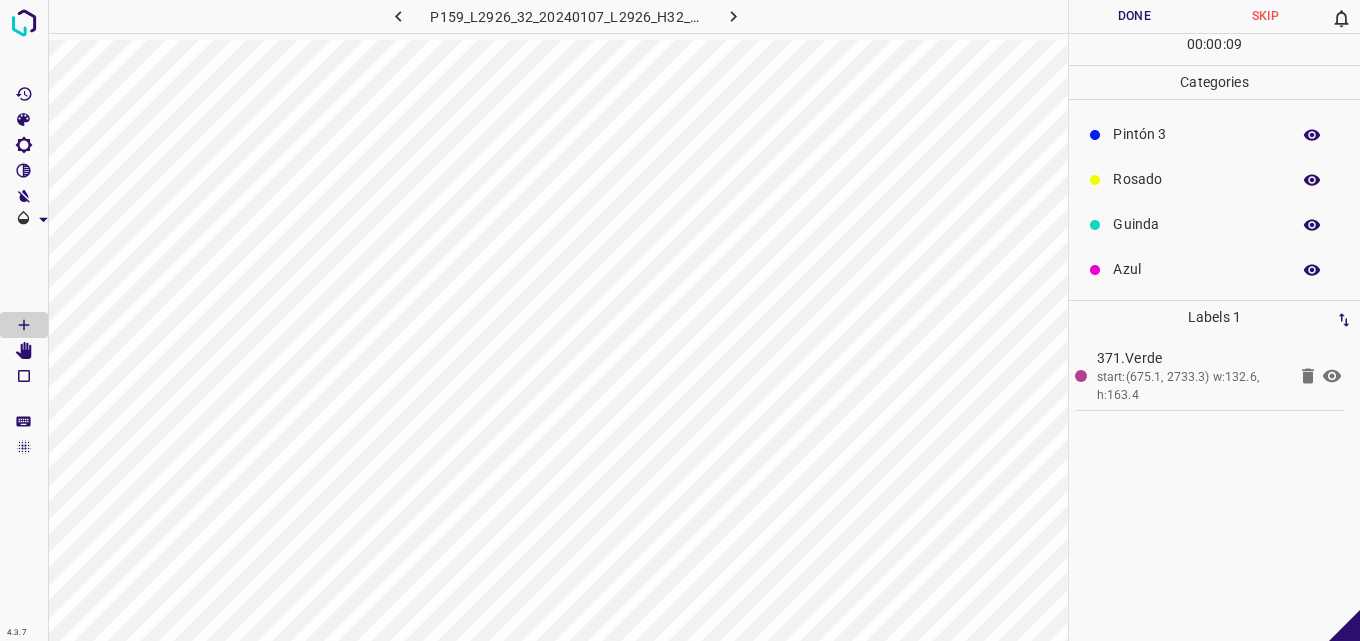 click on "Azul" at bounding box center [1196, 269] 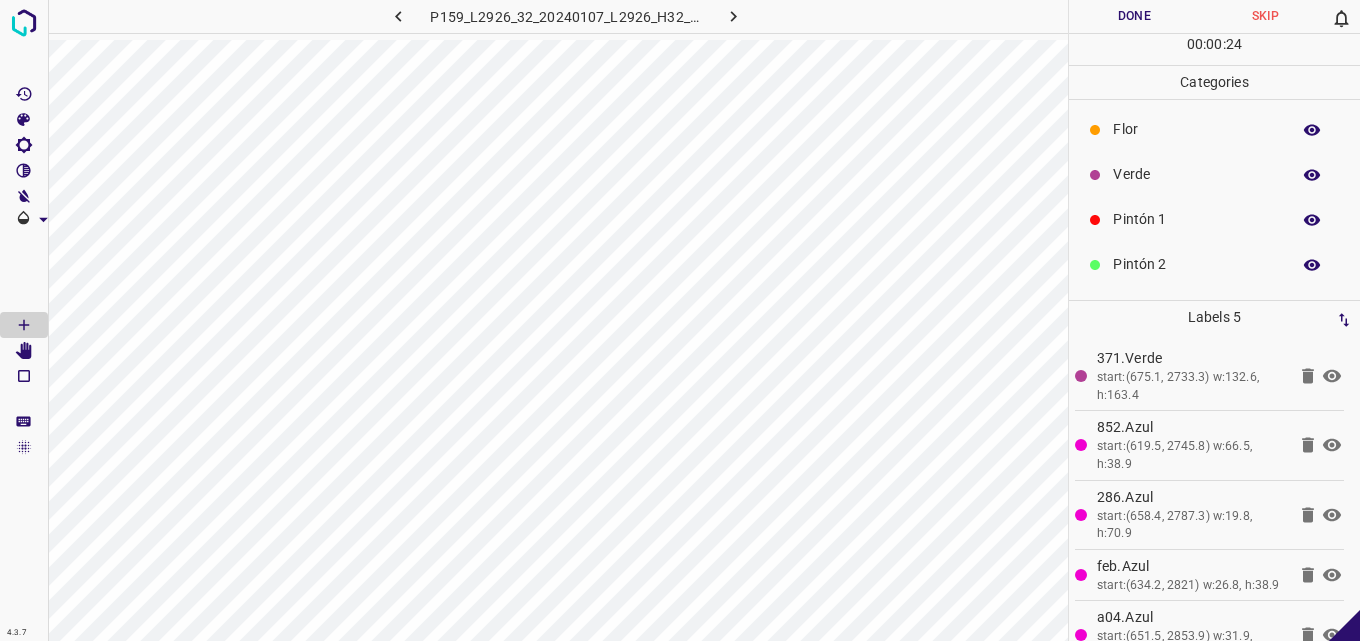 scroll, scrollTop: 0, scrollLeft: 0, axis: both 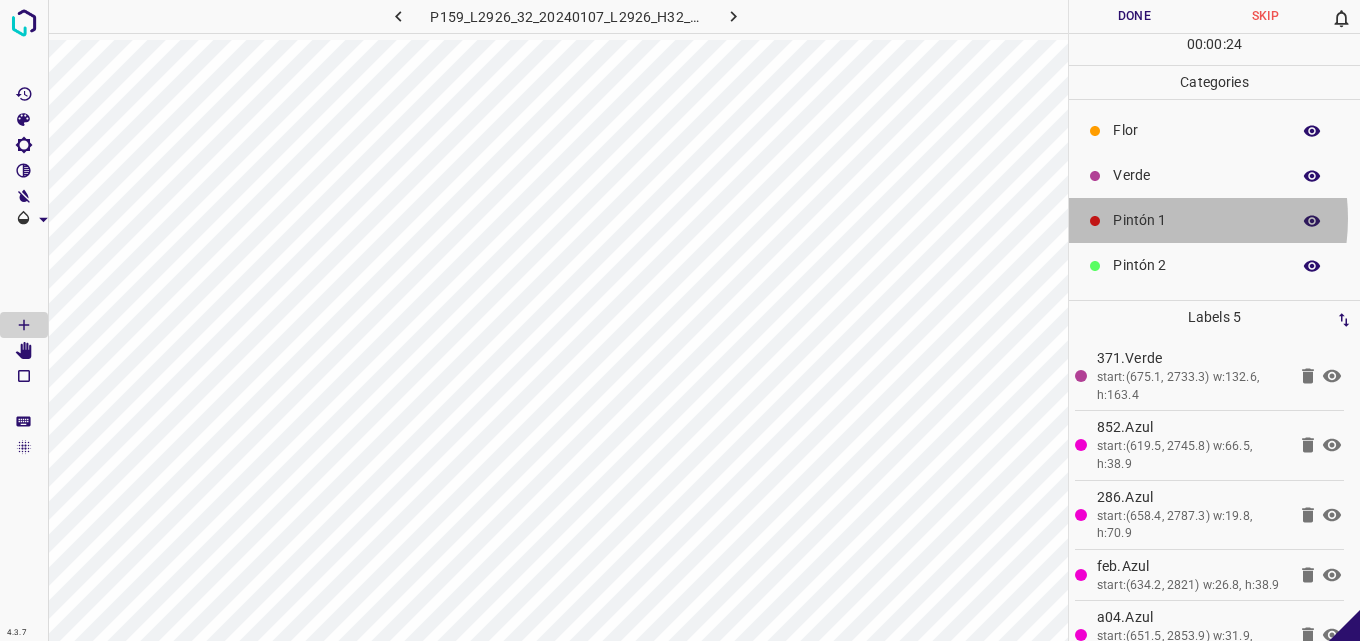 click on "Pintón 1" at bounding box center [1196, 220] 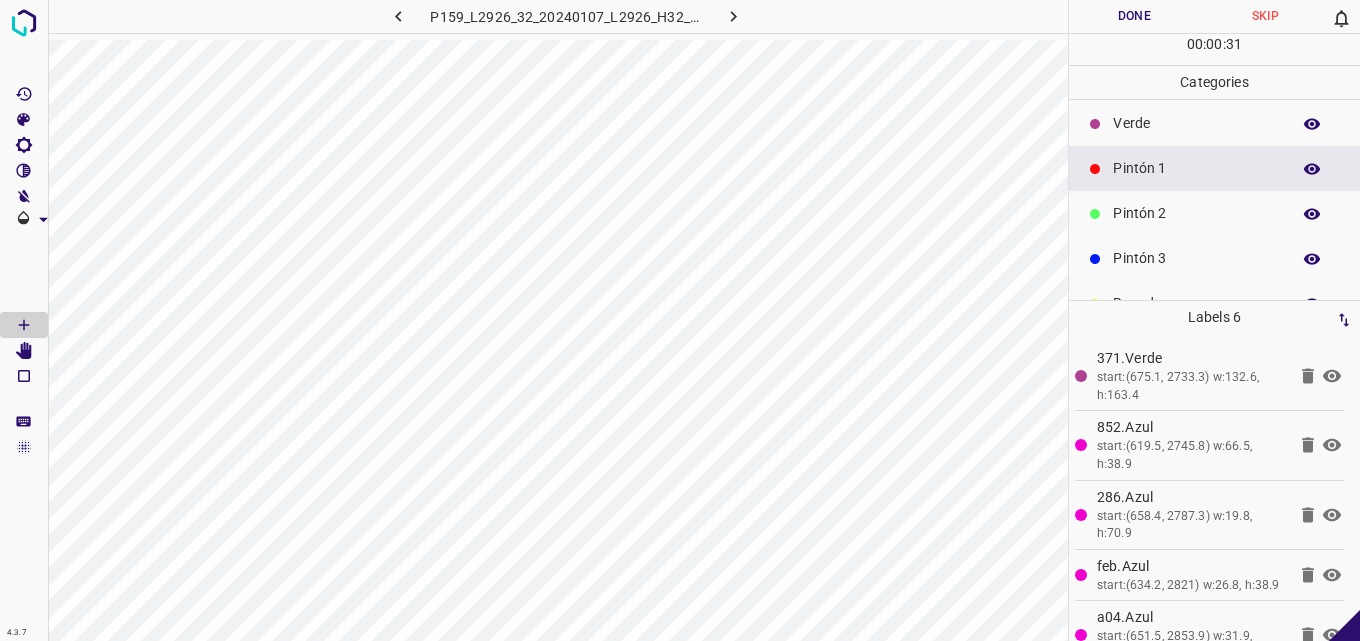 scroll, scrollTop: 176, scrollLeft: 0, axis: vertical 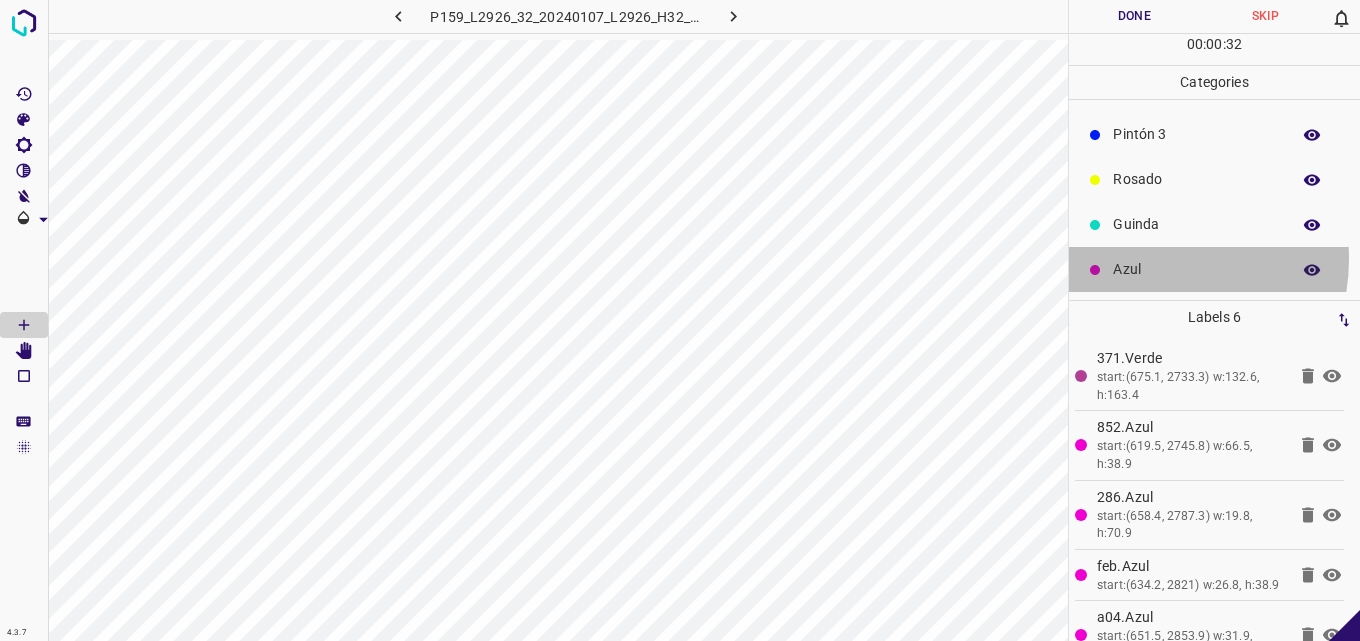 click on "Azul" at bounding box center [1196, 269] 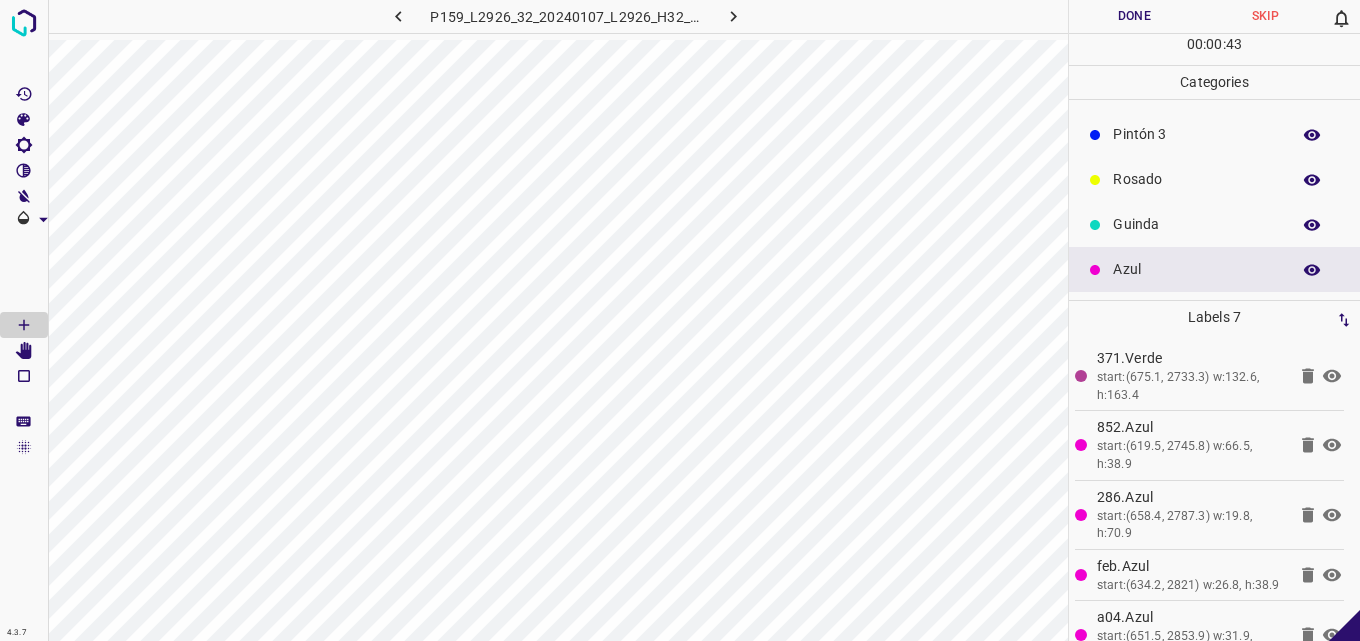 scroll, scrollTop: 0, scrollLeft: 0, axis: both 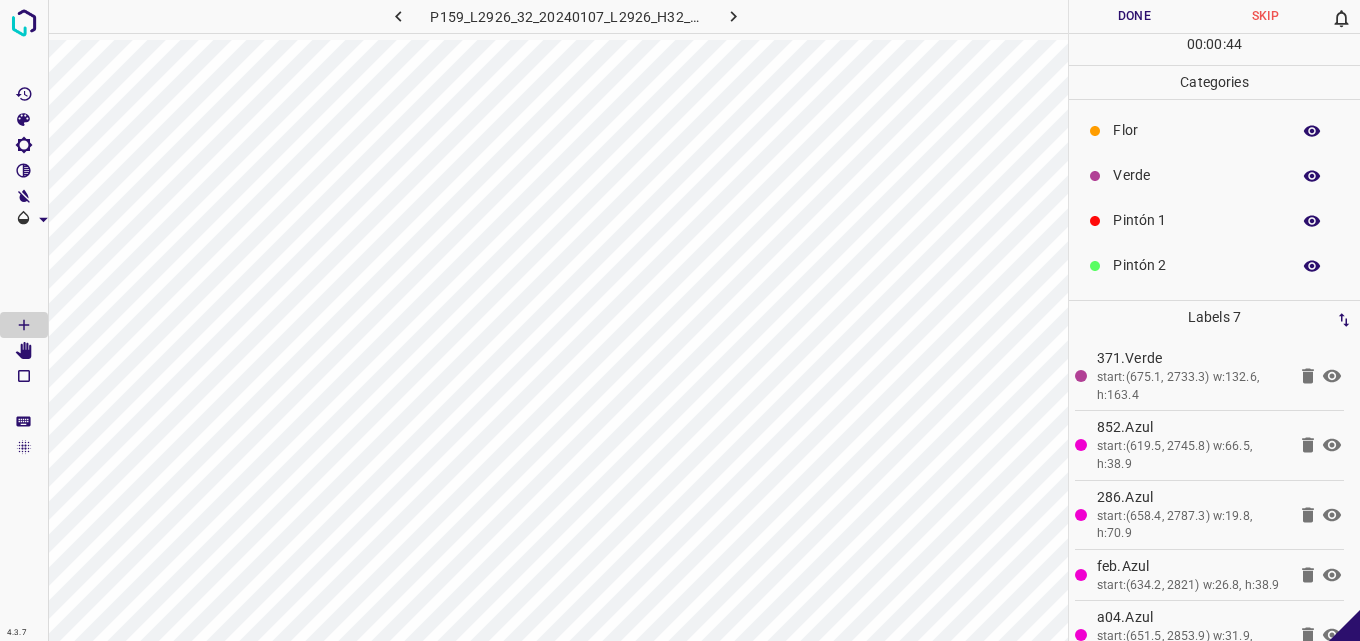 click on "Pintón 1" at bounding box center (1196, 220) 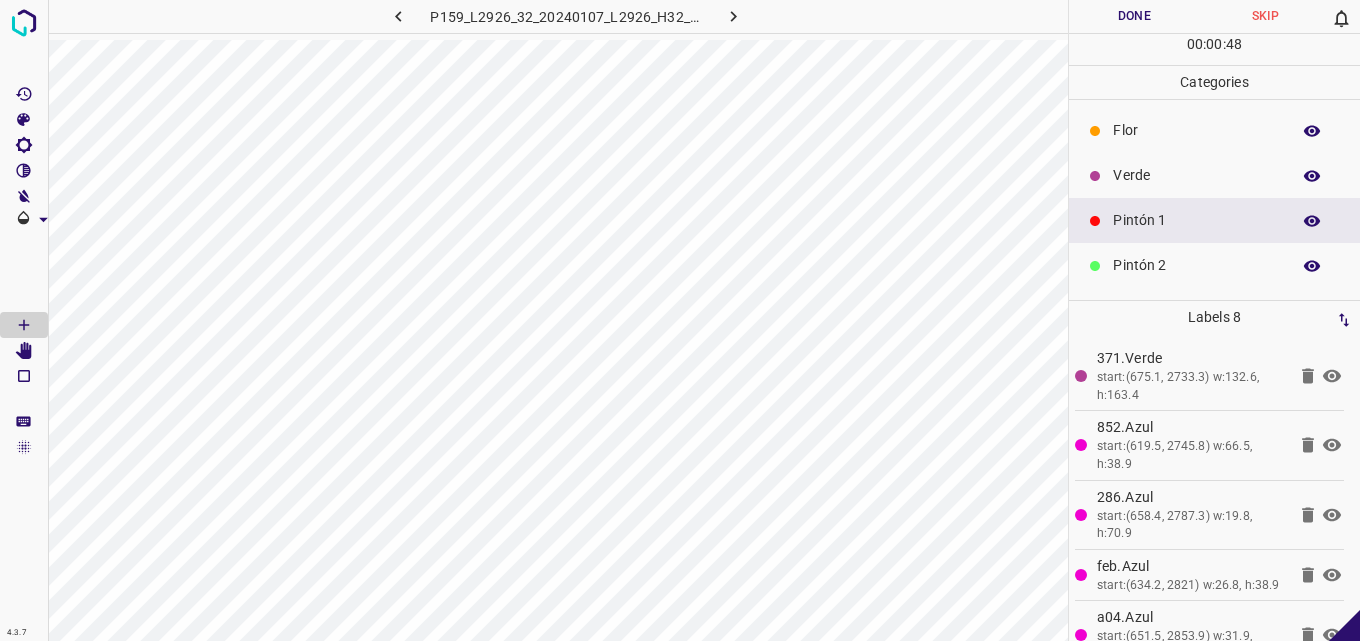 click on "Verde" at bounding box center [1196, 175] 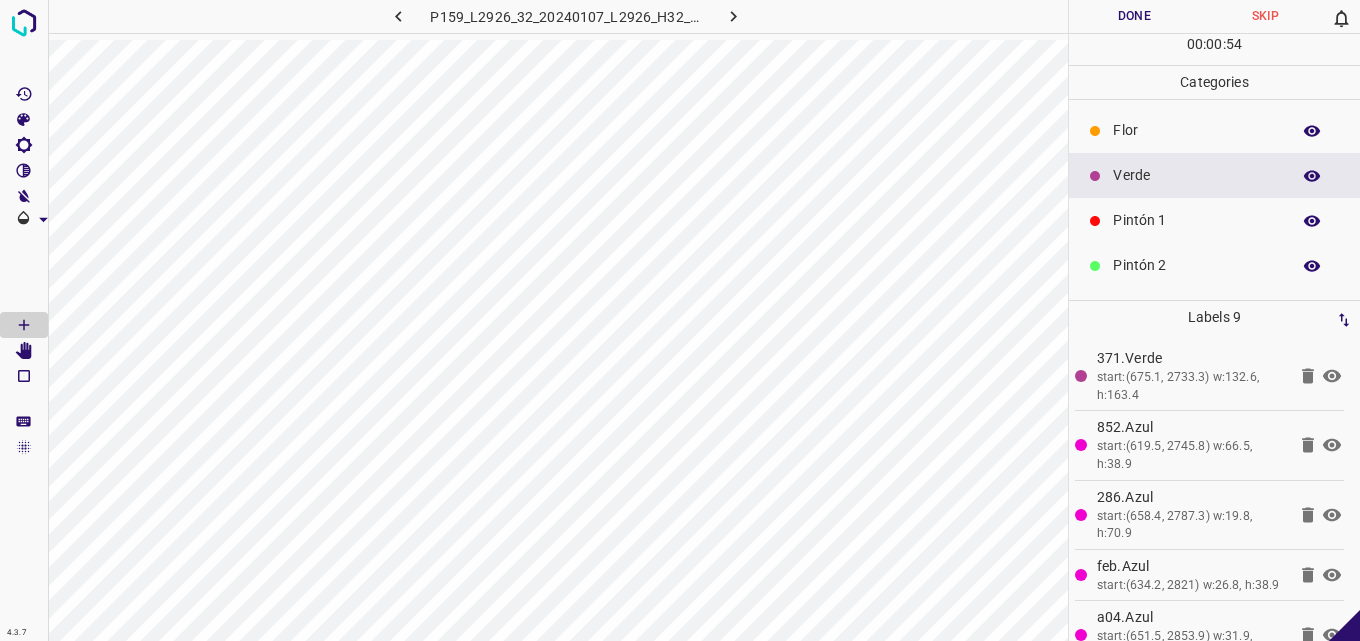 drag, startPoint x: 1125, startPoint y: 213, endPoint x: 1081, endPoint y: 214, distance: 44.011364 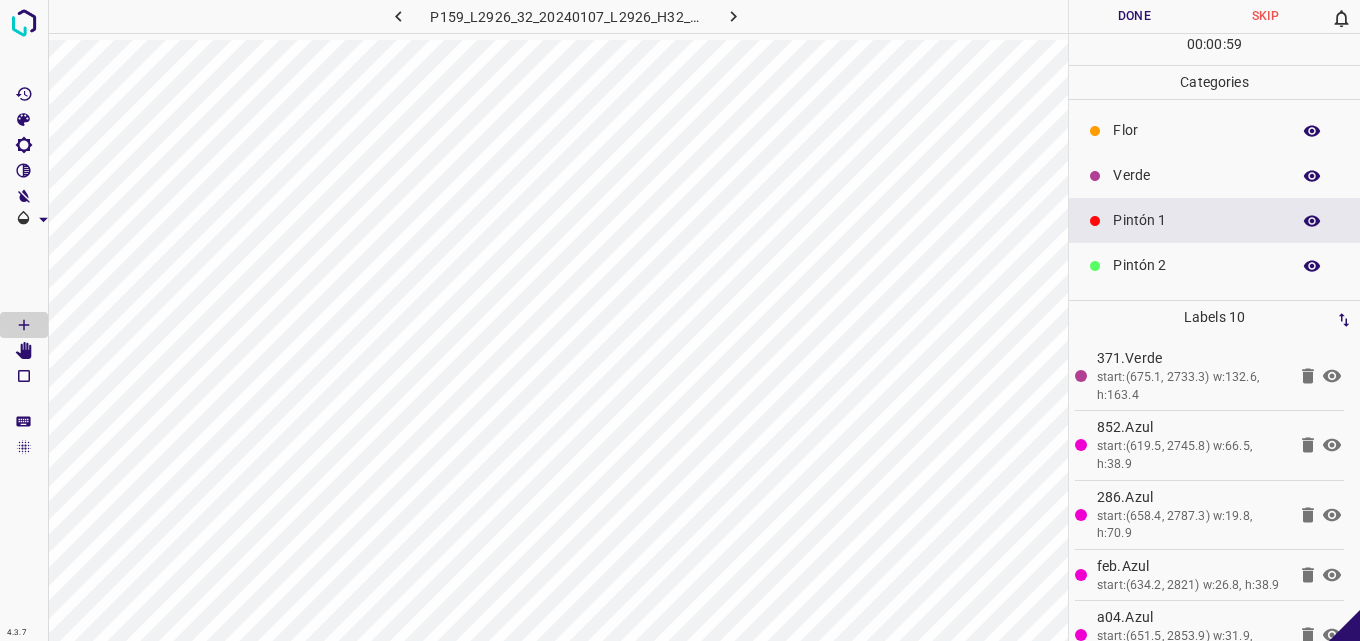 click on "Verde" at bounding box center (1196, 175) 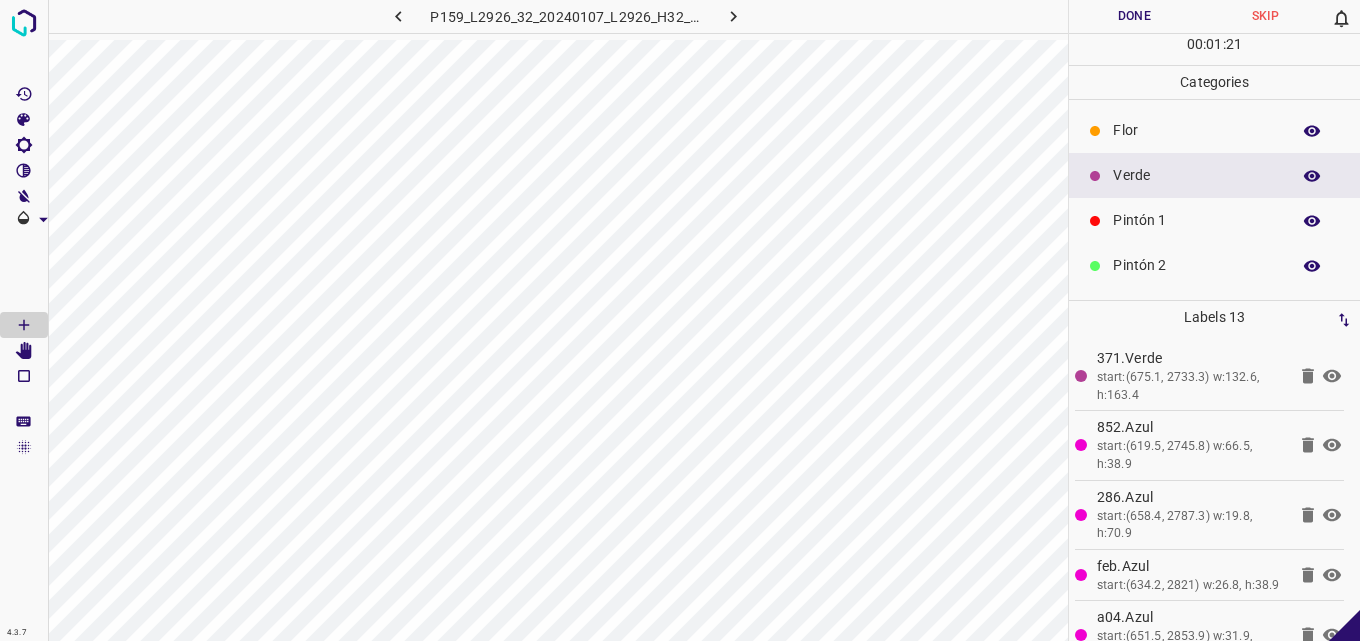 click on "Flor" at bounding box center (1196, 130) 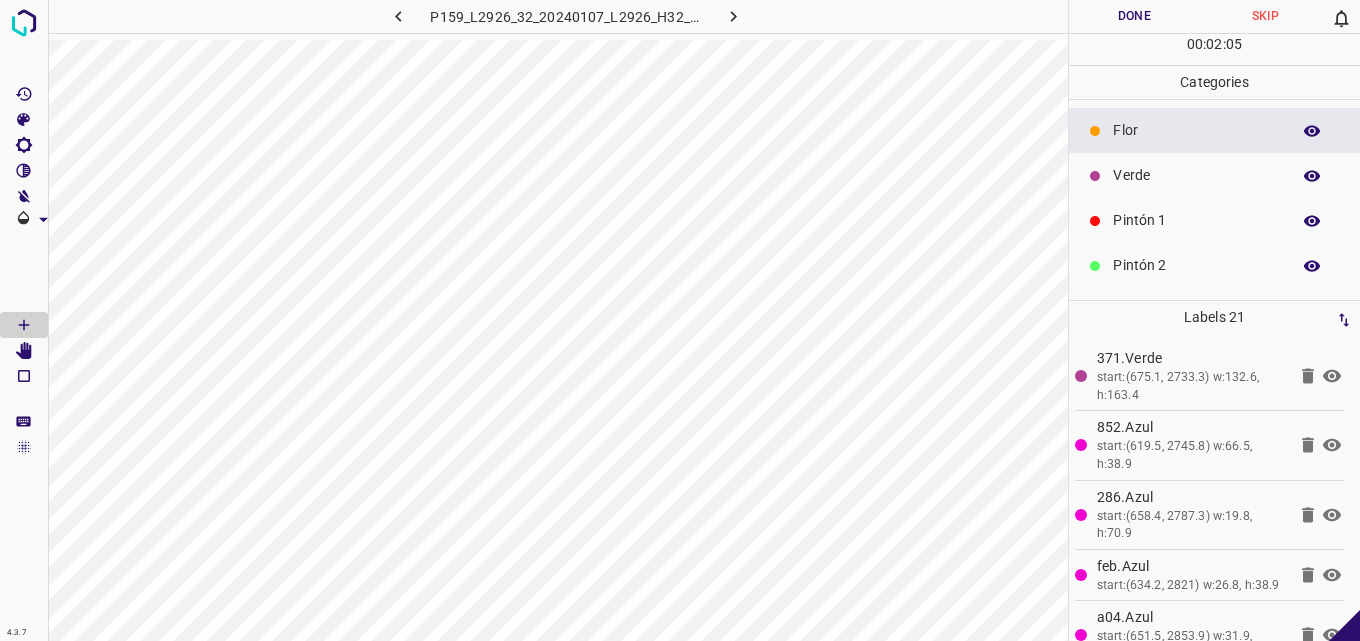 click on "Verde" at bounding box center (1214, 175) 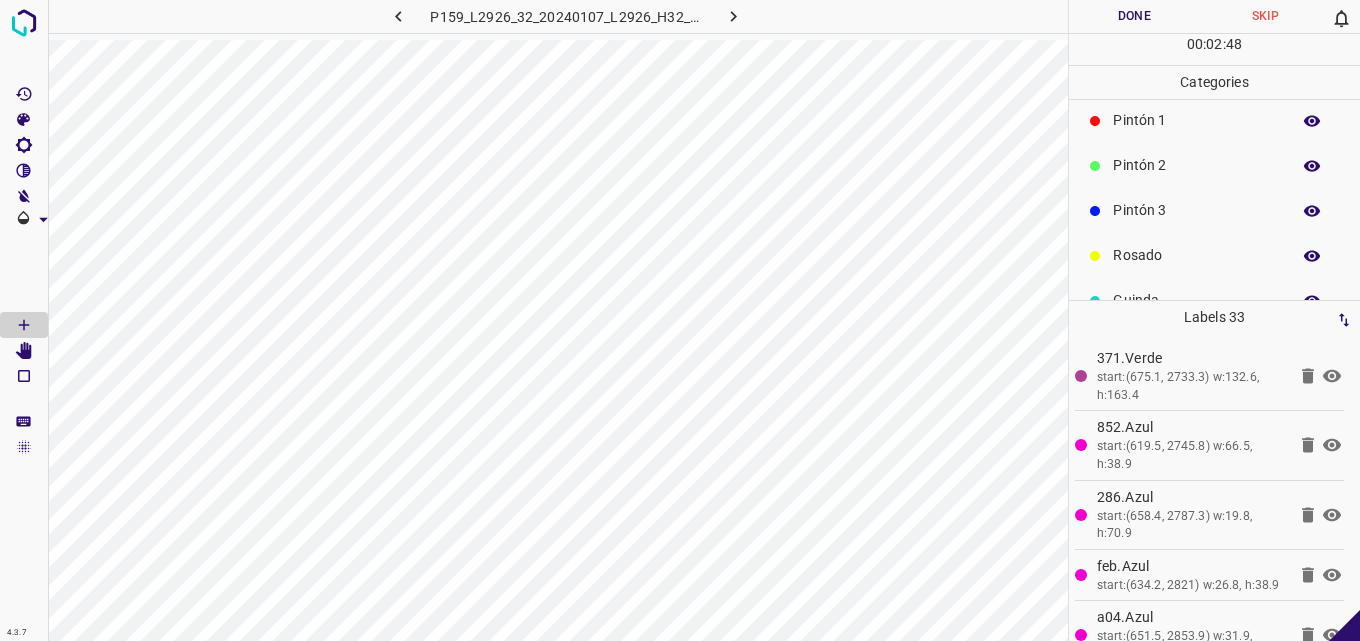 scroll, scrollTop: 176, scrollLeft: 0, axis: vertical 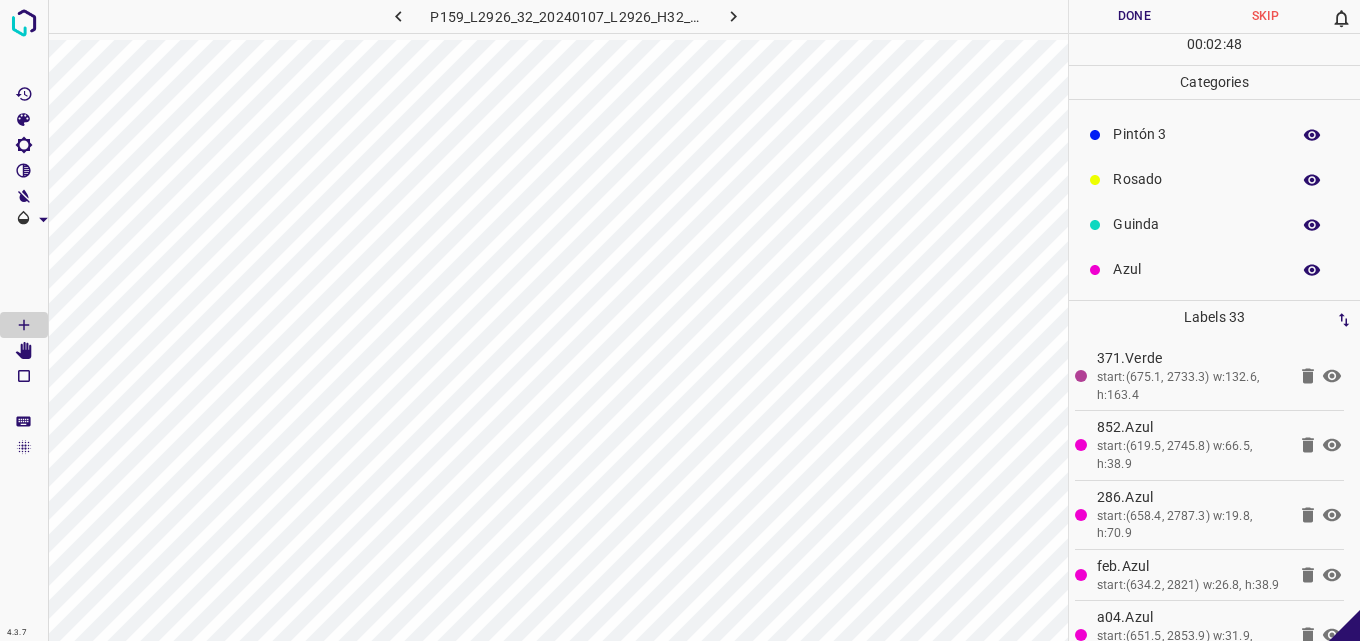 click on "Guinda" at bounding box center [1196, 224] 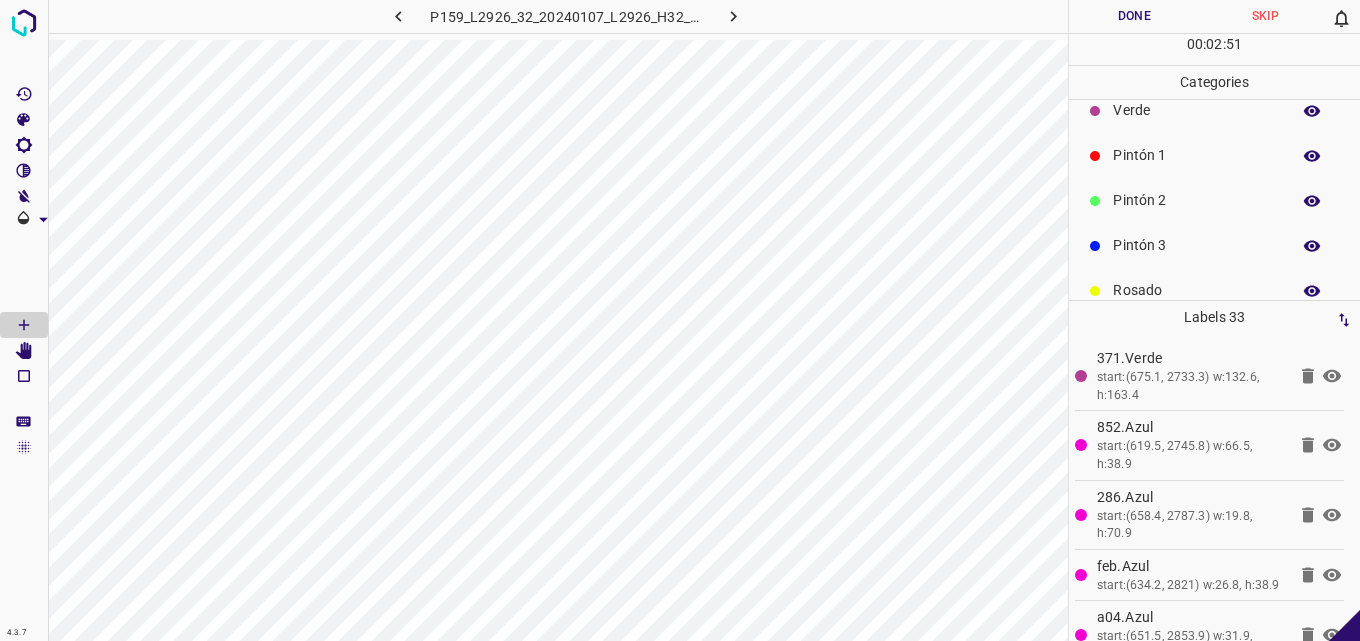 scroll, scrollTop: 100, scrollLeft: 0, axis: vertical 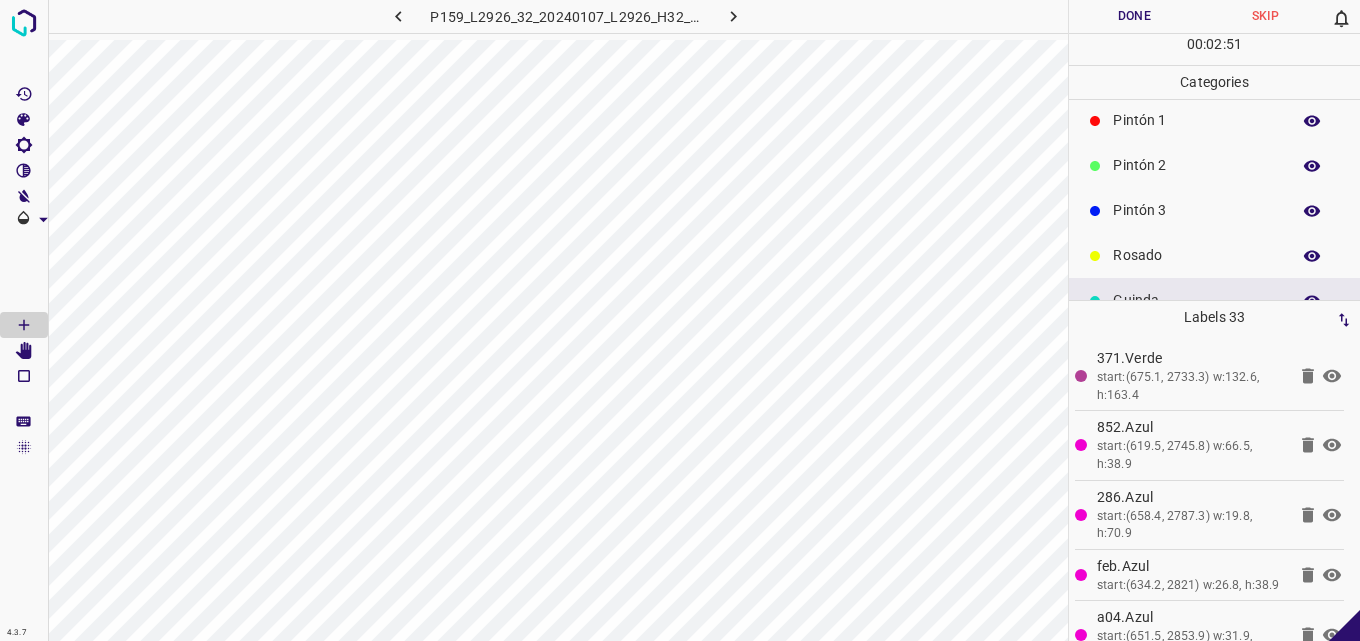 click on "Pintón 3" at bounding box center (1196, 210) 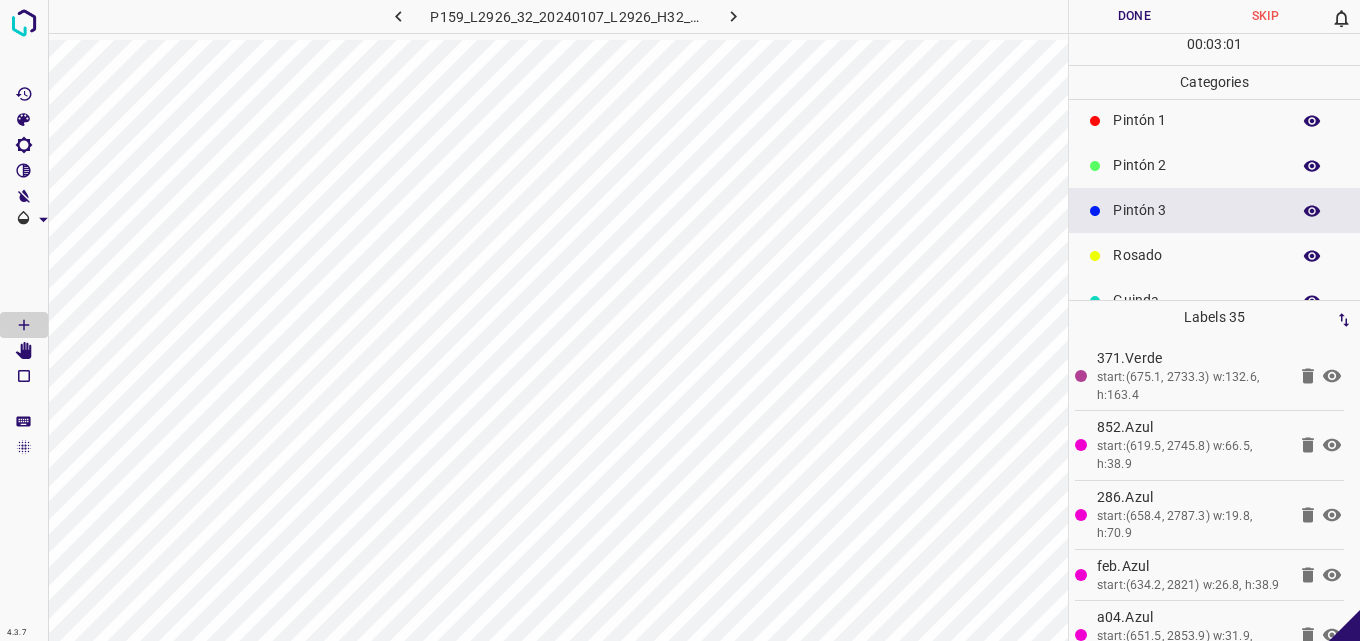 click on "Pintón 2" at bounding box center (1196, 165) 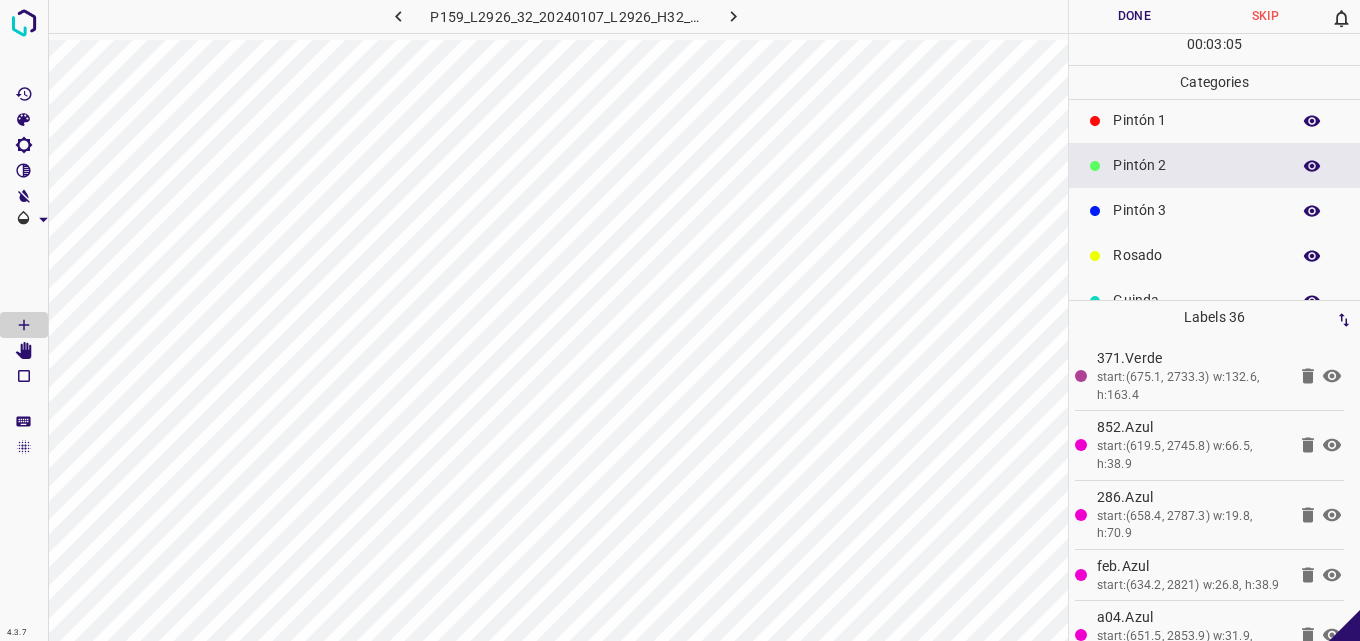 click on "Pintón 1" at bounding box center [1196, 120] 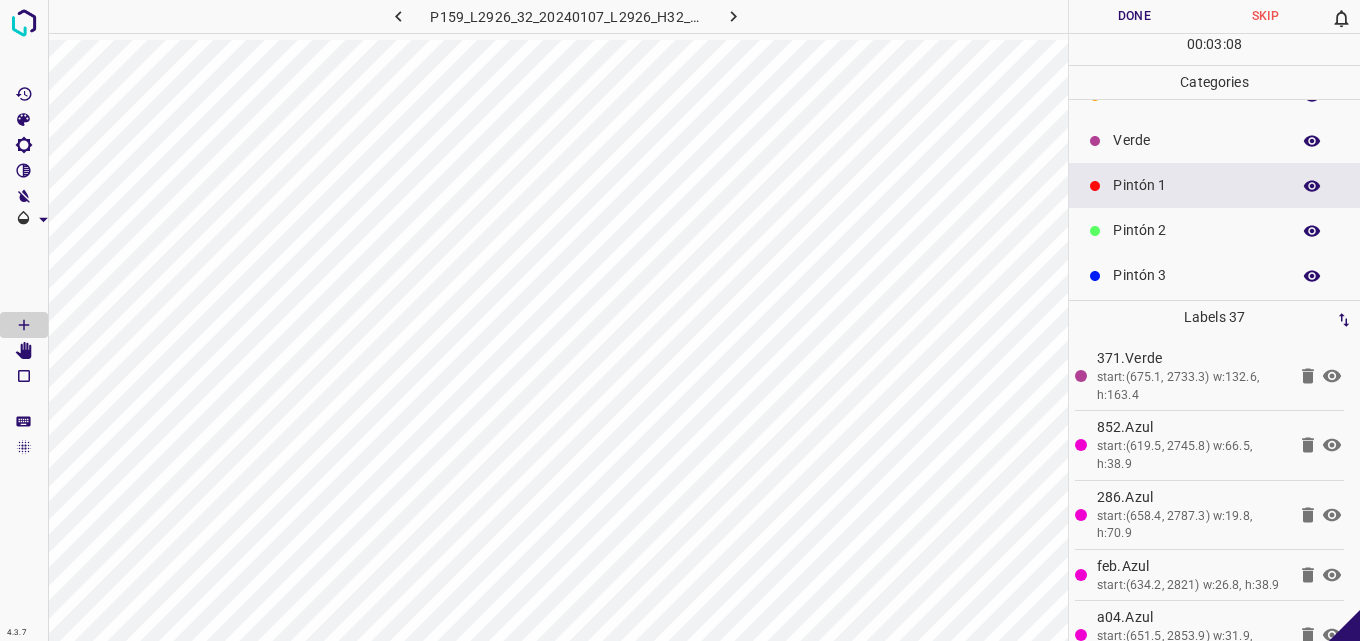 scroll, scrollTop: 0, scrollLeft: 0, axis: both 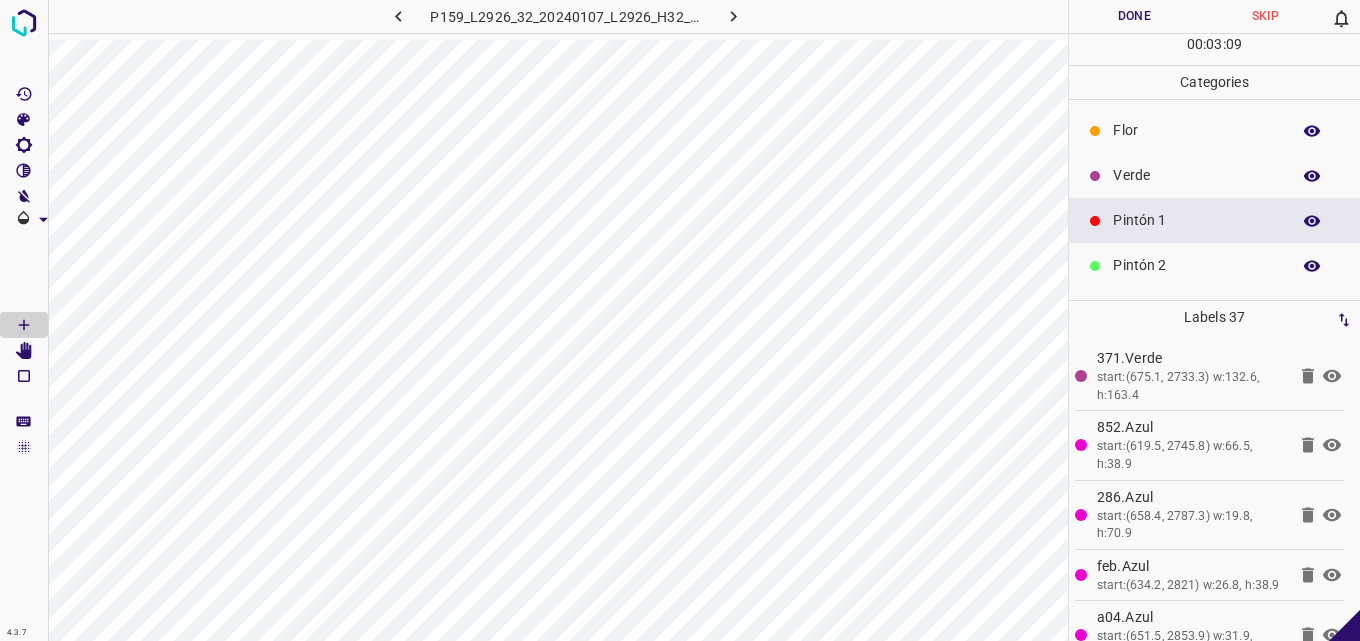 click on "Verde" at bounding box center [1196, 175] 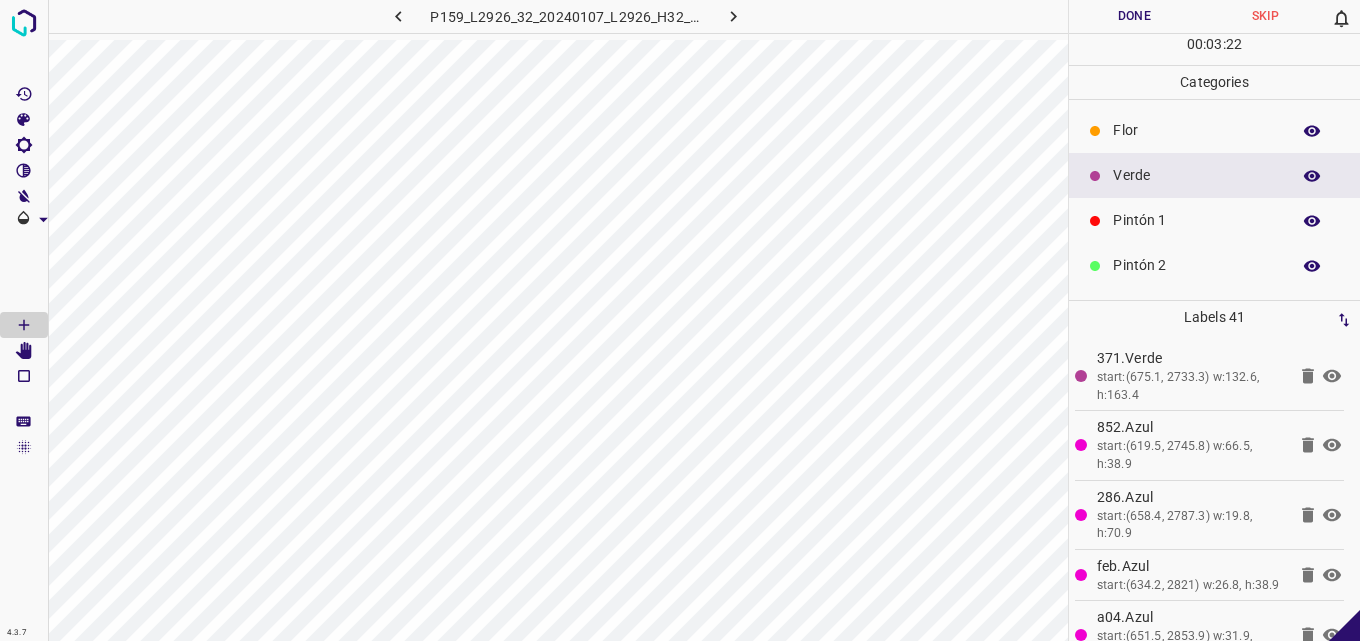 scroll, scrollTop: 100, scrollLeft: 0, axis: vertical 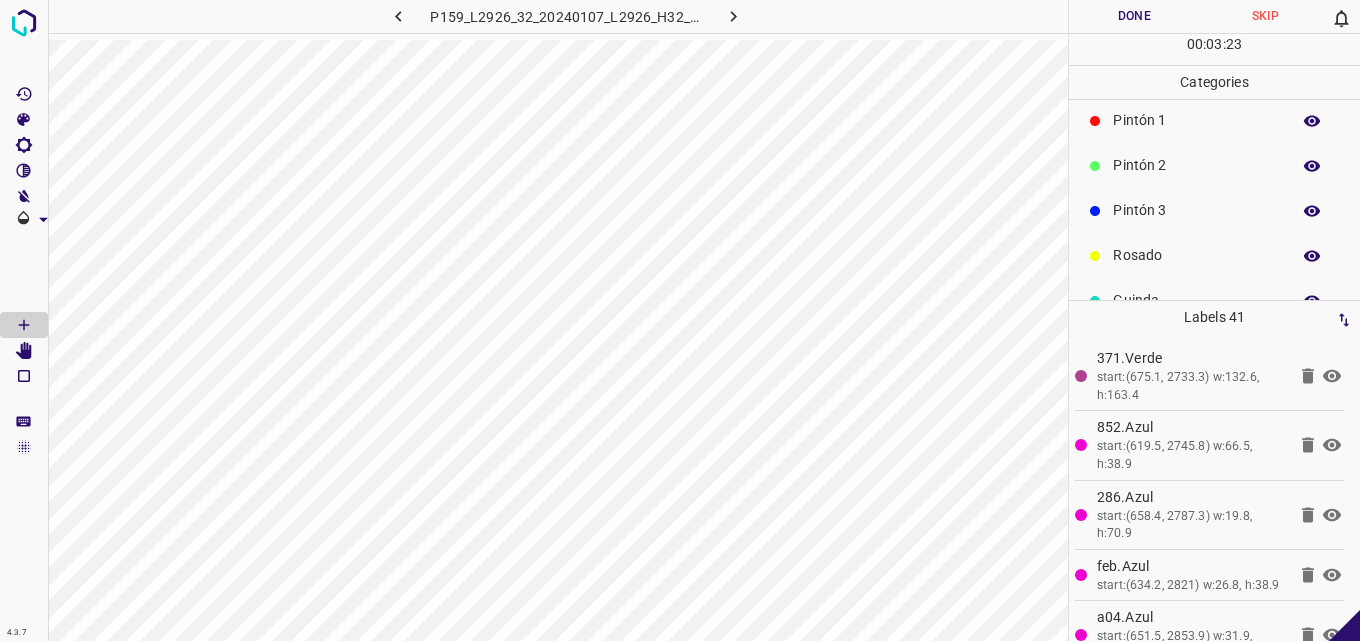 click on "Pintón 3" at bounding box center [1196, 210] 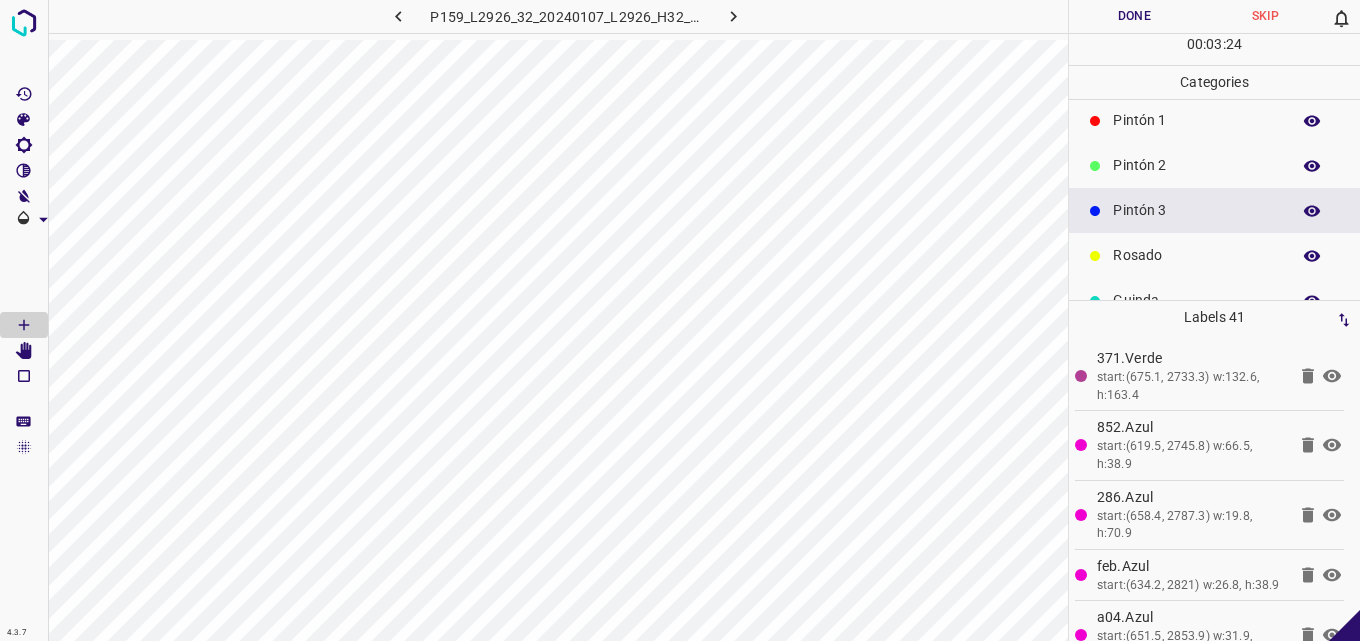click on "Rosado" at bounding box center (1196, 255) 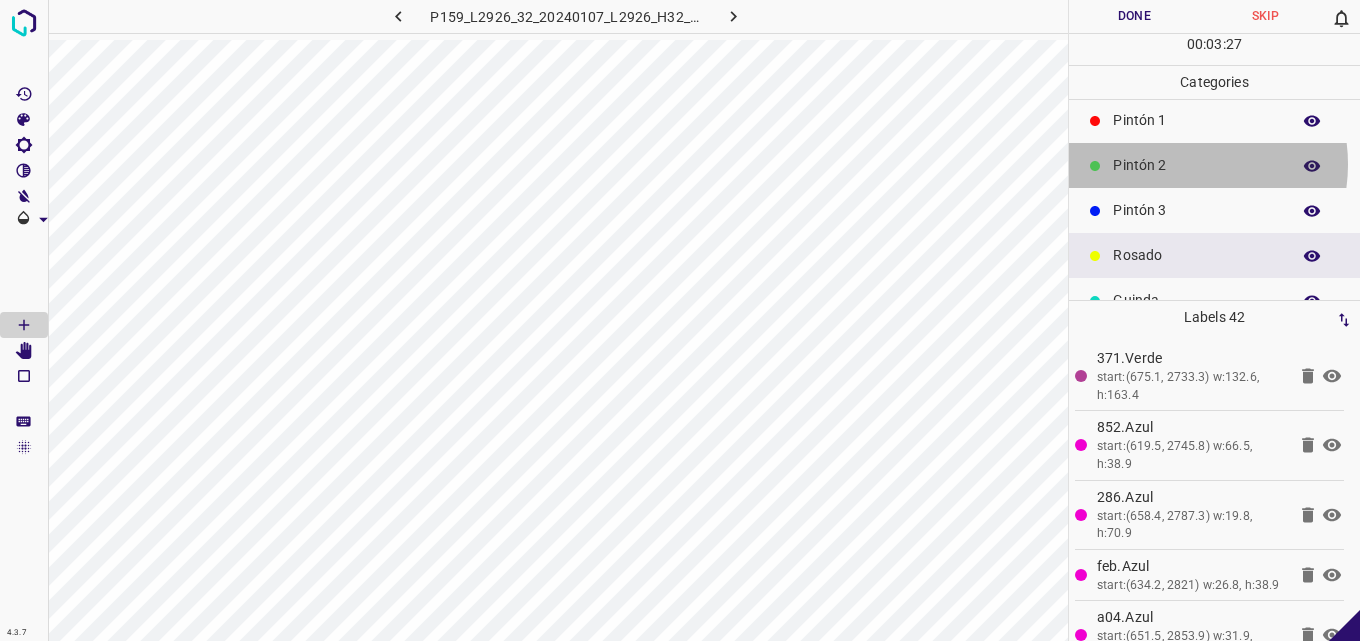 drag, startPoint x: 1174, startPoint y: 164, endPoint x: 1116, endPoint y: 179, distance: 59.908264 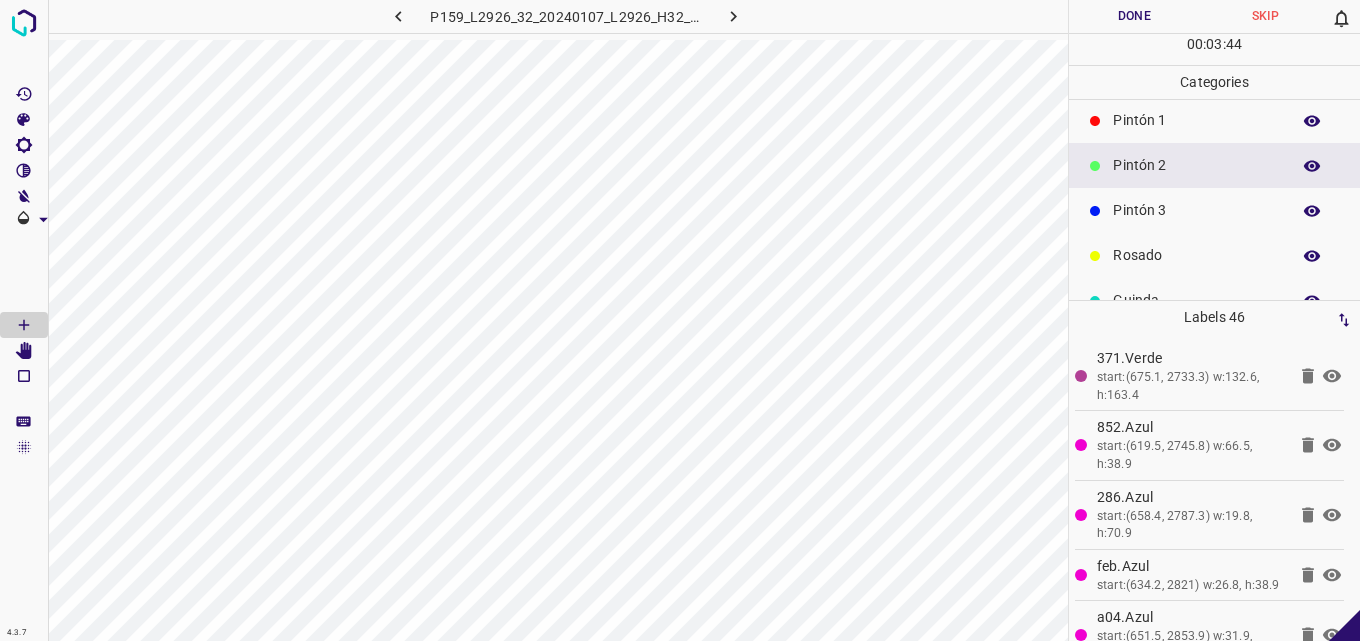 scroll, scrollTop: 176, scrollLeft: 0, axis: vertical 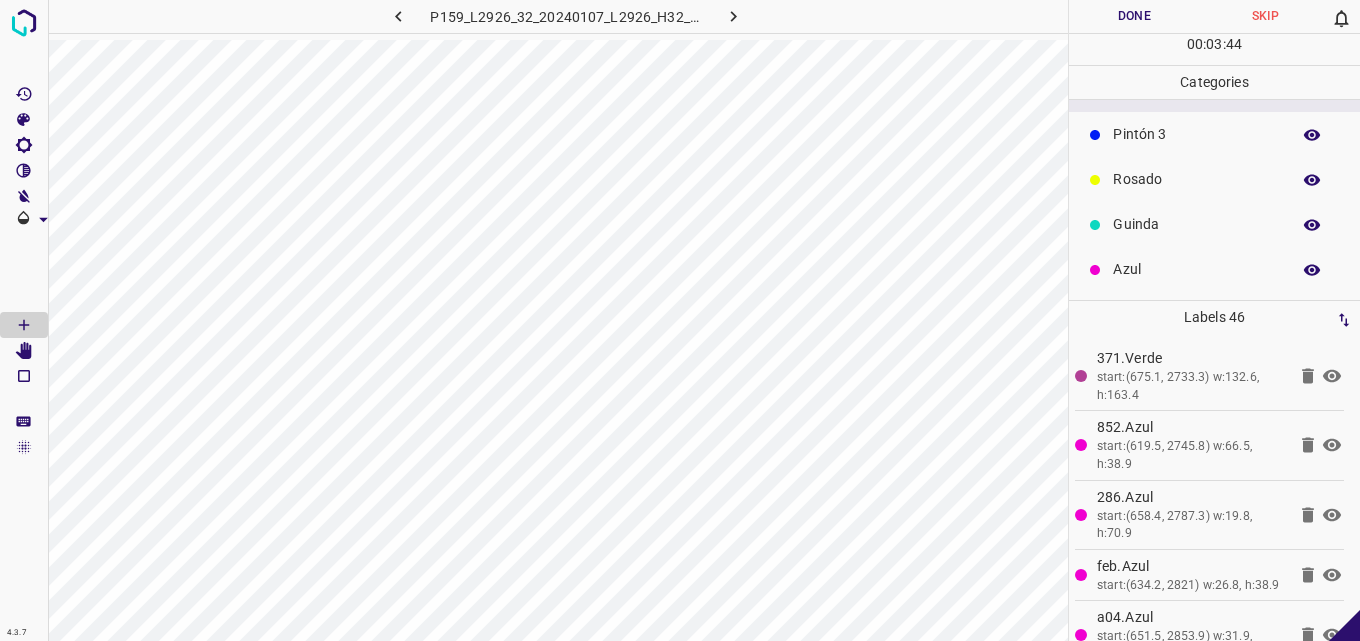 click on "Azul" at bounding box center [1196, 269] 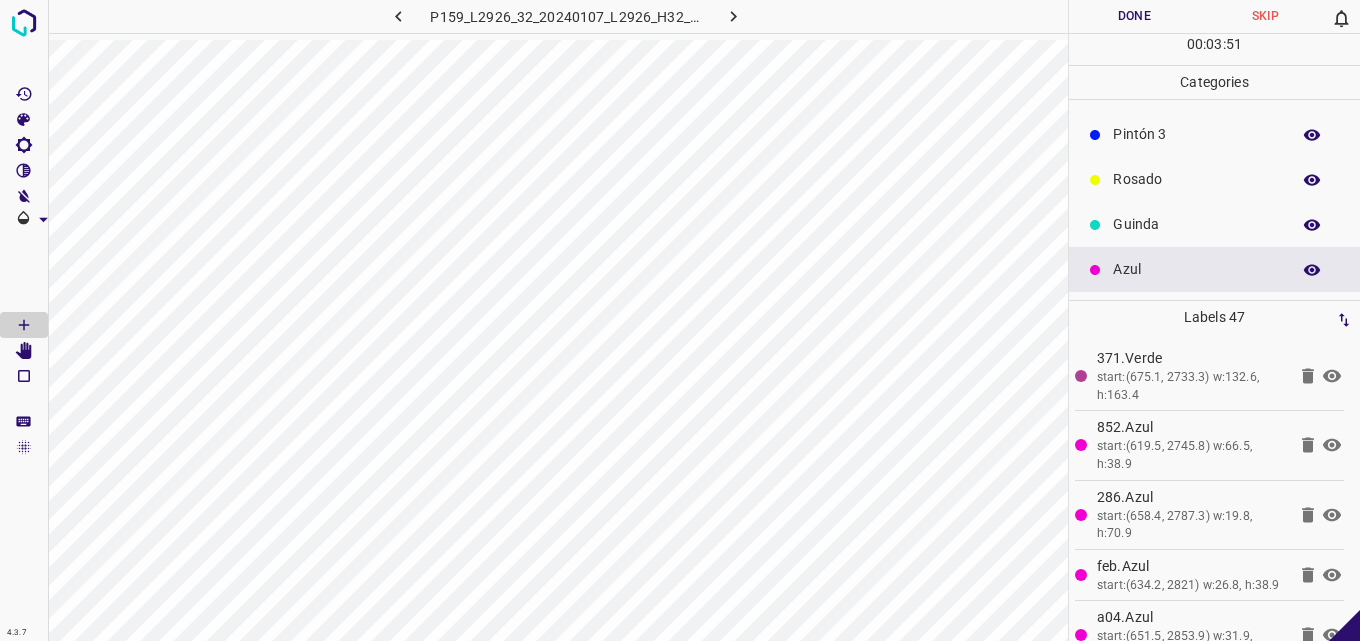 scroll, scrollTop: 0, scrollLeft: 0, axis: both 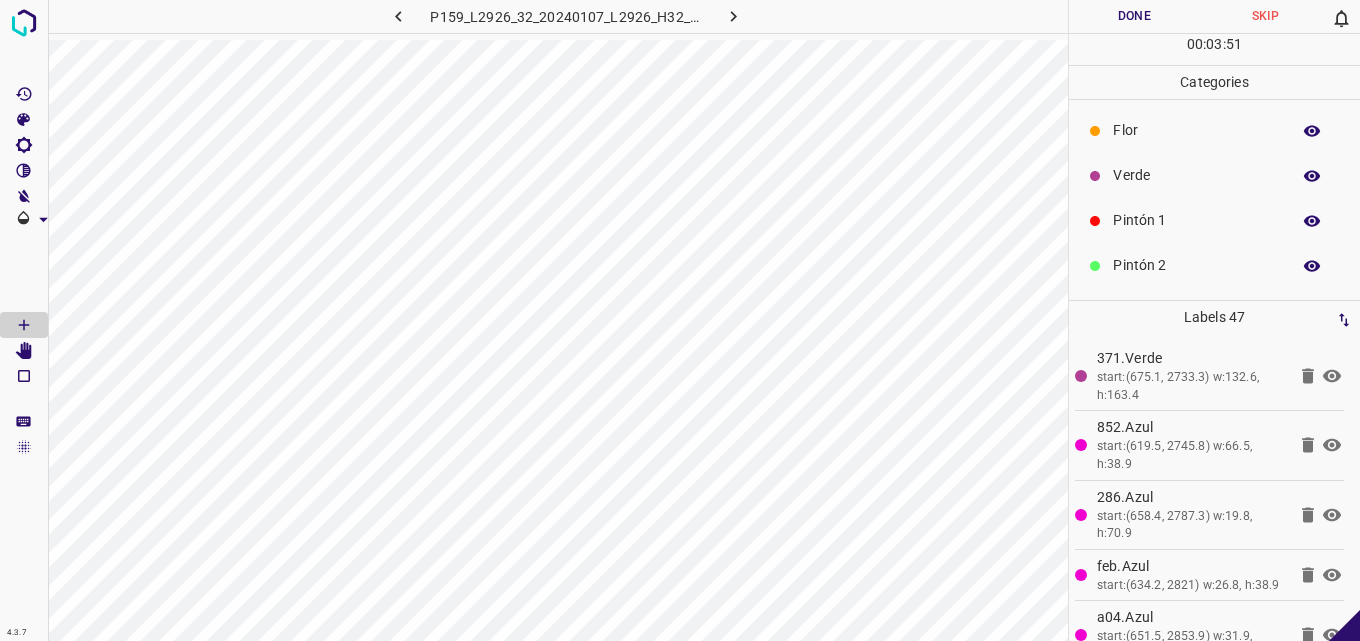 click on "Verde" at bounding box center [1196, 175] 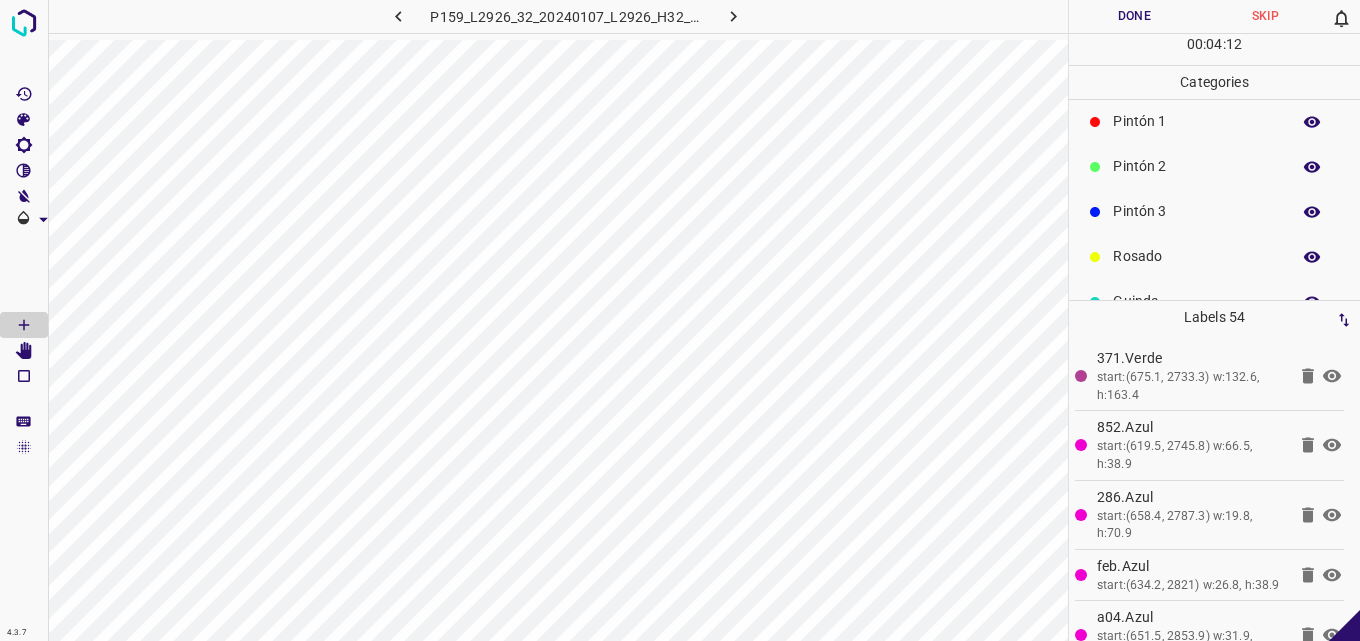scroll, scrollTop: 176, scrollLeft: 0, axis: vertical 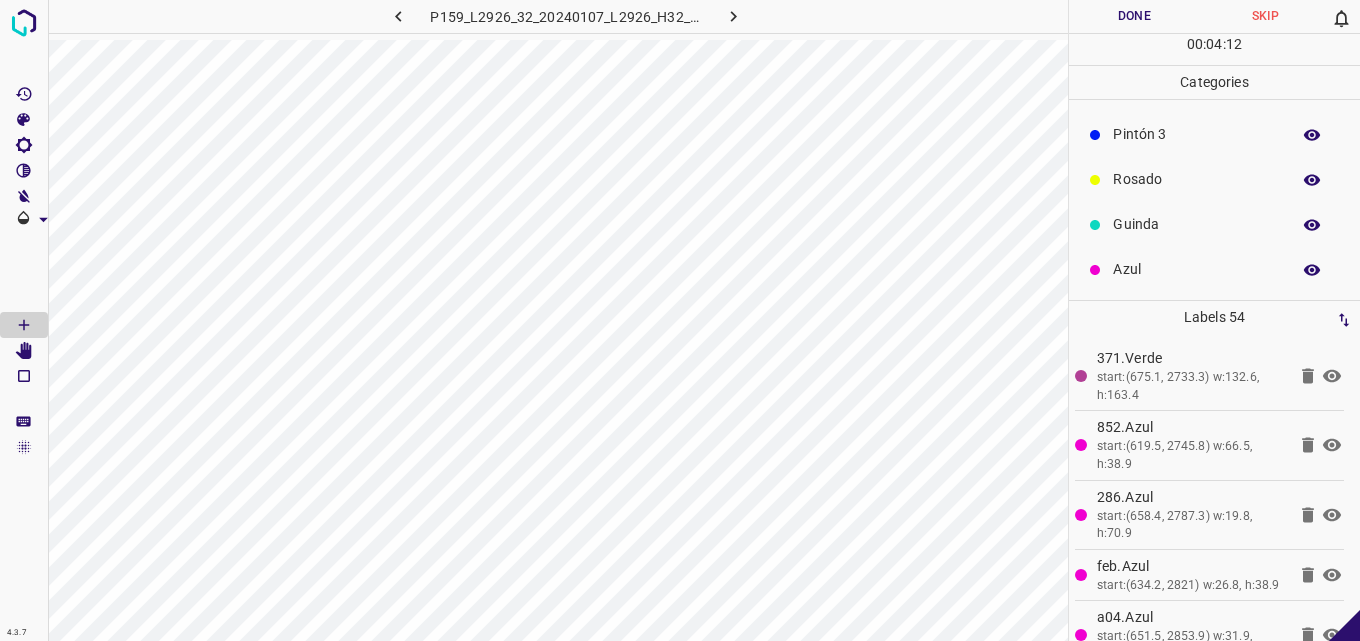 click on "Azul" at bounding box center (1196, 269) 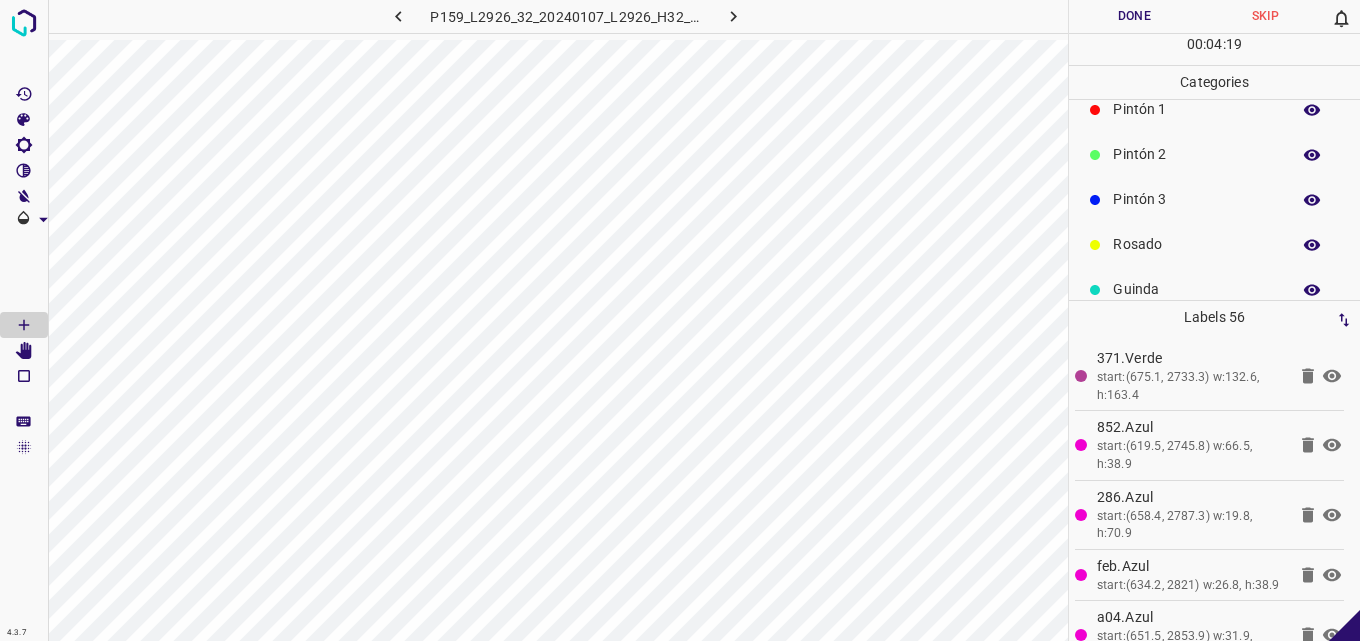 scroll, scrollTop: 76, scrollLeft: 0, axis: vertical 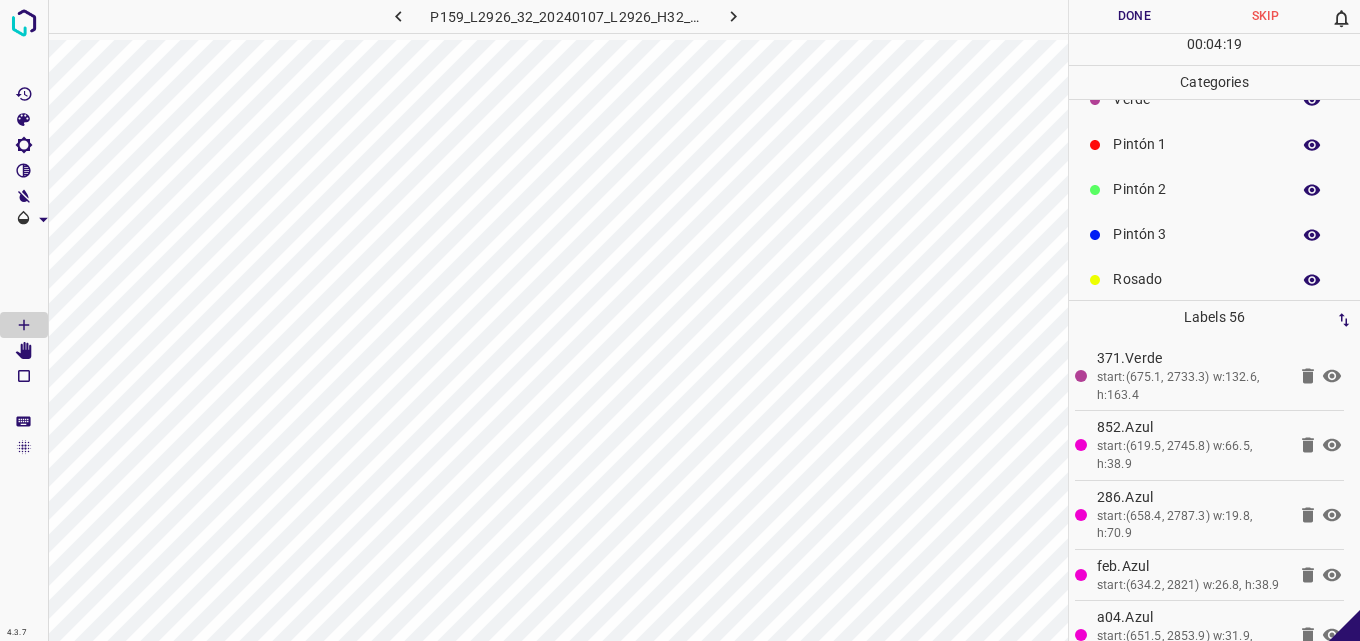 click on "Pintón 2" at bounding box center [1196, 189] 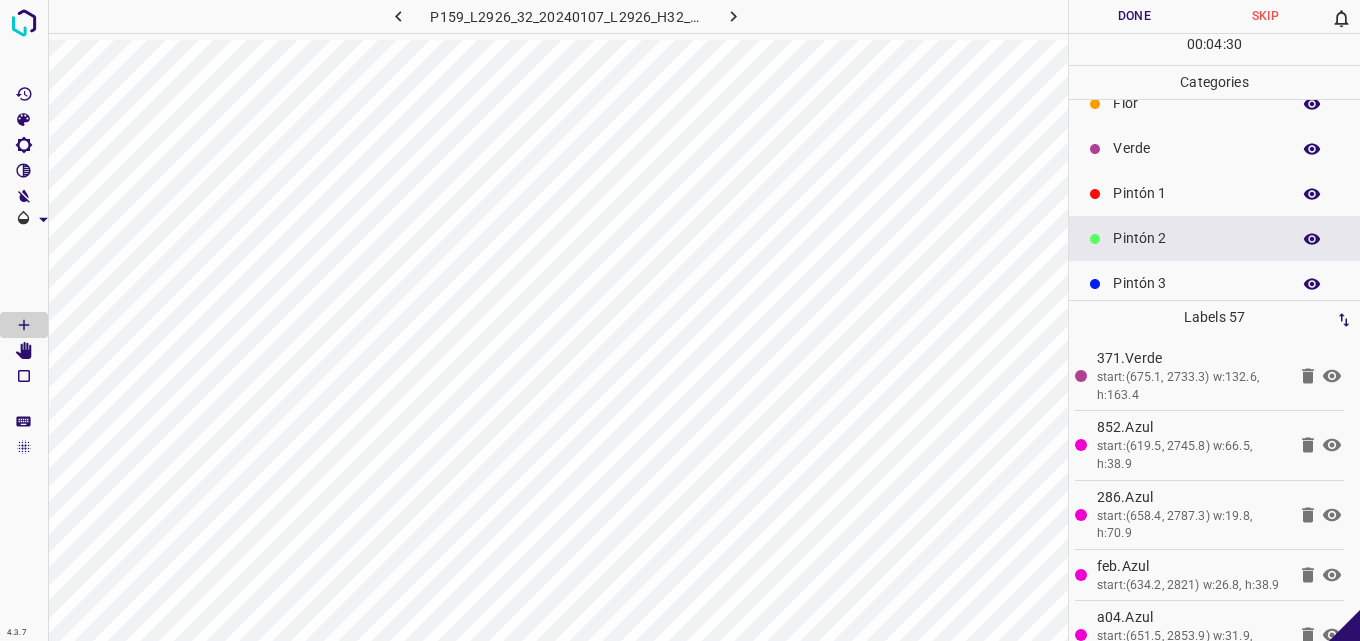 scroll, scrollTop: 0, scrollLeft: 0, axis: both 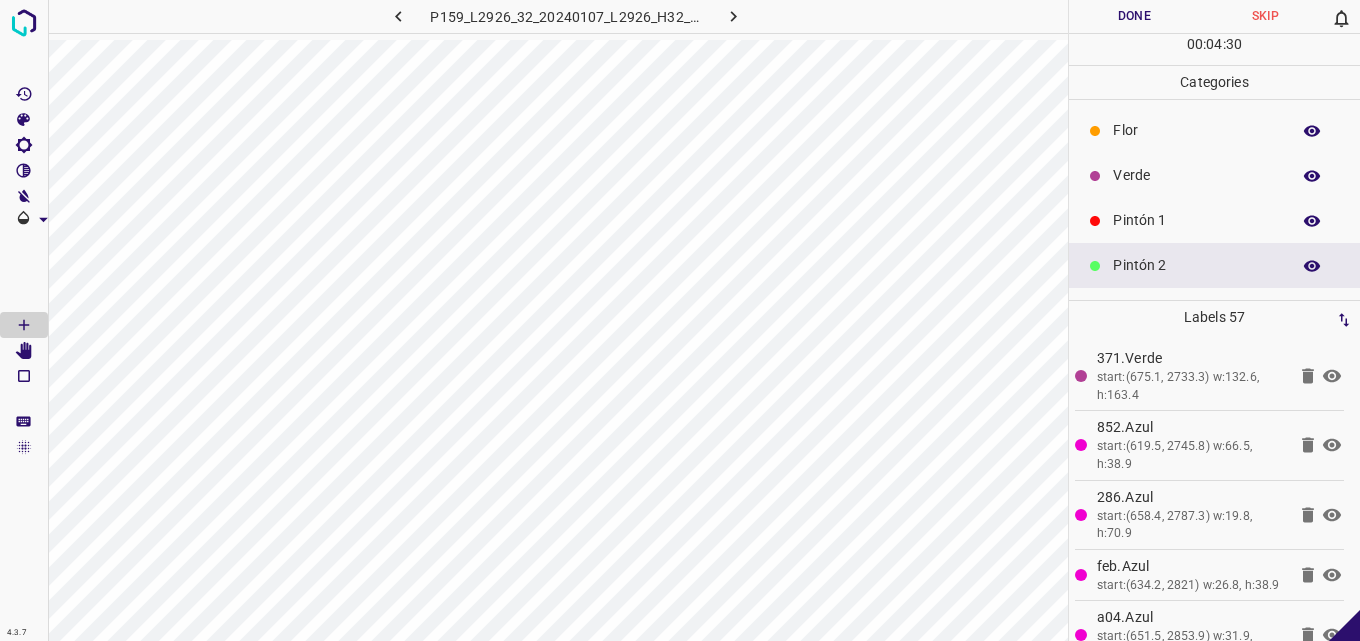 click on "Verde" at bounding box center (1196, 175) 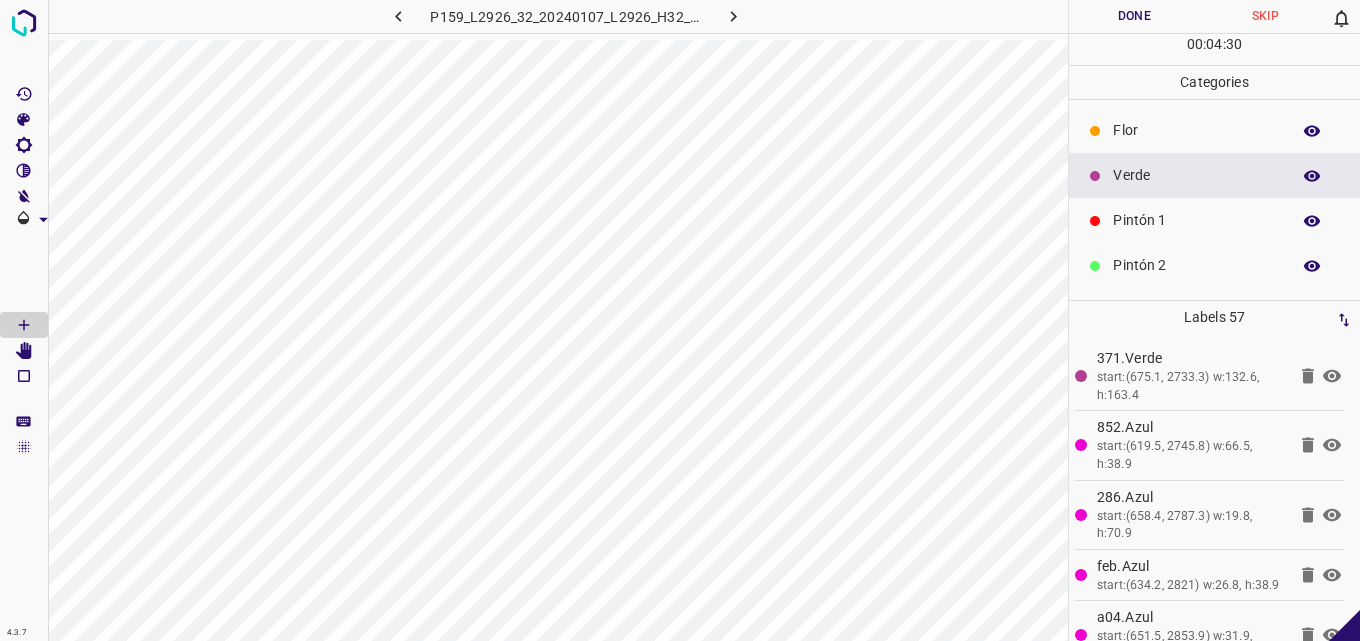 click on "Flor" at bounding box center [1196, 130] 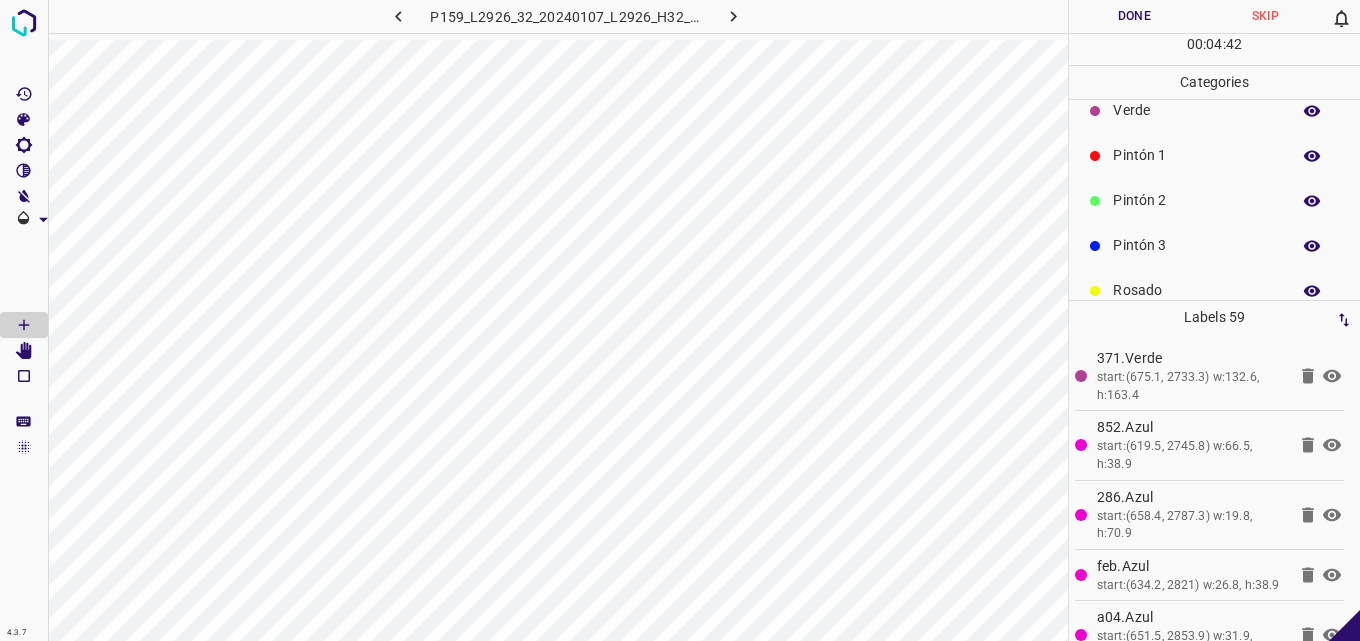 scroll, scrollTop: 100, scrollLeft: 0, axis: vertical 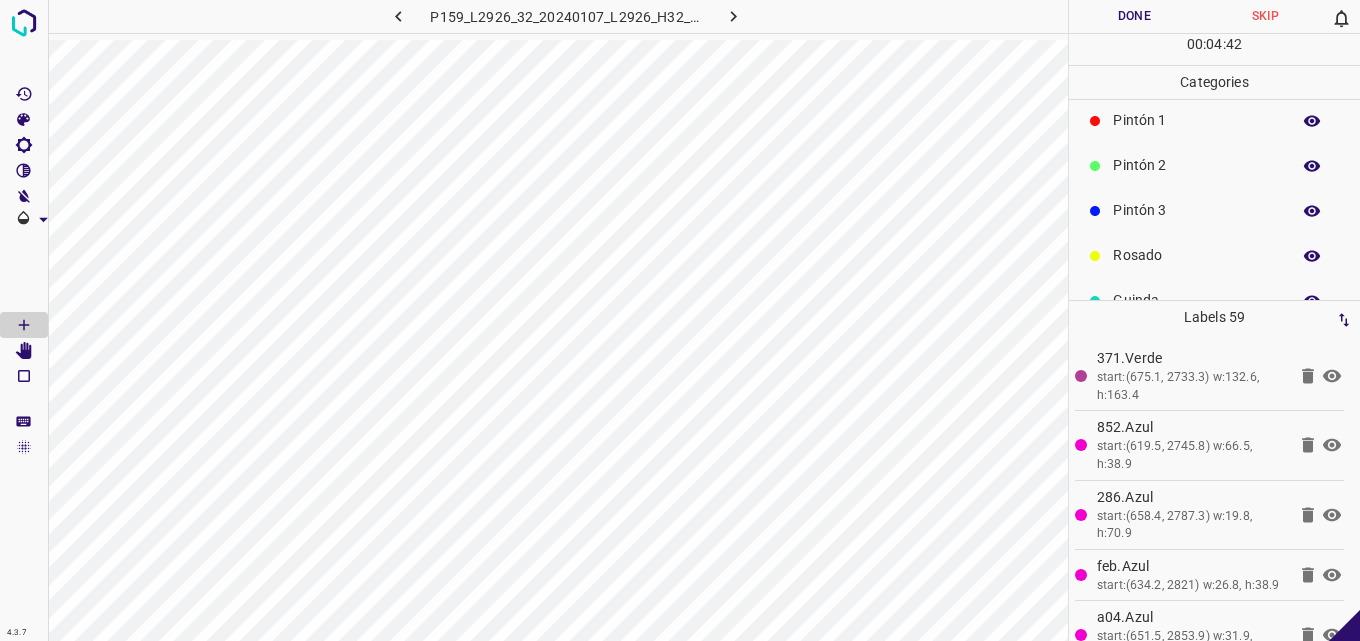 click on "Pintón 2" at bounding box center (1196, 165) 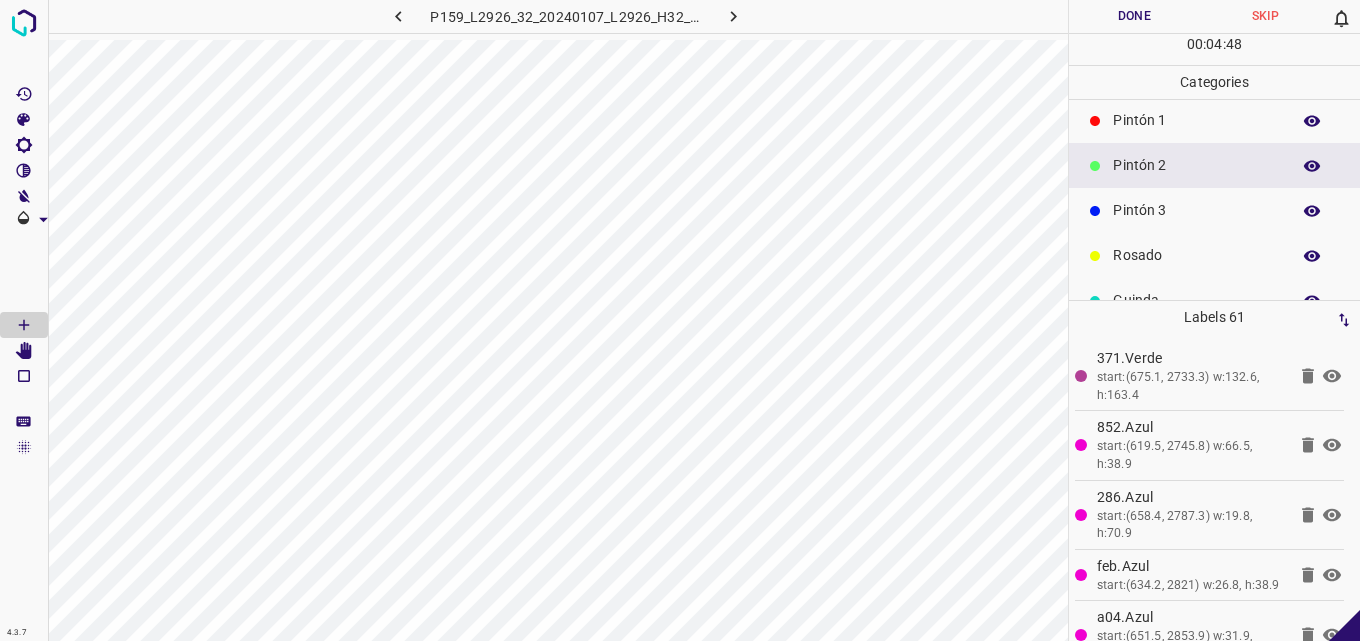 click on "Pintón 1" at bounding box center [1196, 120] 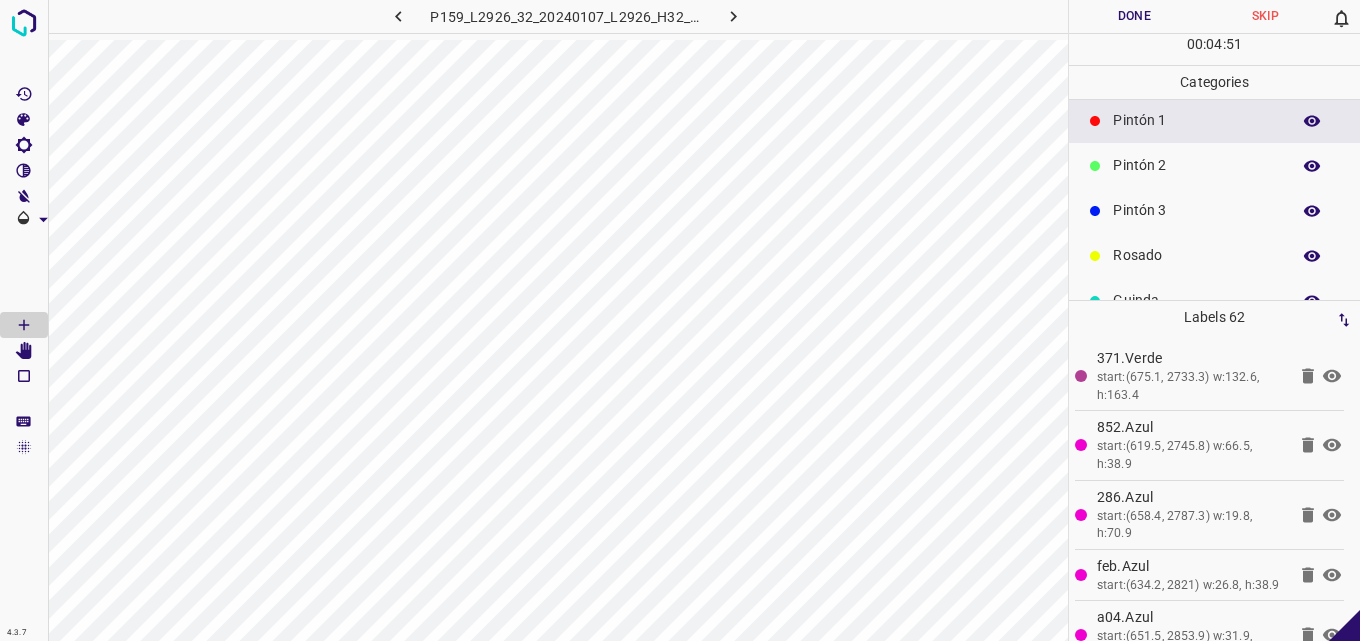 scroll, scrollTop: 0, scrollLeft: 0, axis: both 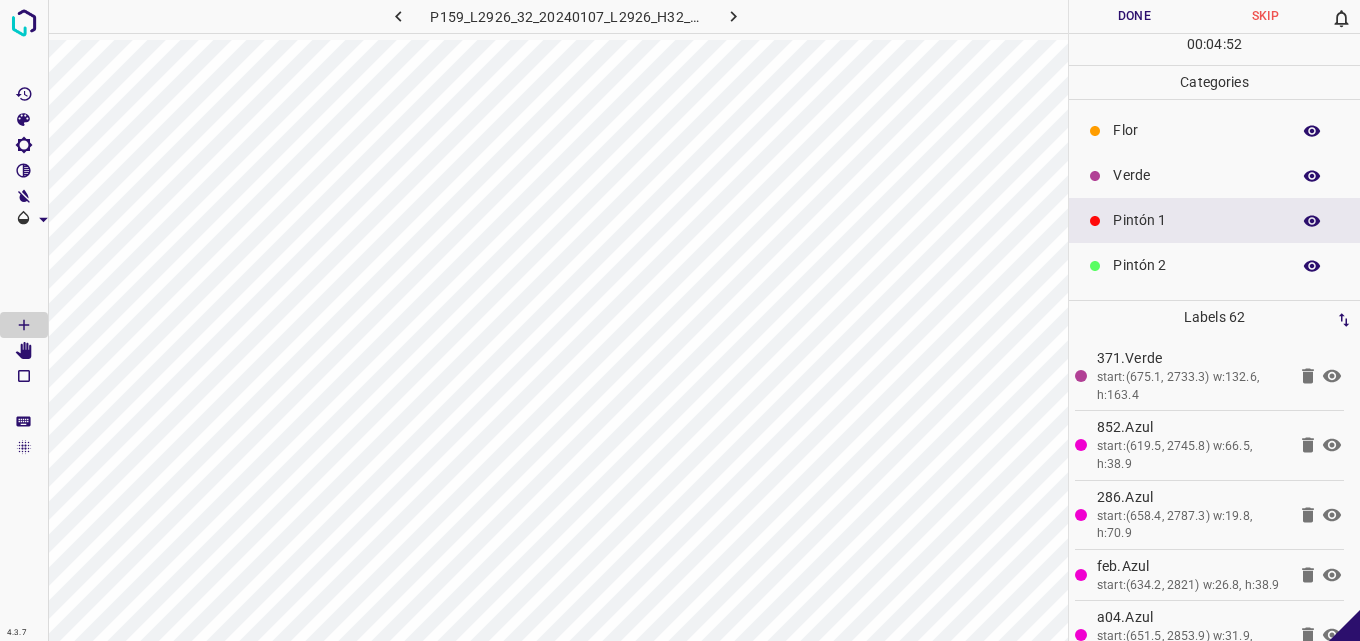 click on "Verde" at bounding box center [1196, 175] 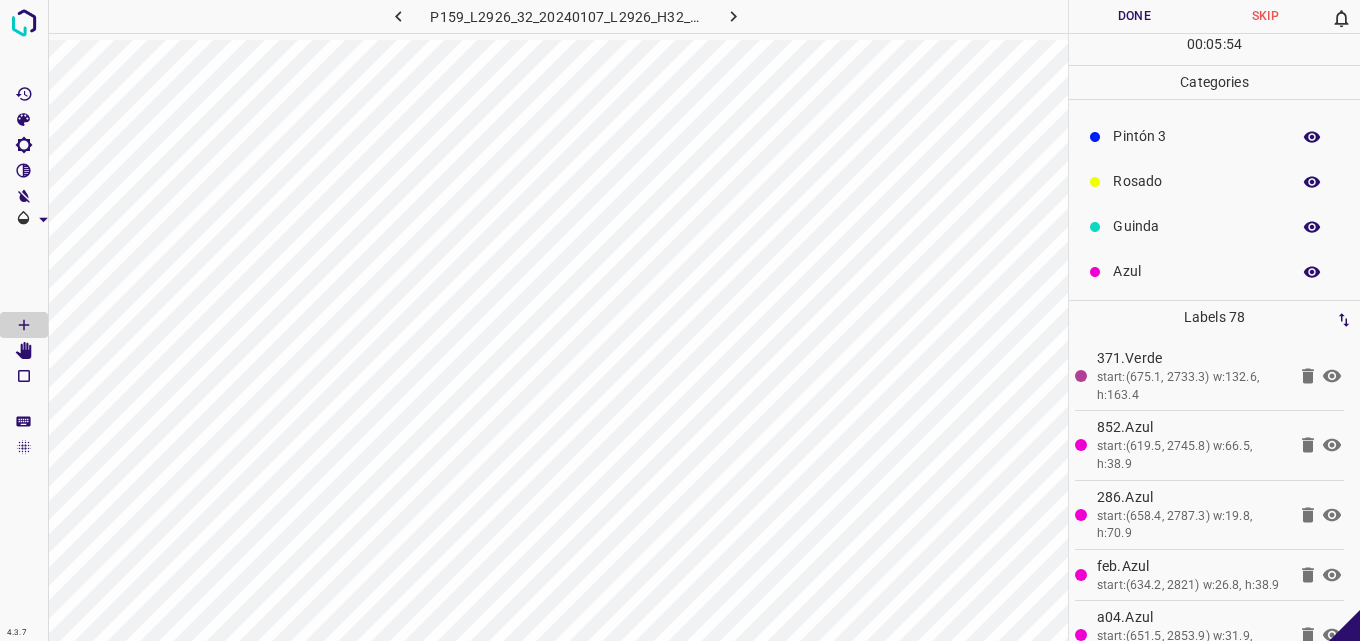 scroll, scrollTop: 176, scrollLeft: 0, axis: vertical 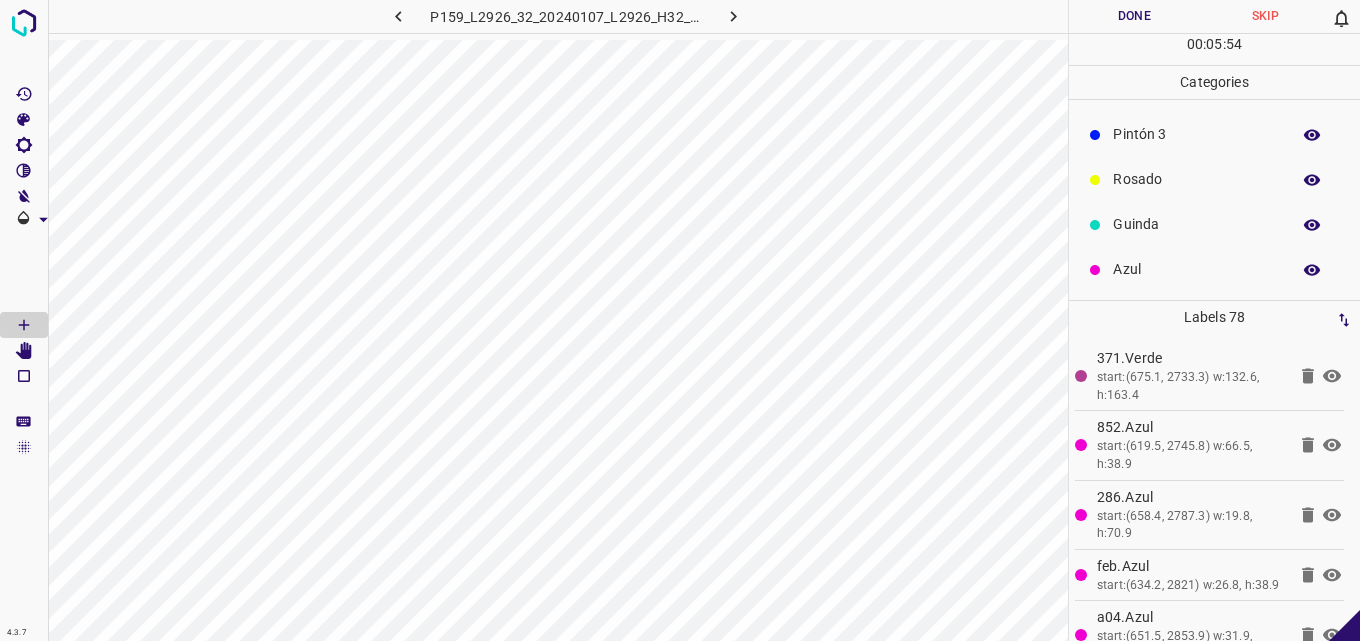 click on "Azul" at bounding box center [1196, 269] 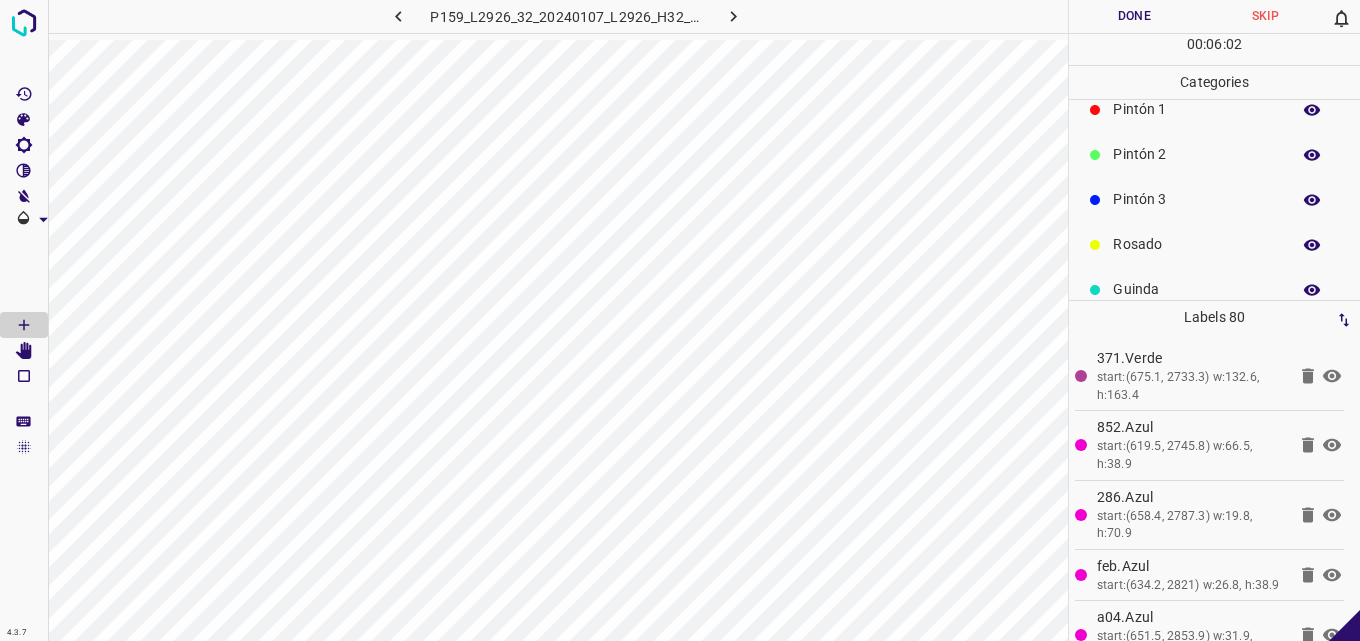 scroll, scrollTop: 76, scrollLeft: 0, axis: vertical 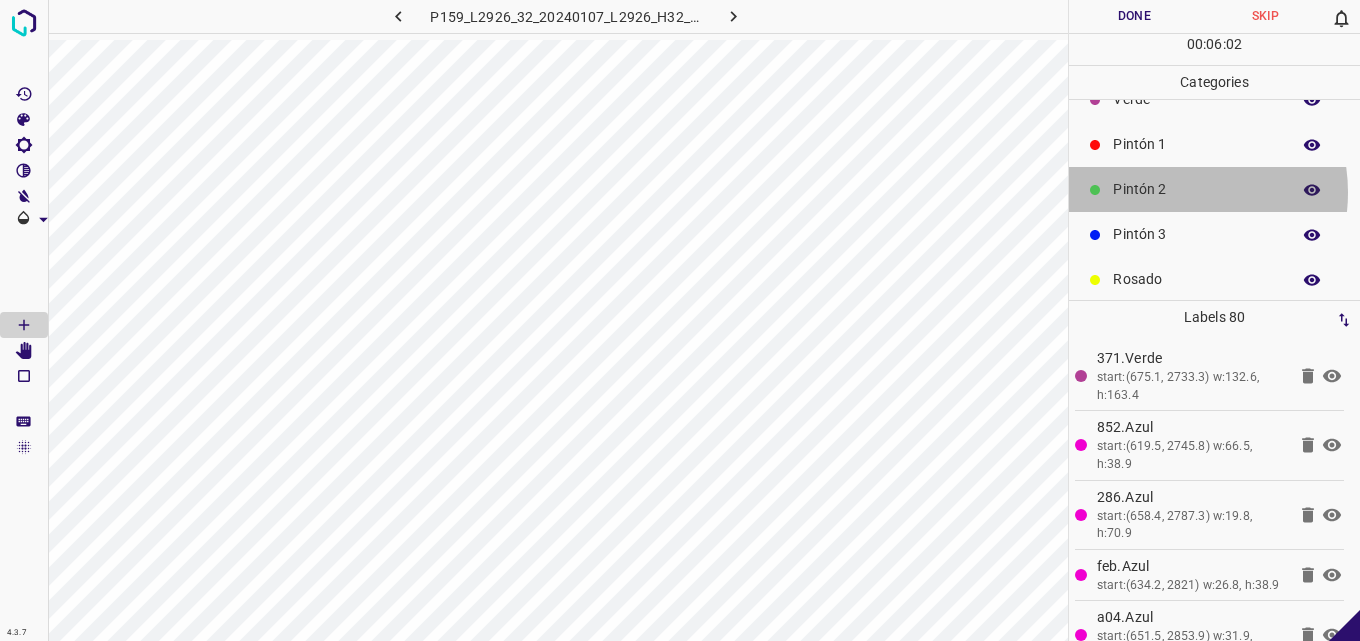 click on "Pintón 2" at bounding box center [1196, 189] 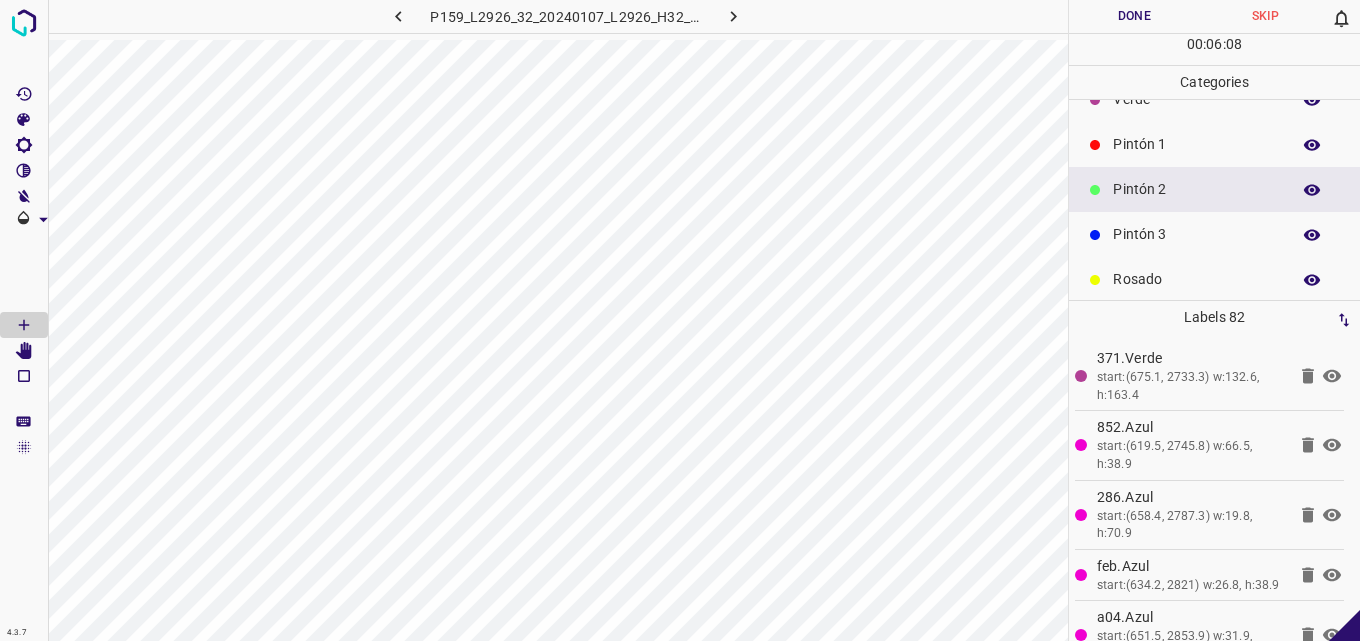 click on "Pintón 1" at bounding box center (1196, 144) 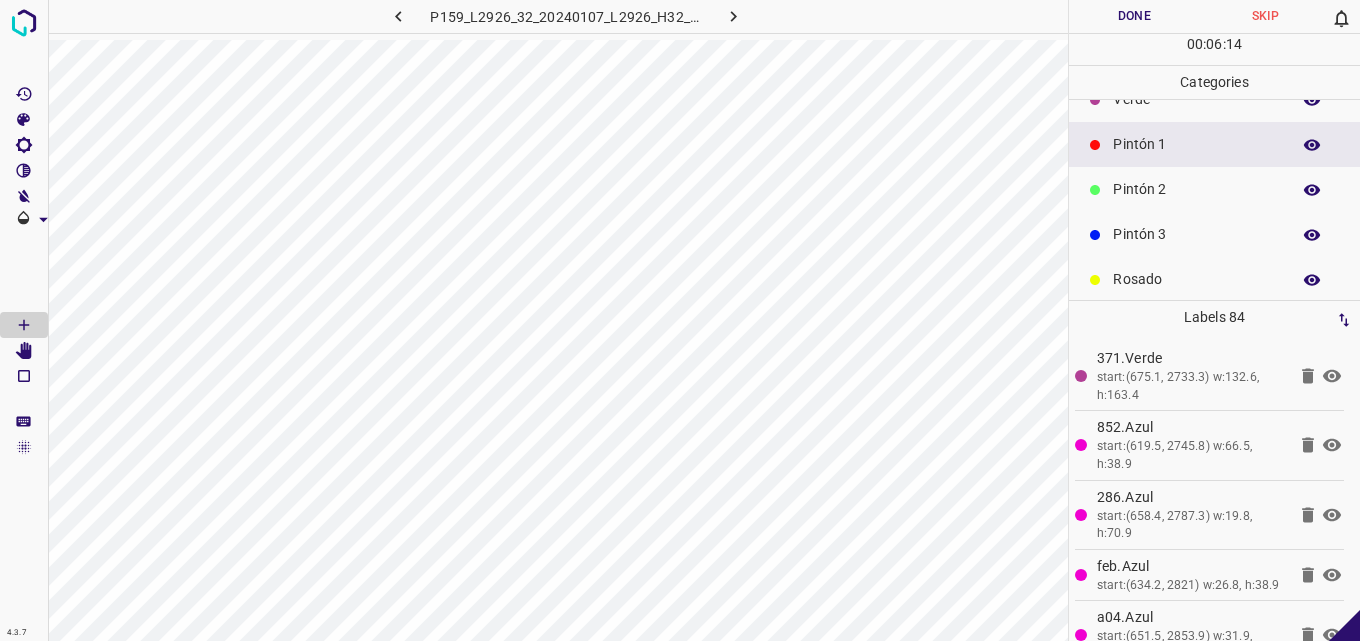 click on "Pintón 2" at bounding box center (1196, 189) 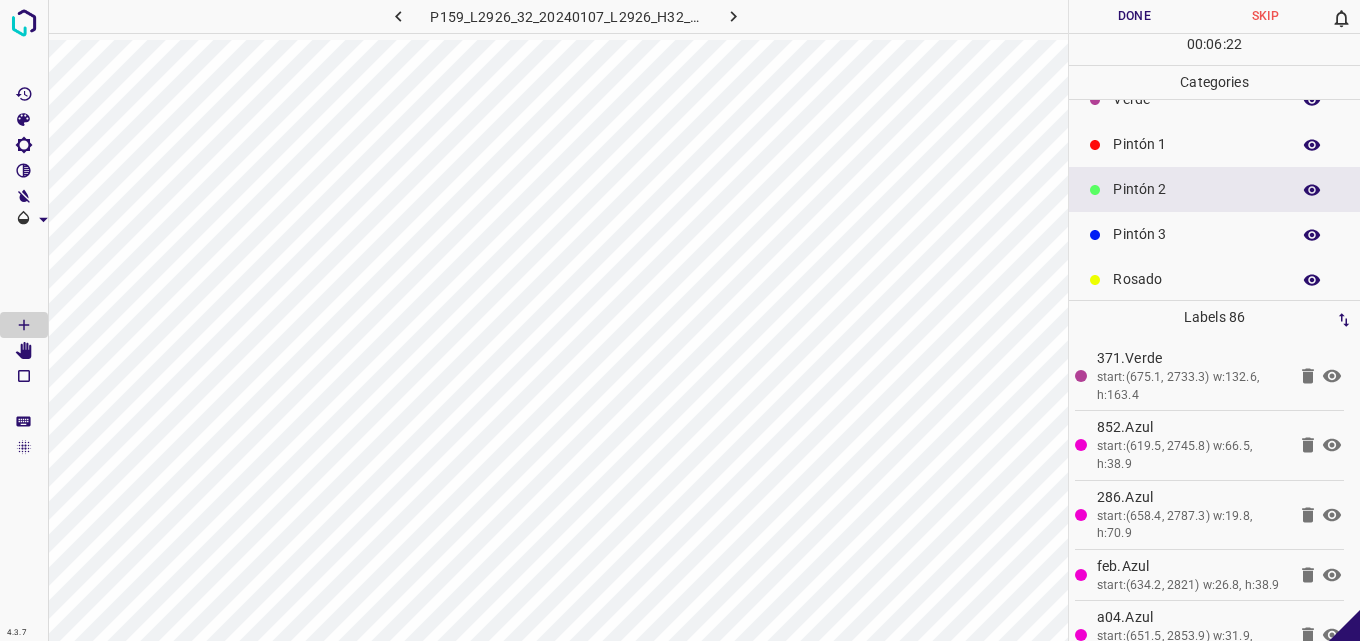 scroll, scrollTop: 176, scrollLeft: 0, axis: vertical 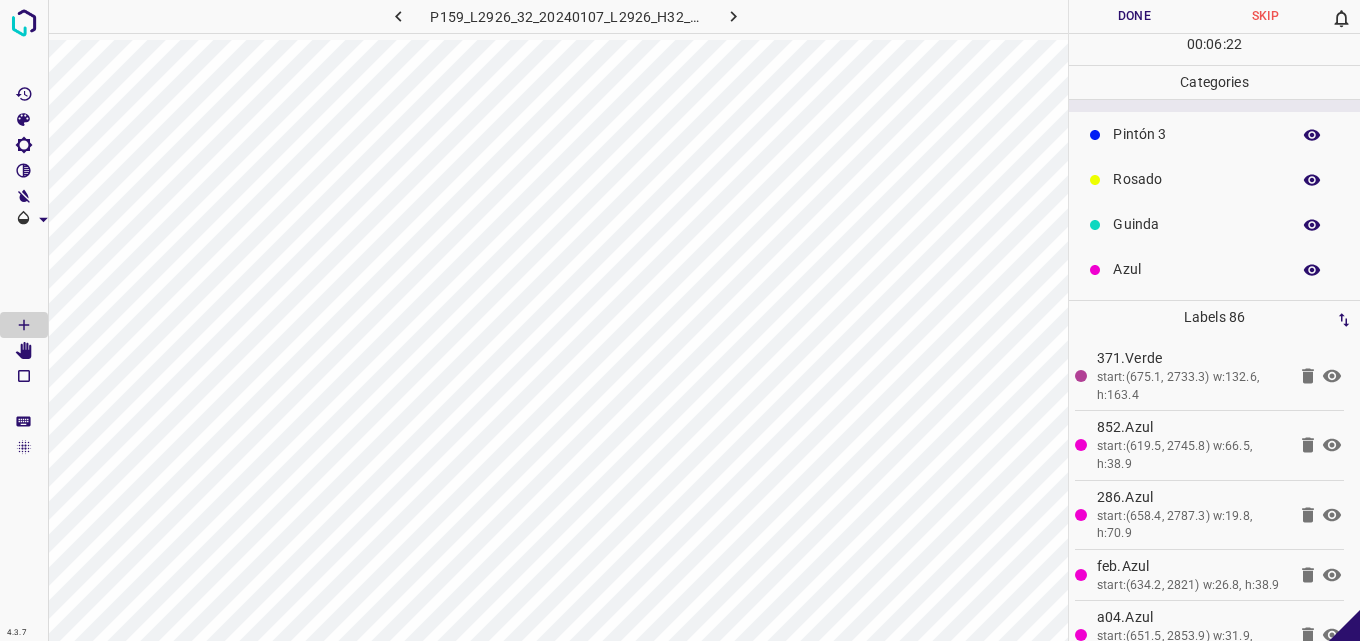 click on "Azul" at bounding box center [1196, 269] 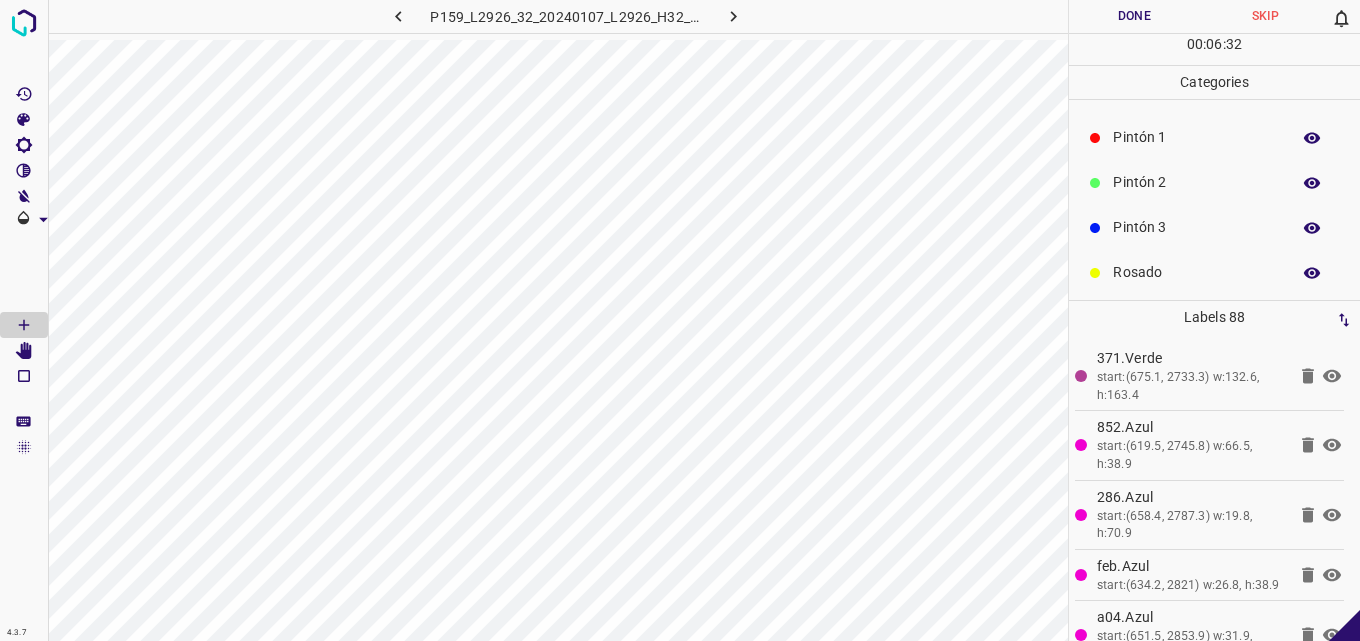 scroll, scrollTop: 0, scrollLeft: 0, axis: both 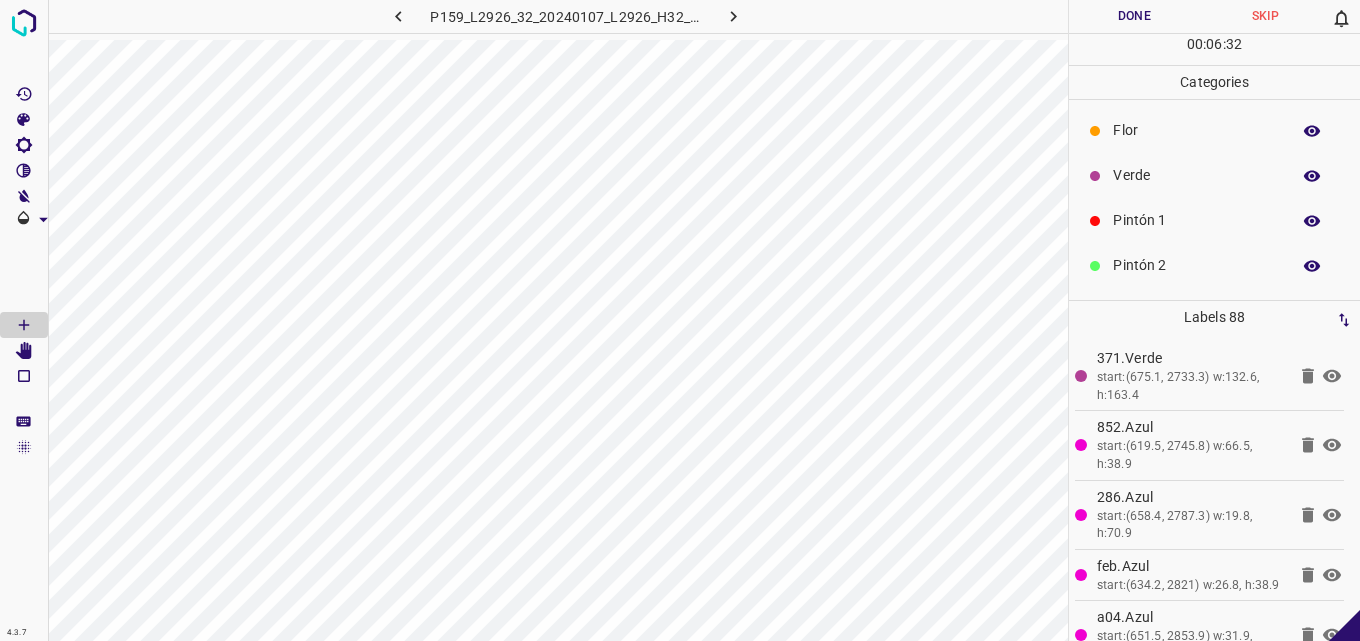 click on "Verde" at bounding box center [1196, 175] 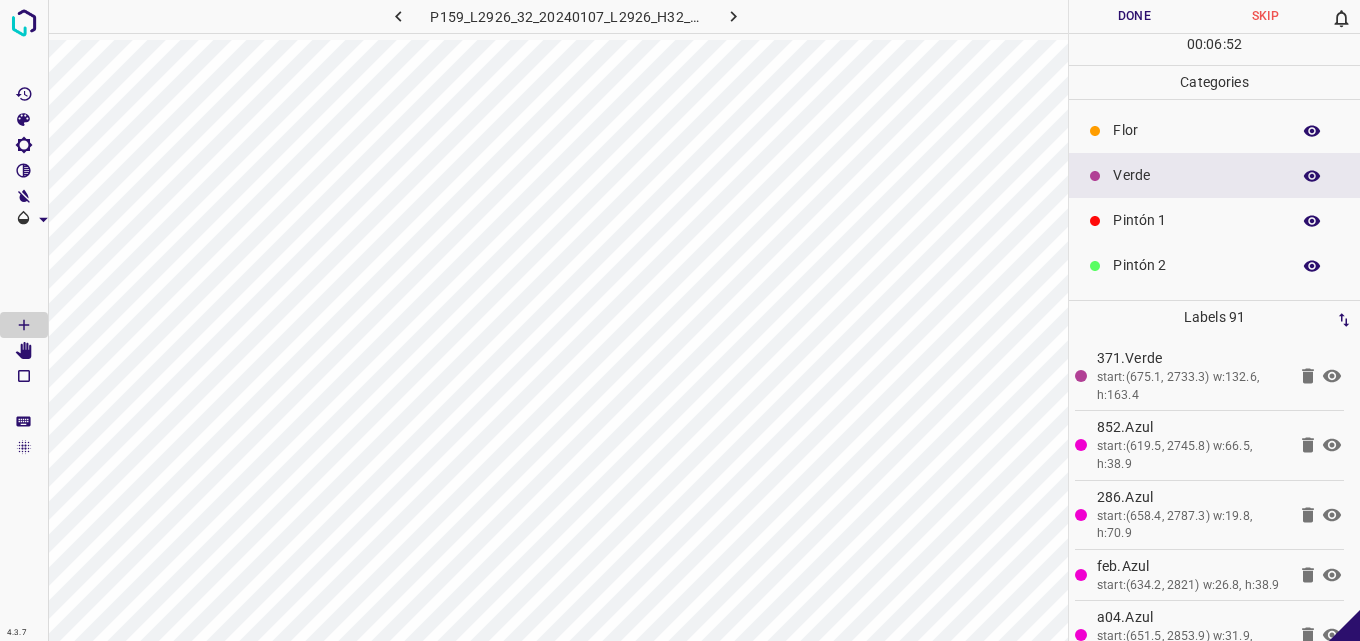 scroll, scrollTop: 176, scrollLeft: 0, axis: vertical 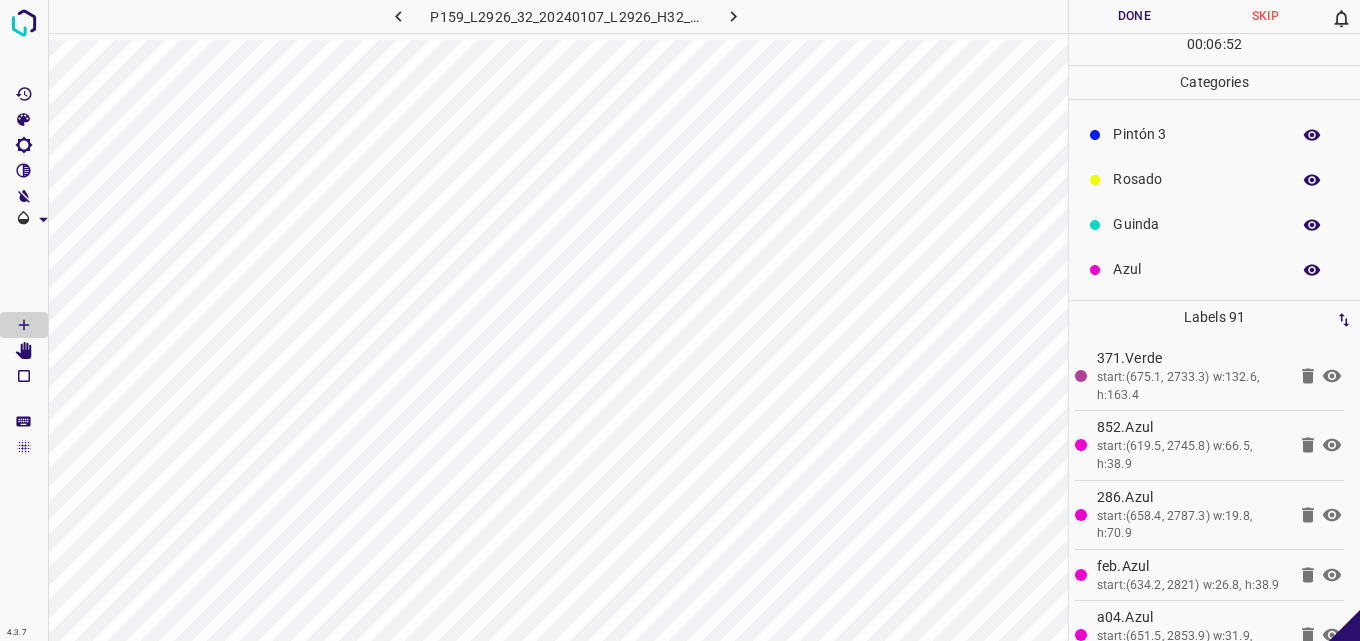 click on "Azul" at bounding box center [1196, 269] 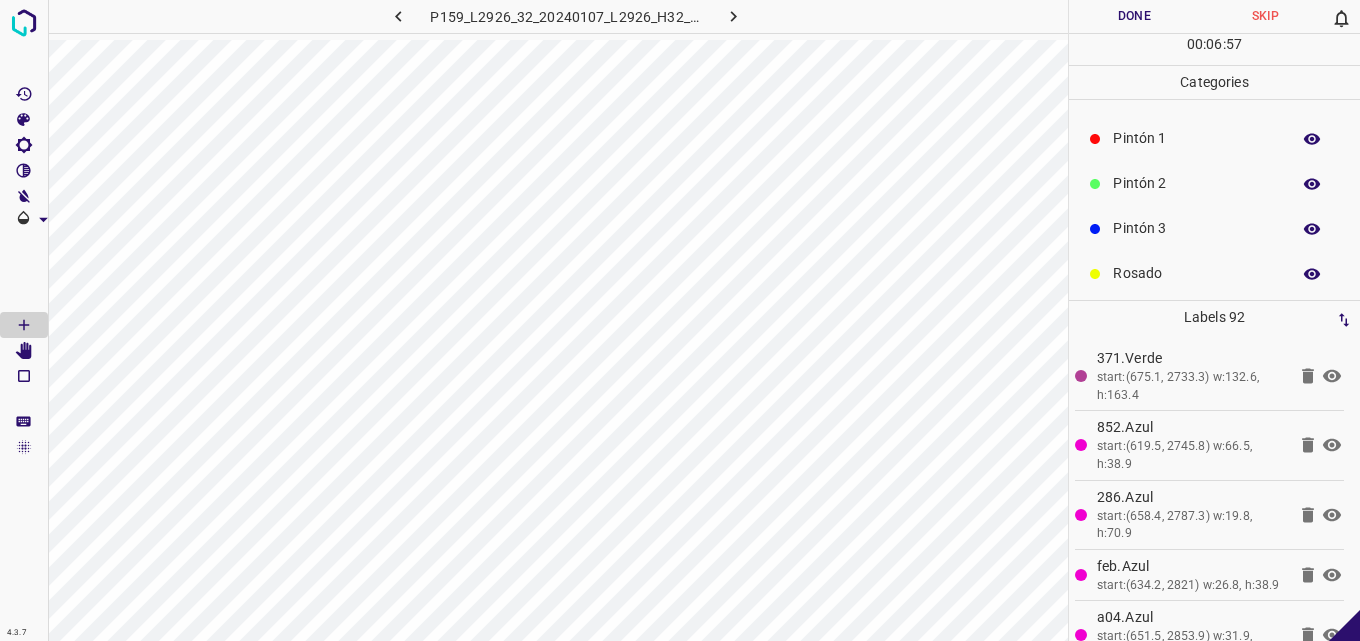 scroll, scrollTop: 0, scrollLeft: 0, axis: both 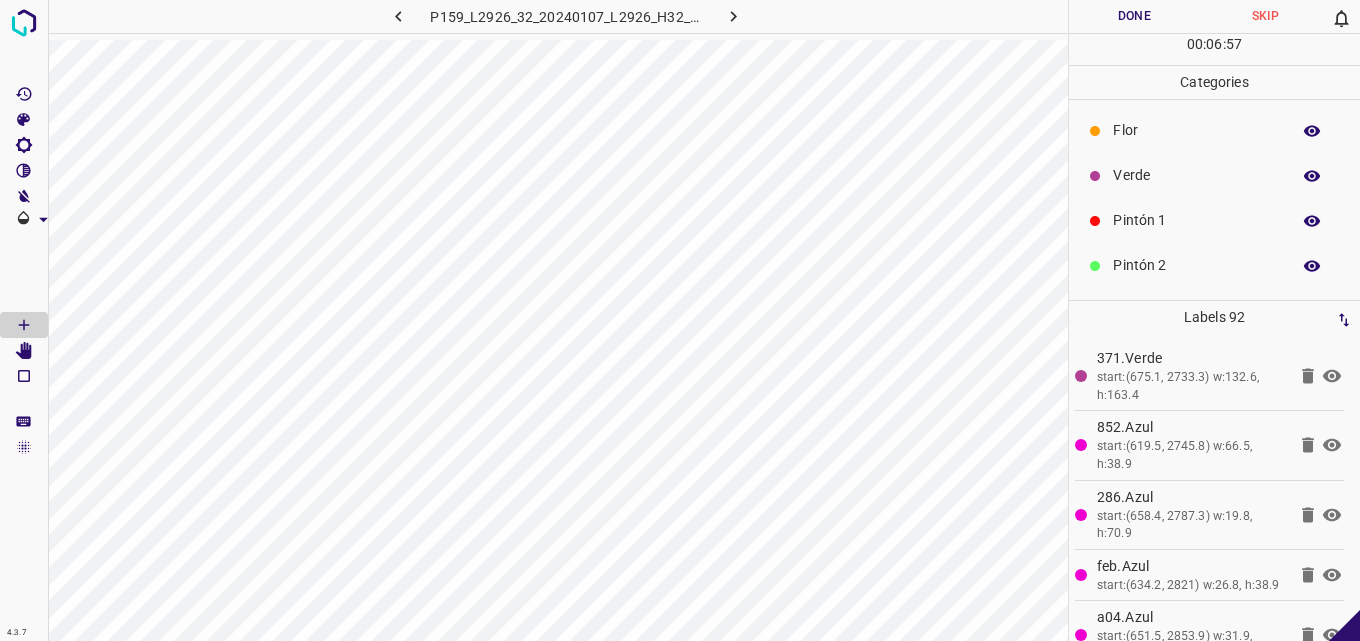 drag, startPoint x: 1157, startPoint y: 223, endPoint x: 1092, endPoint y: 233, distance: 65.76473 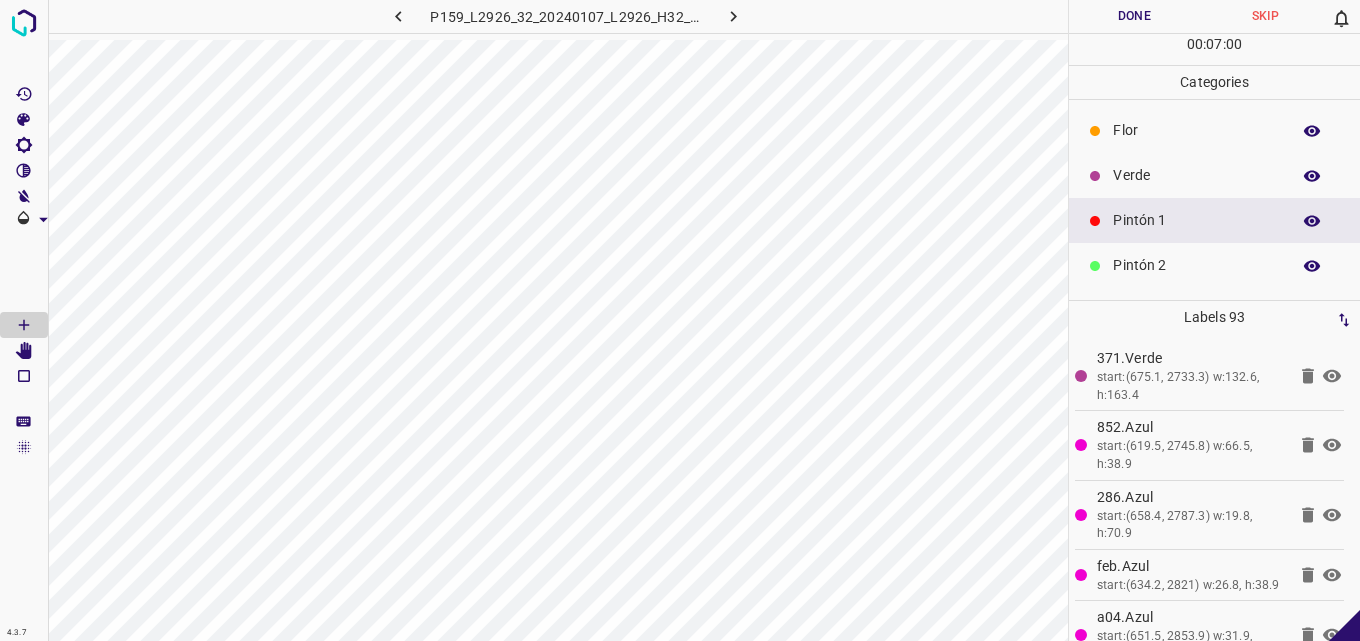 click on "Pintón 2" at bounding box center (1196, 265) 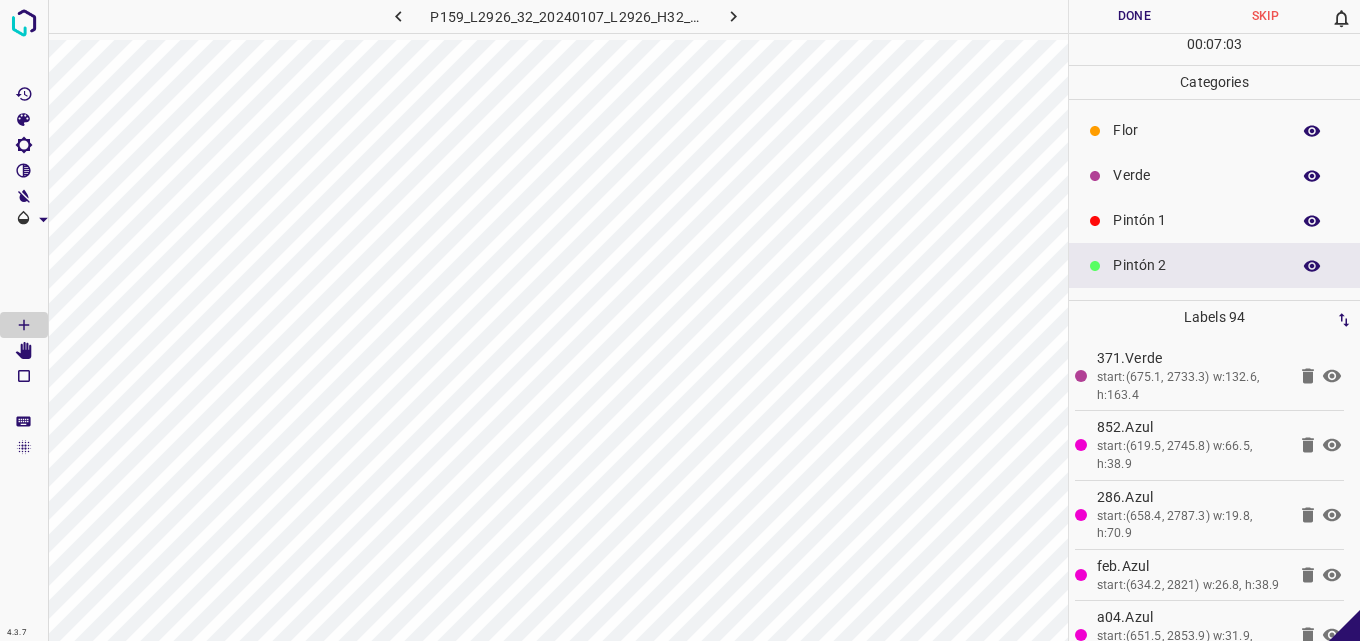 click on "Pintón 1" at bounding box center (1196, 220) 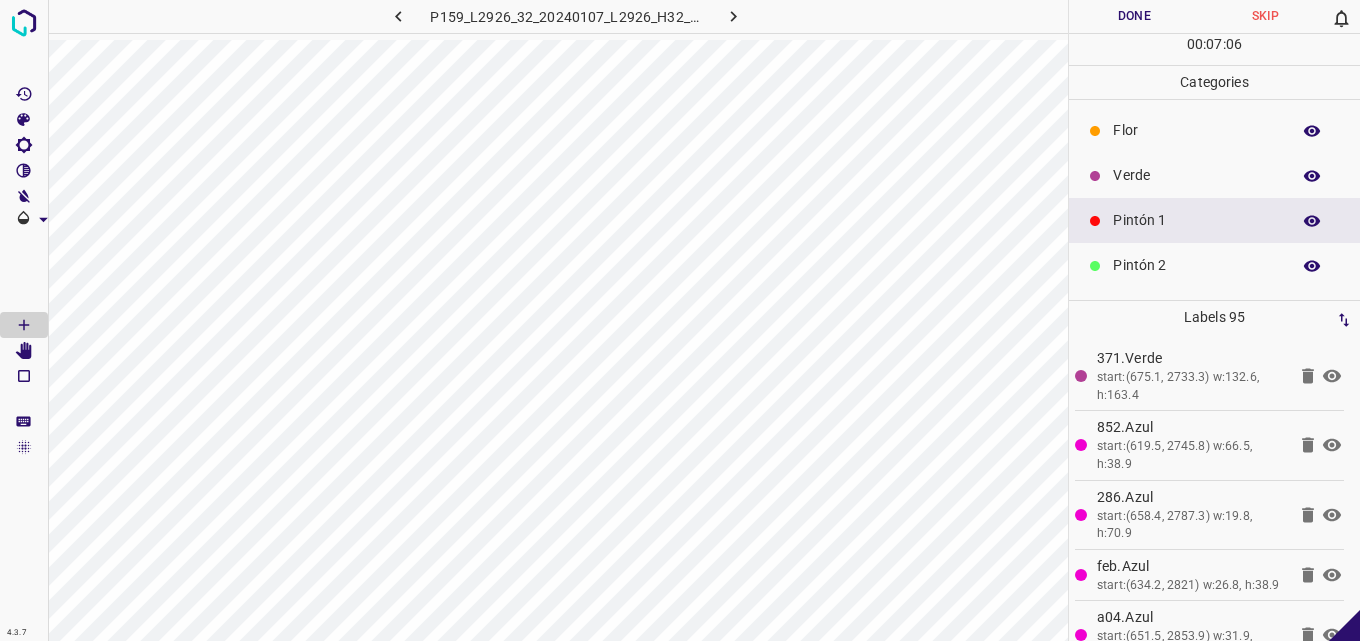 click on "Pintón 2" at bounding box center (1214, 265) 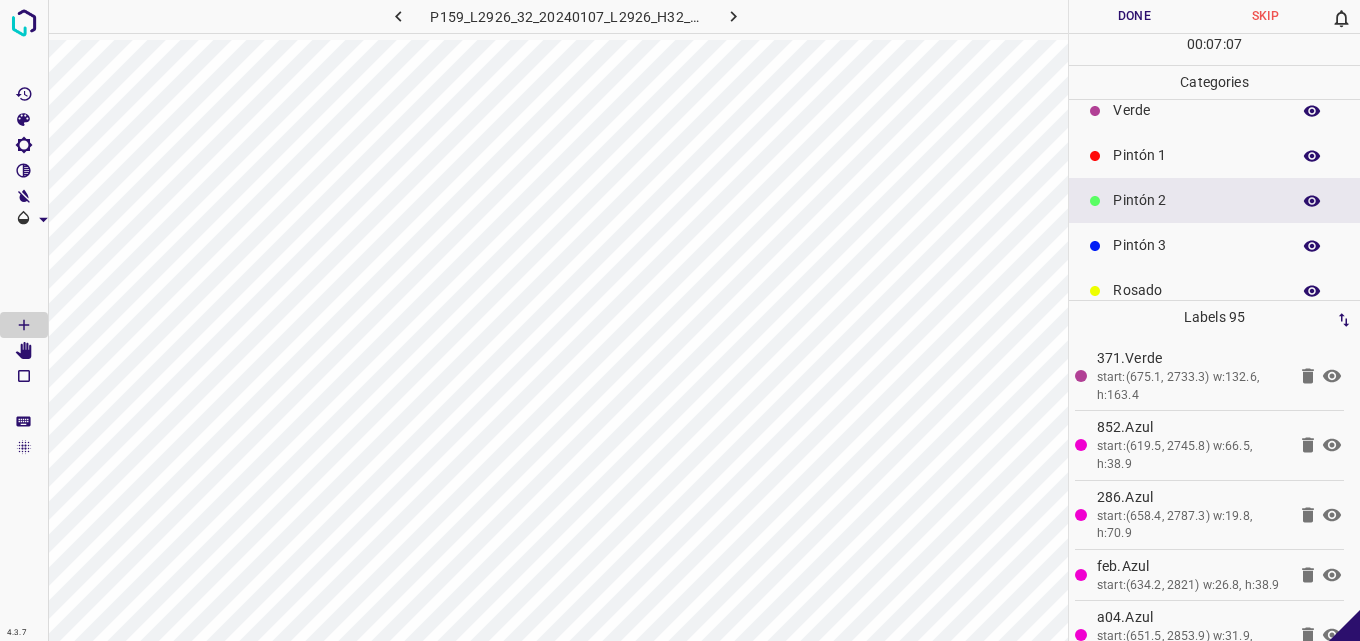 scroll, scrollTop: 100, scrollLeft: 0, axis: vertical 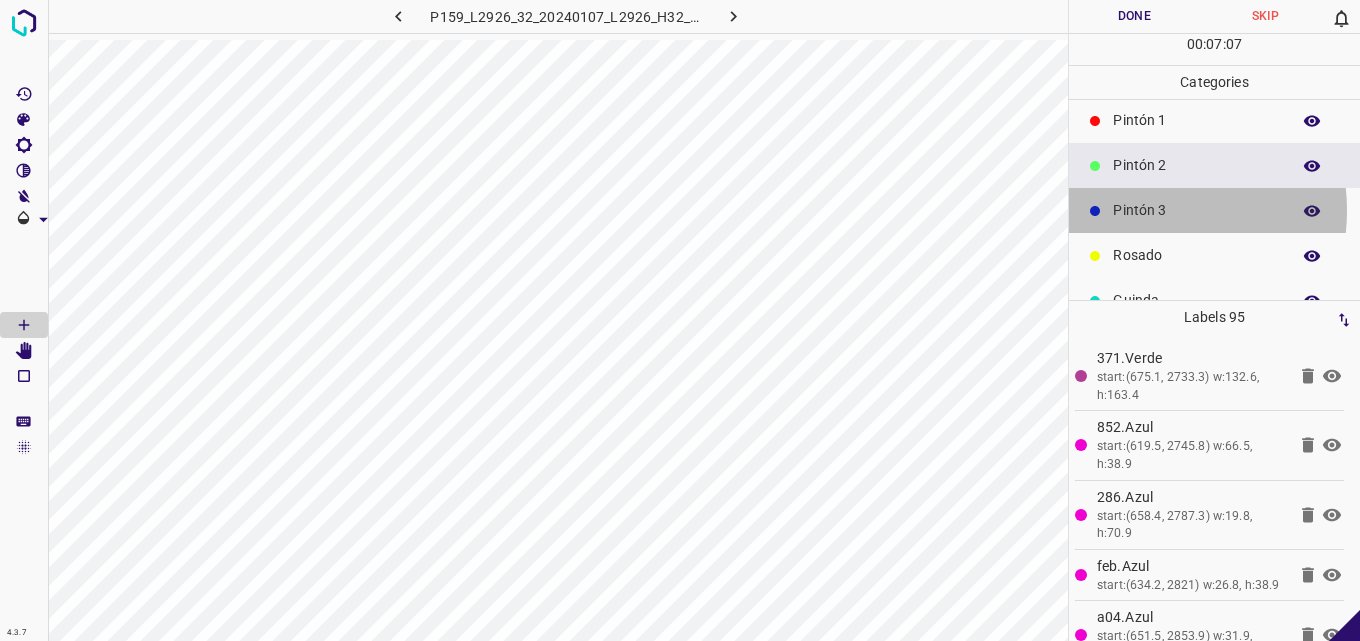click on "Pintón 3" at bounding box center [1196, 210] 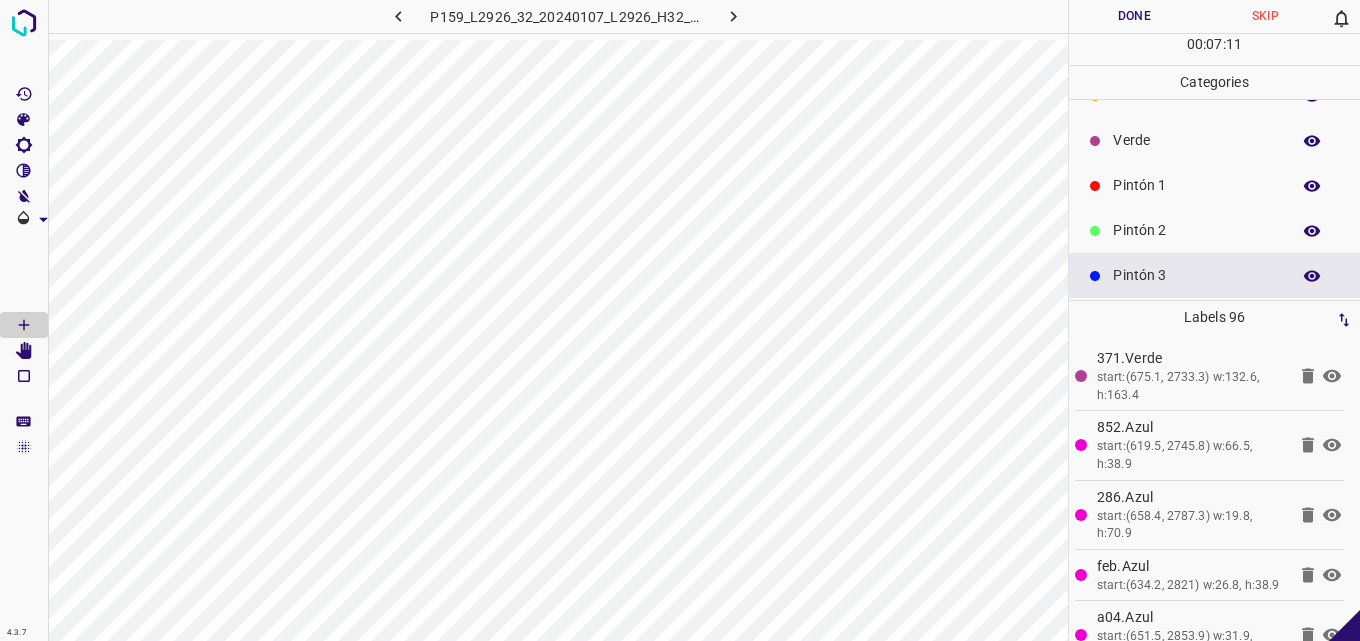 scroll, scrollTop: 0, scrollLeft: 0, axis: both 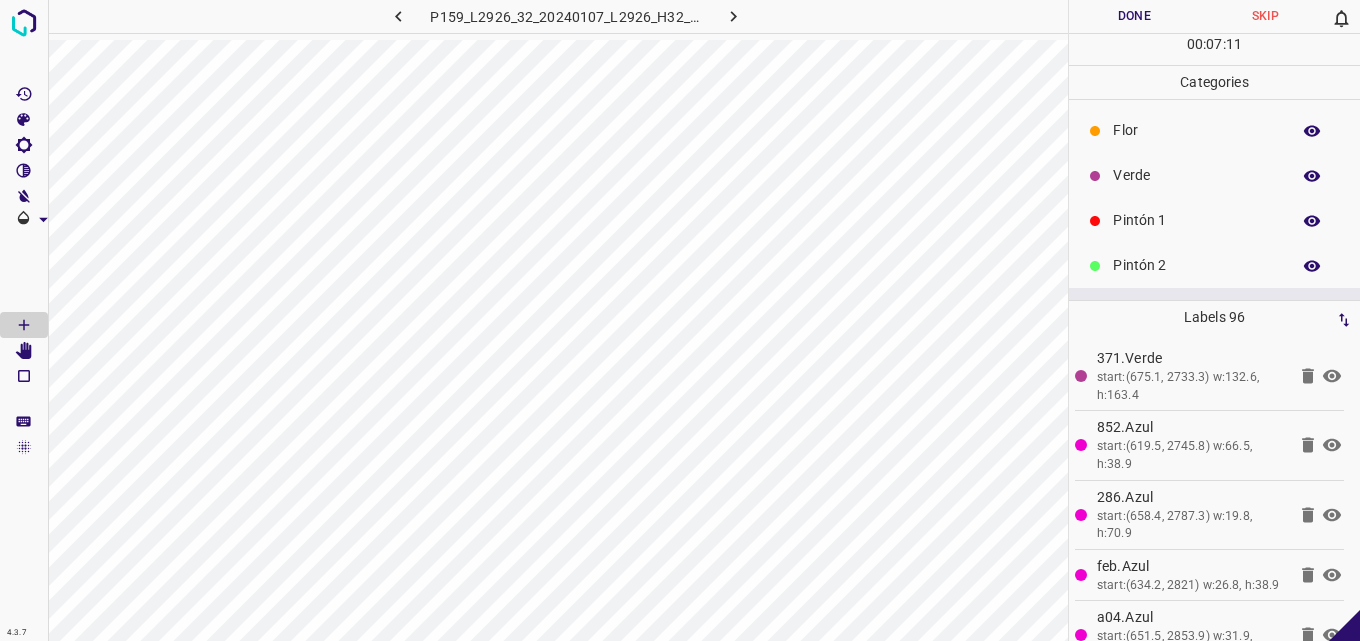 click on "Verde" at bounding box center (1196, 175) 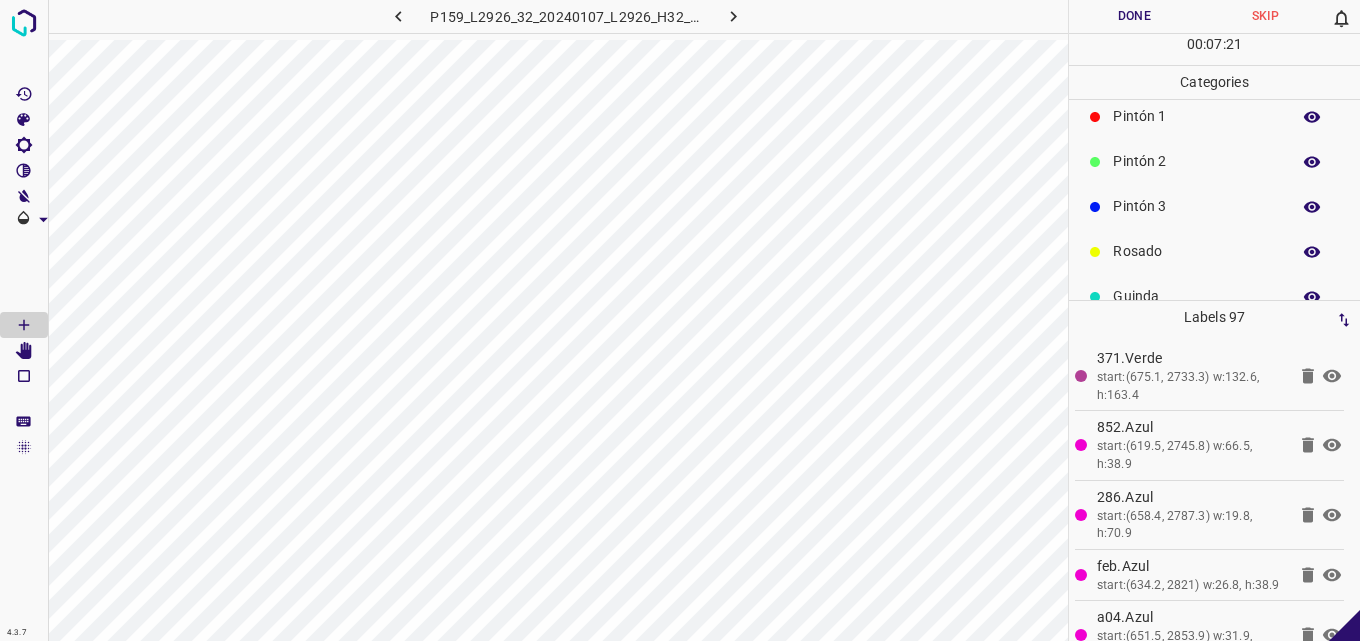scroll, scrollTop: 176, scrollLeft: 0, axis: vertical 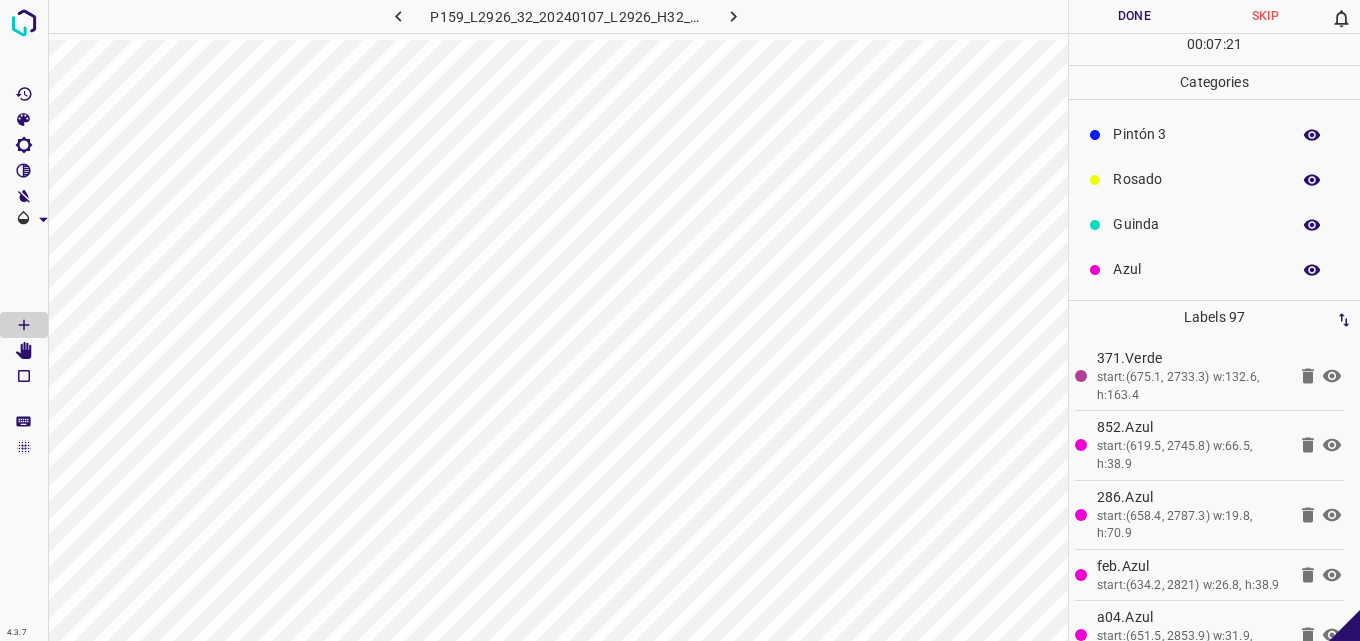 click on "Azul" at bounding box center (1196, 269) 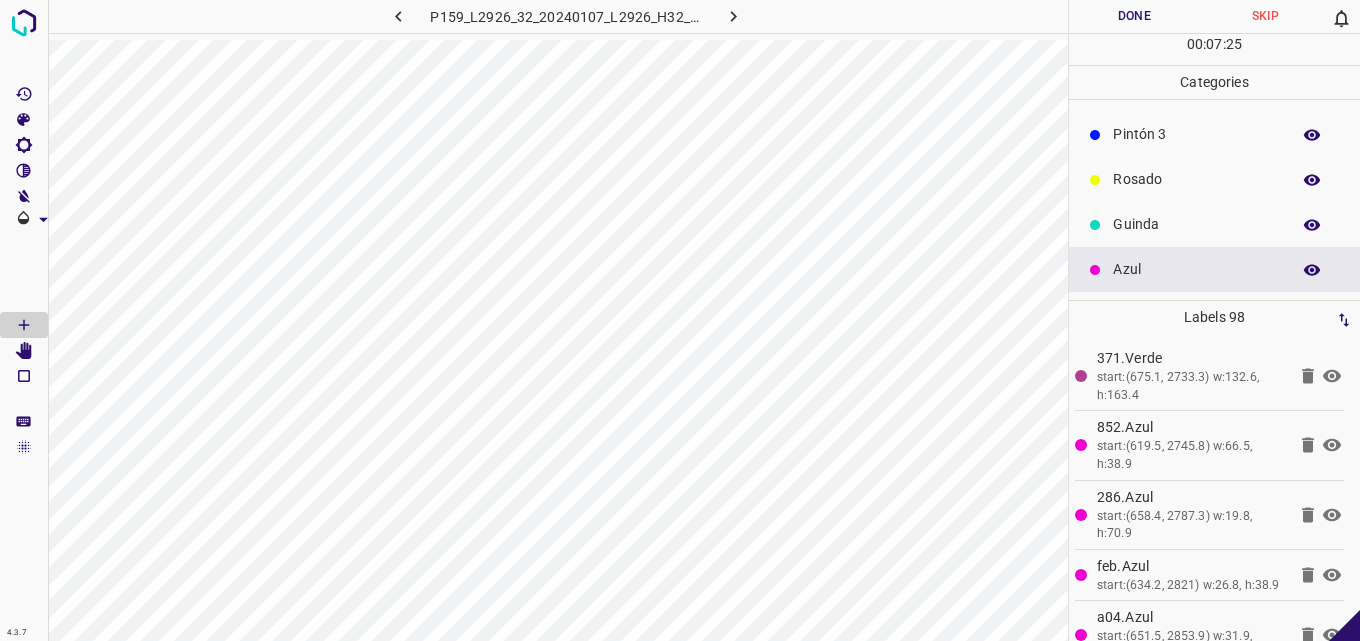 click on "Pintón 3" at bounding box center (1196, 134) 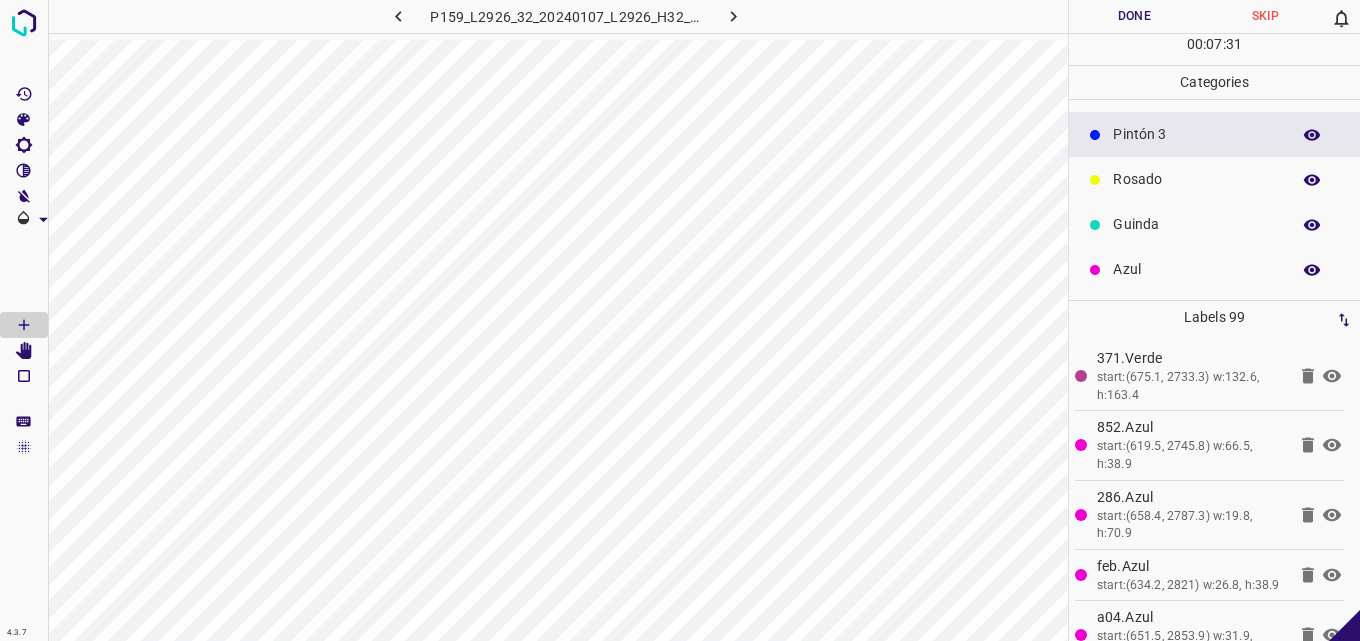 click on "Azul" at bounding box center [1196, 269] 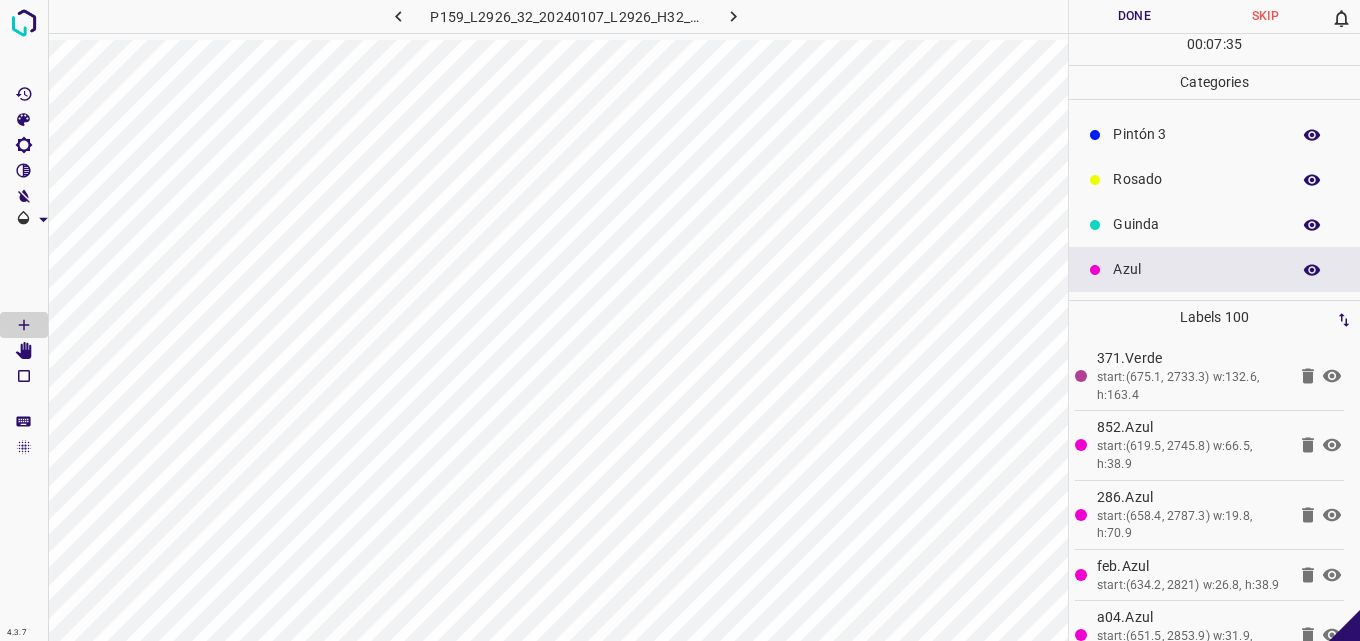 scroll, scrollTop: 76, scrollLeft: 0, axis: vertical 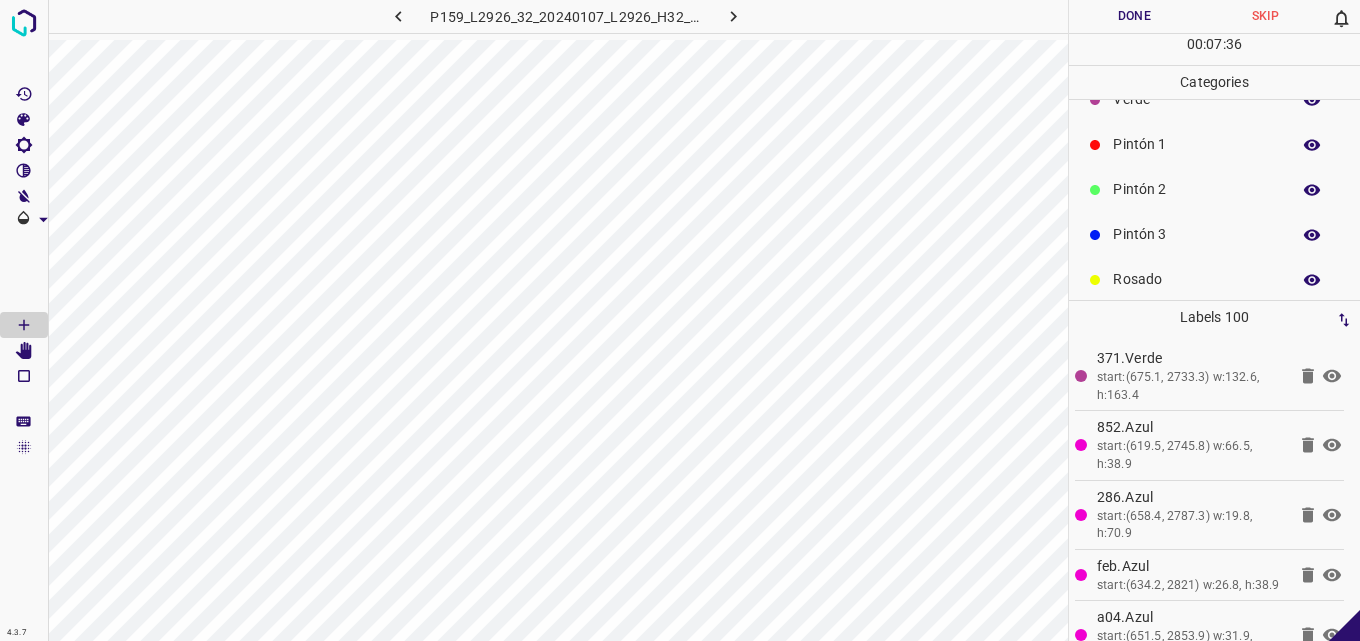 click on "Pintón 3" at bounding box center [1196, 234] 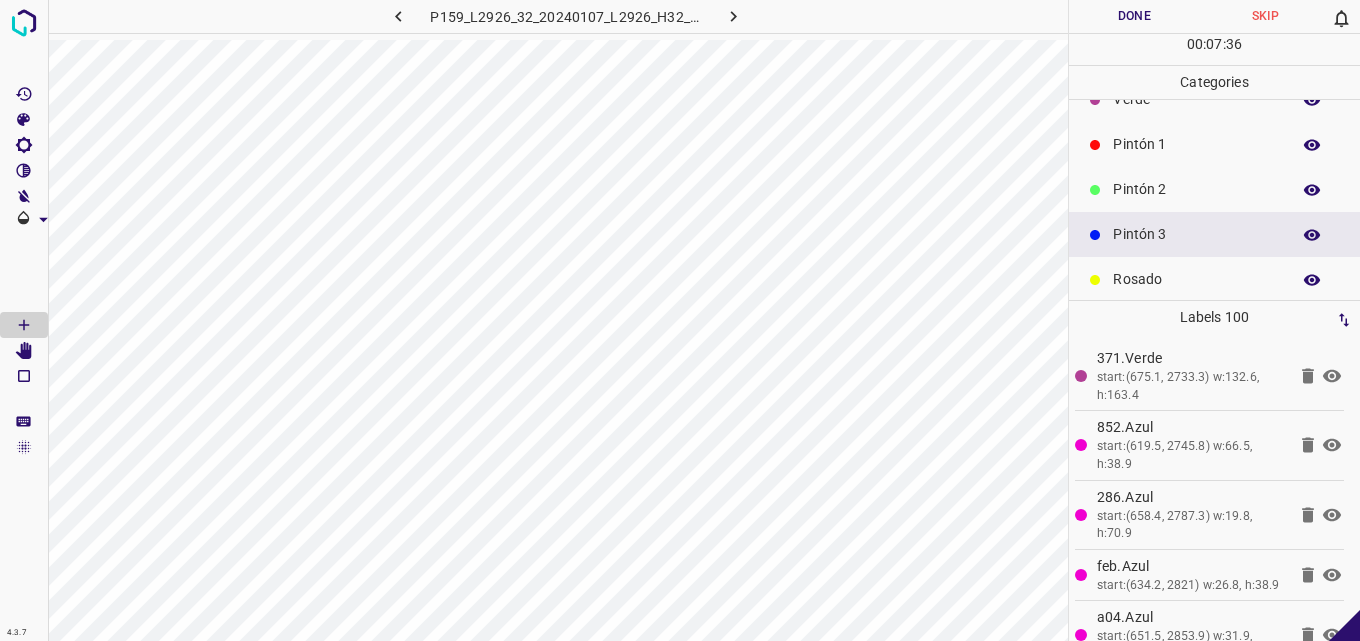 click on "Pintón 2" at bounding box center (1214, 189) 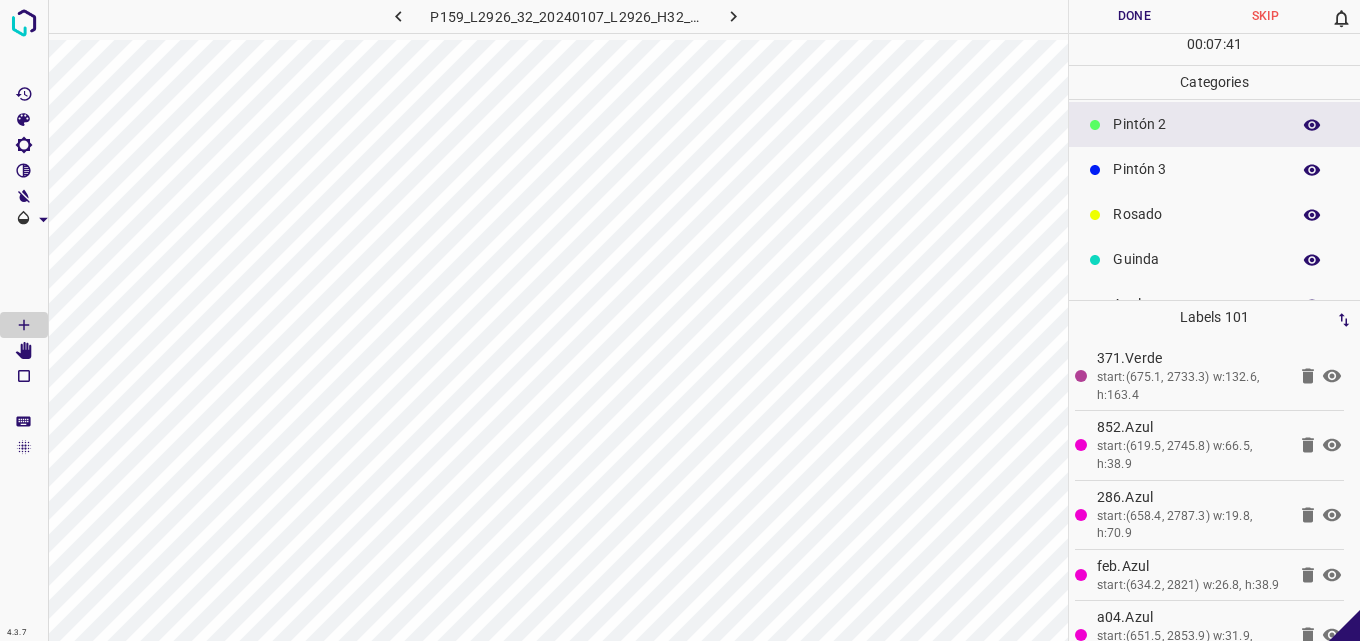 scroll, scrollTop: 176, scrollLeft: 0, axis: vertical 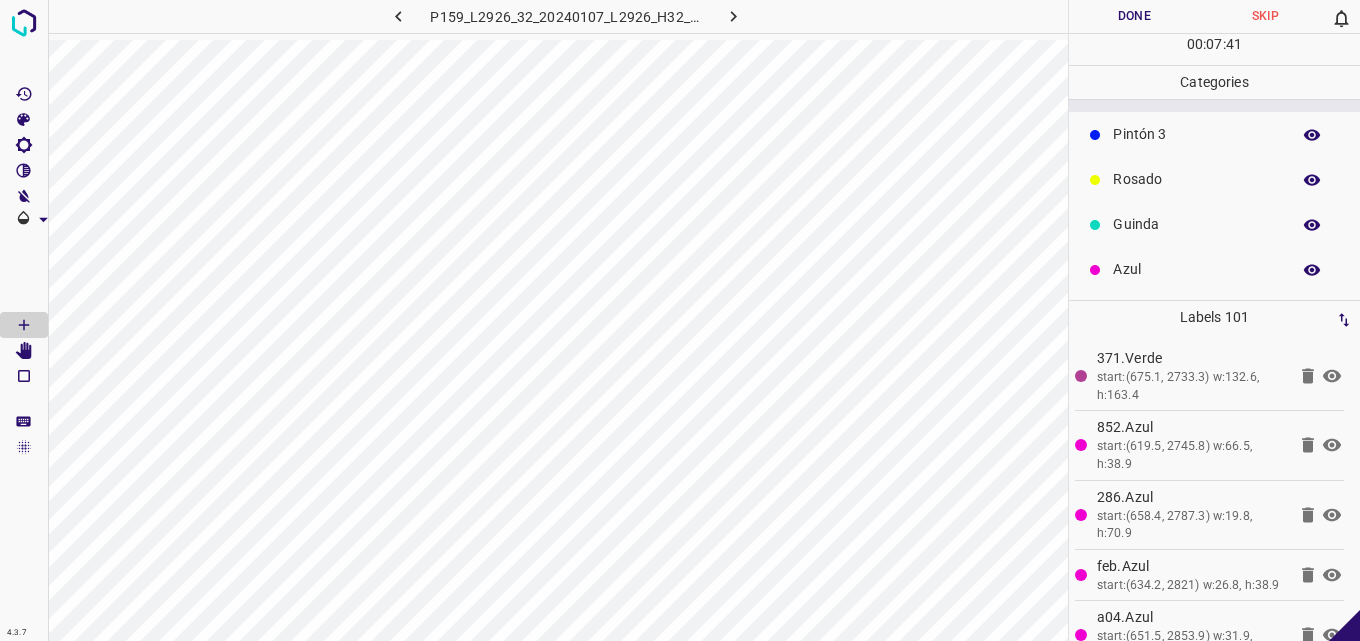 drag, startPoint x: 1157, startPoint y: 219, endPoint x: 1149, endPoint y: 198, distance: 22.472204 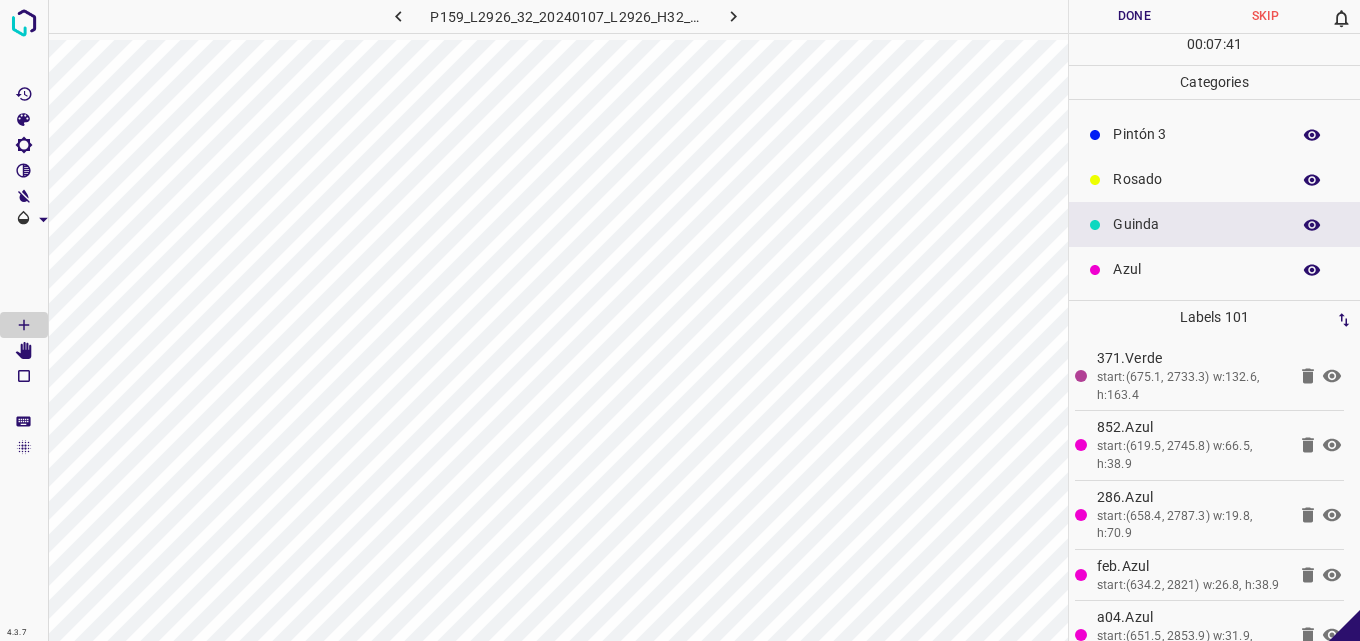 click on "Rosado" at bounding box center (1196, 179) 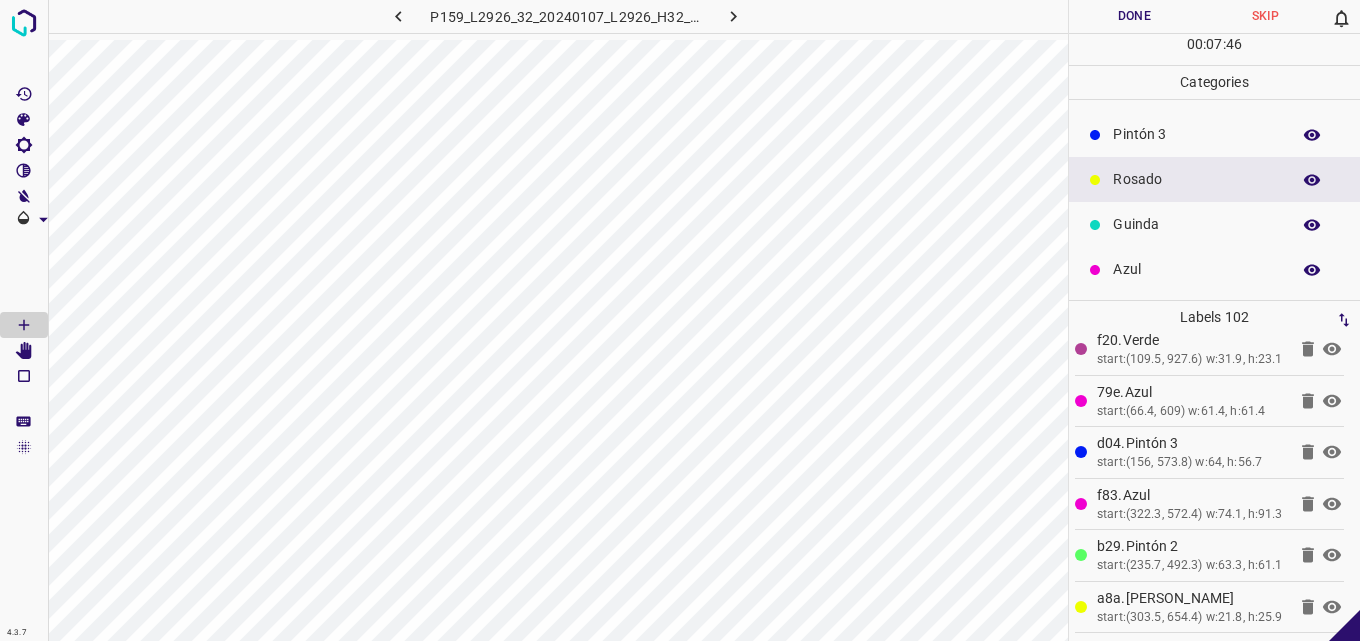 click 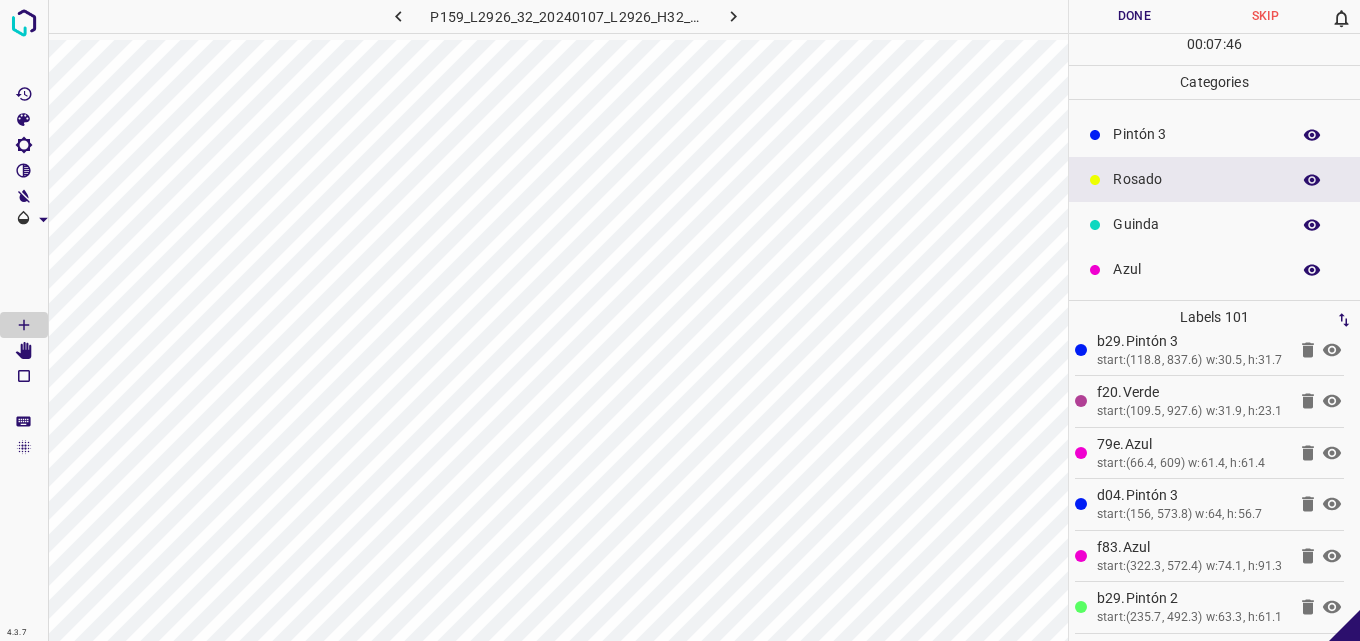 scroll, scrollTop: 6559, scrollLeft: 0, axis: vertical 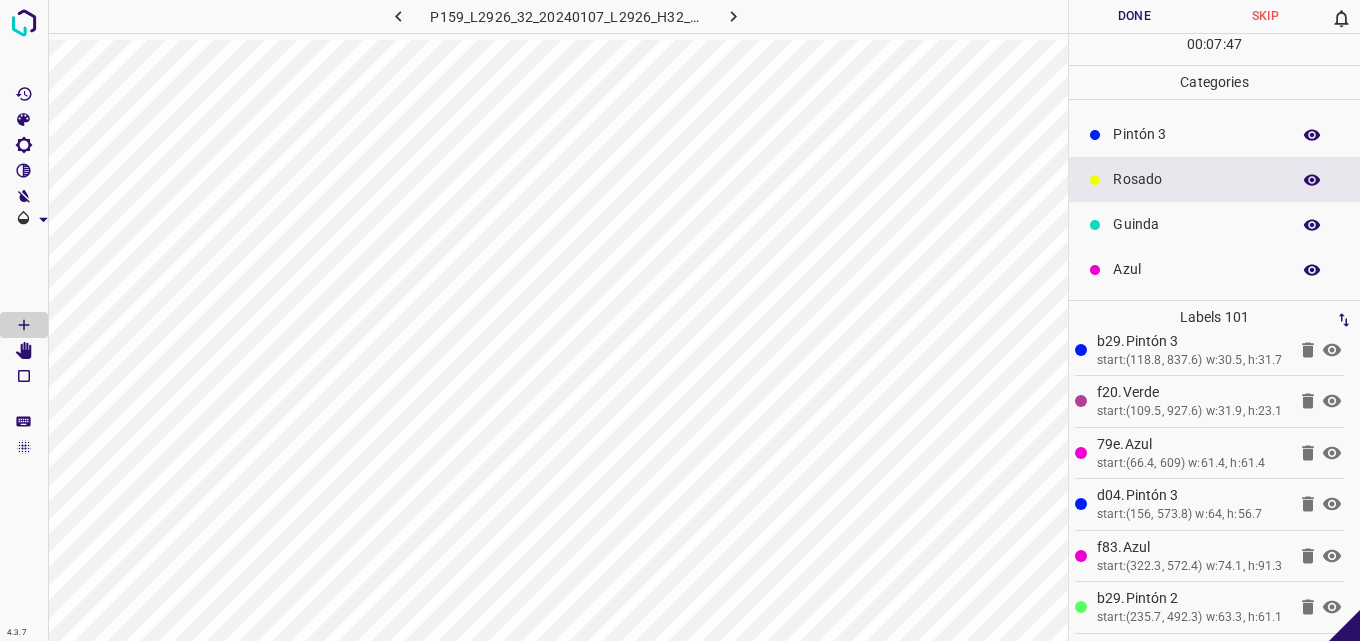 click on "Guinda" at bounding box center [1214, 224] 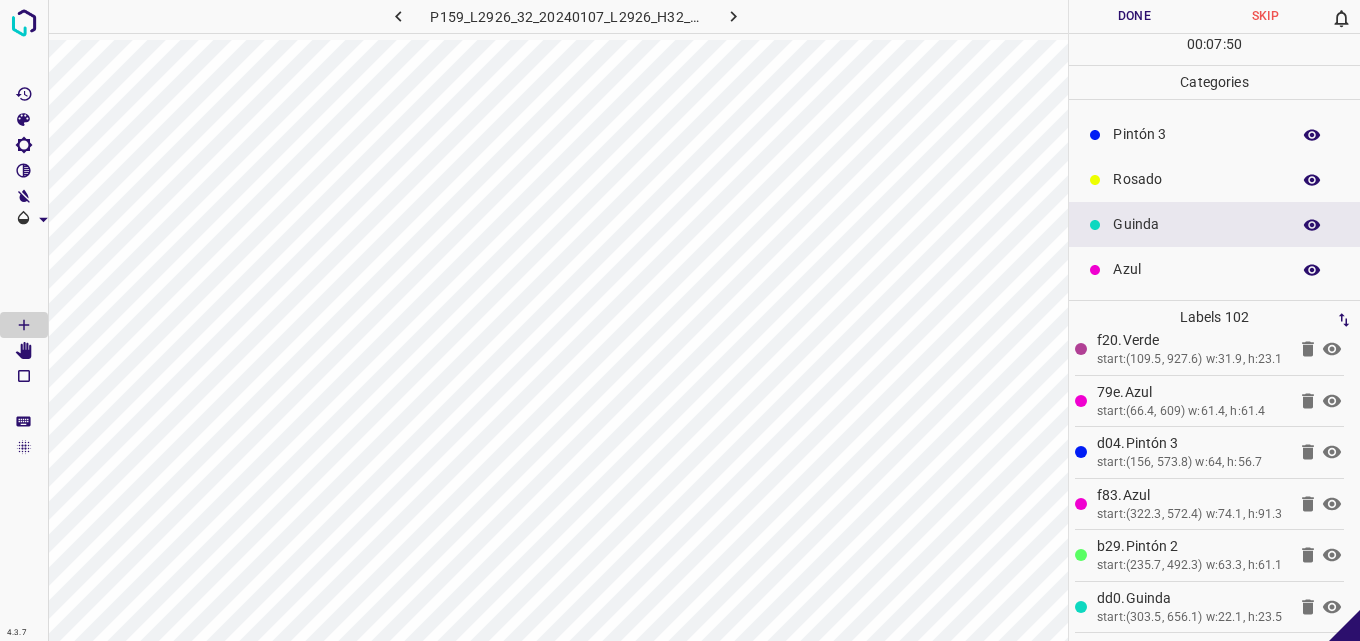 scroll, scrollTop: 6628, scrollLeft: 0, axis: vertical 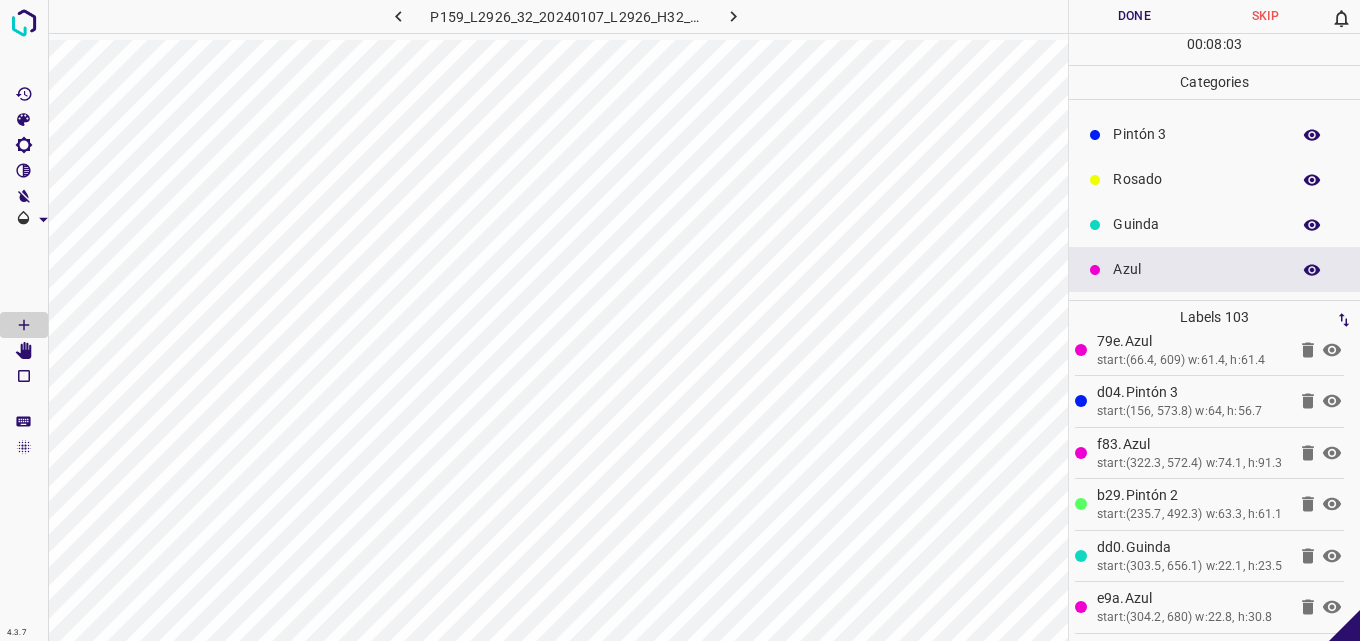 click on "Rosado" at bounding box center [1214, 179] 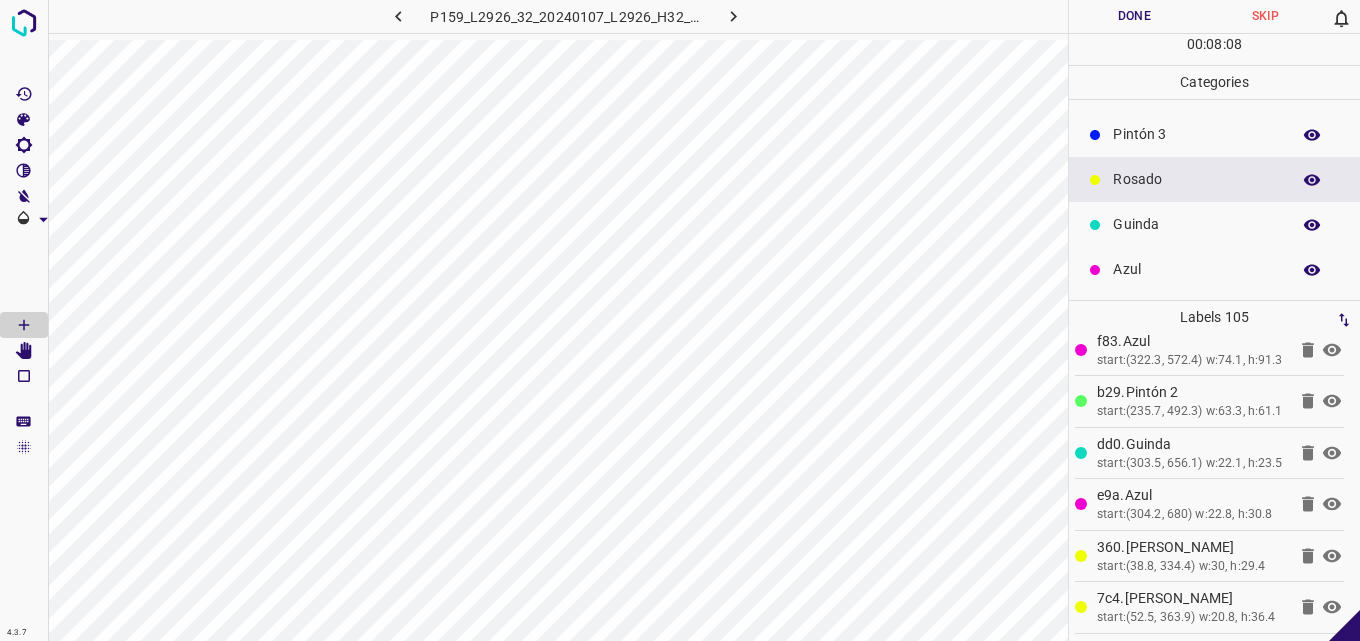 click on "Azul" at bounding box center (1196, 269) 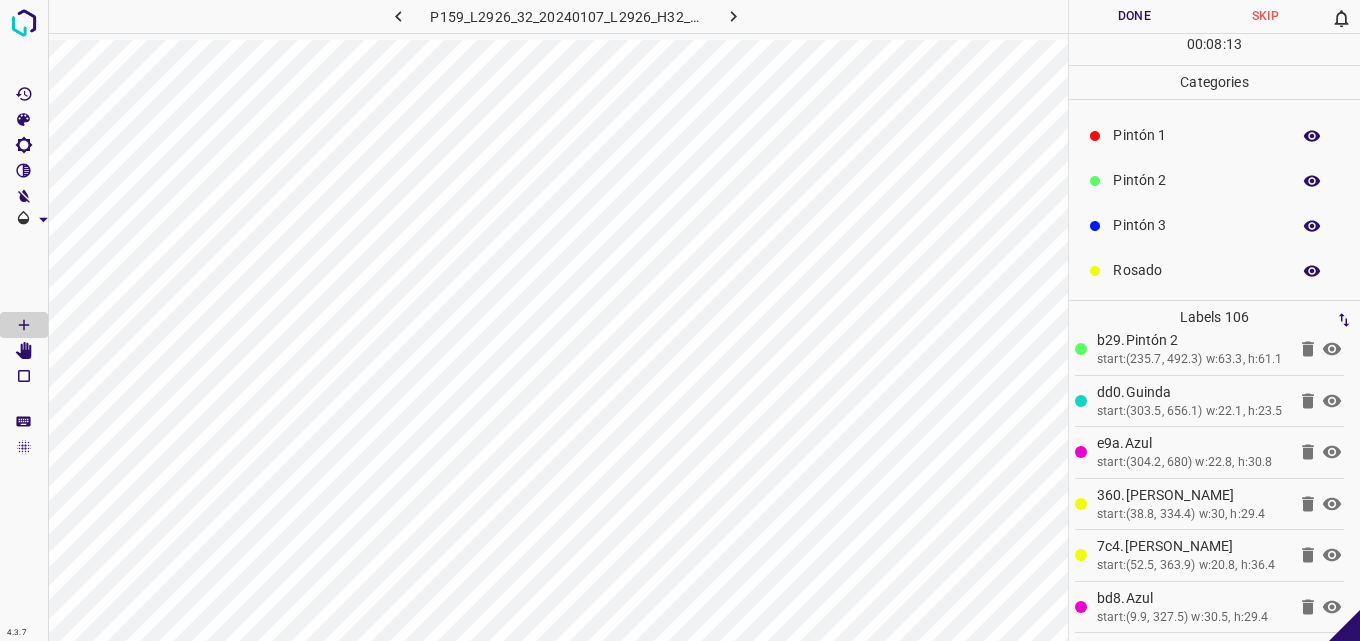 scroll, scrollTop: 0, scrollLeft: 0, axis: both 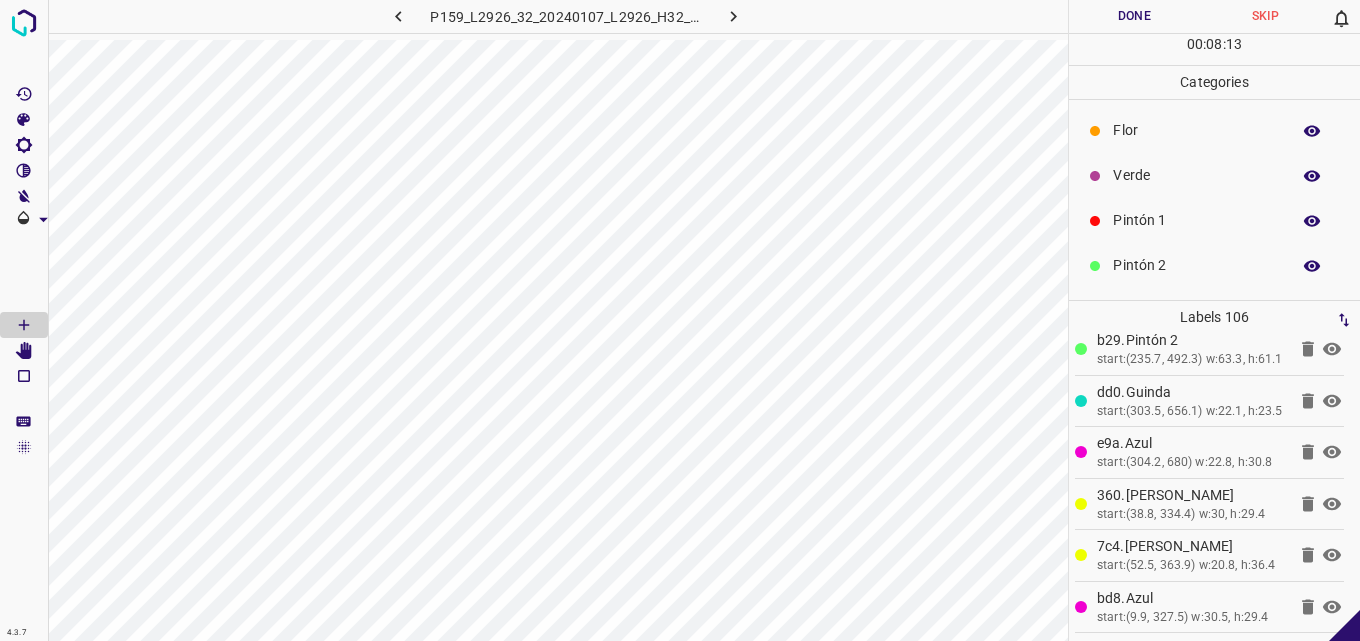 click on "Verde" at bounding box center (1196, 175) 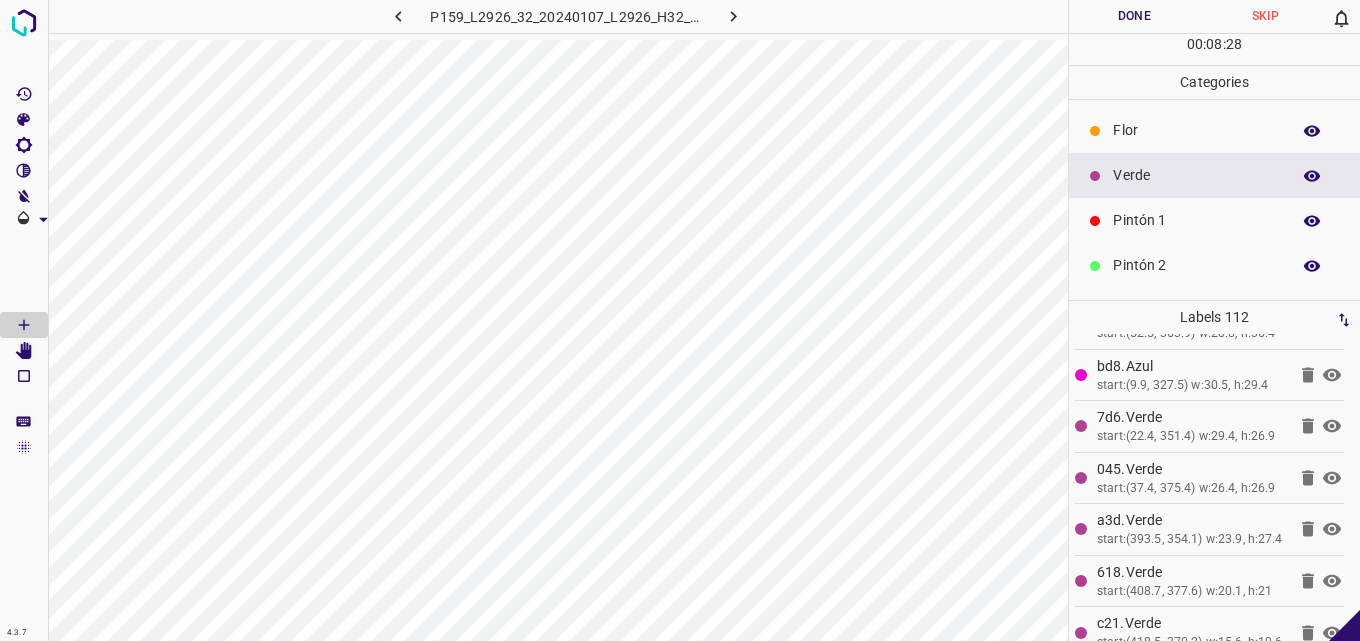click on "Flor" at bounding box center (1196, 130) 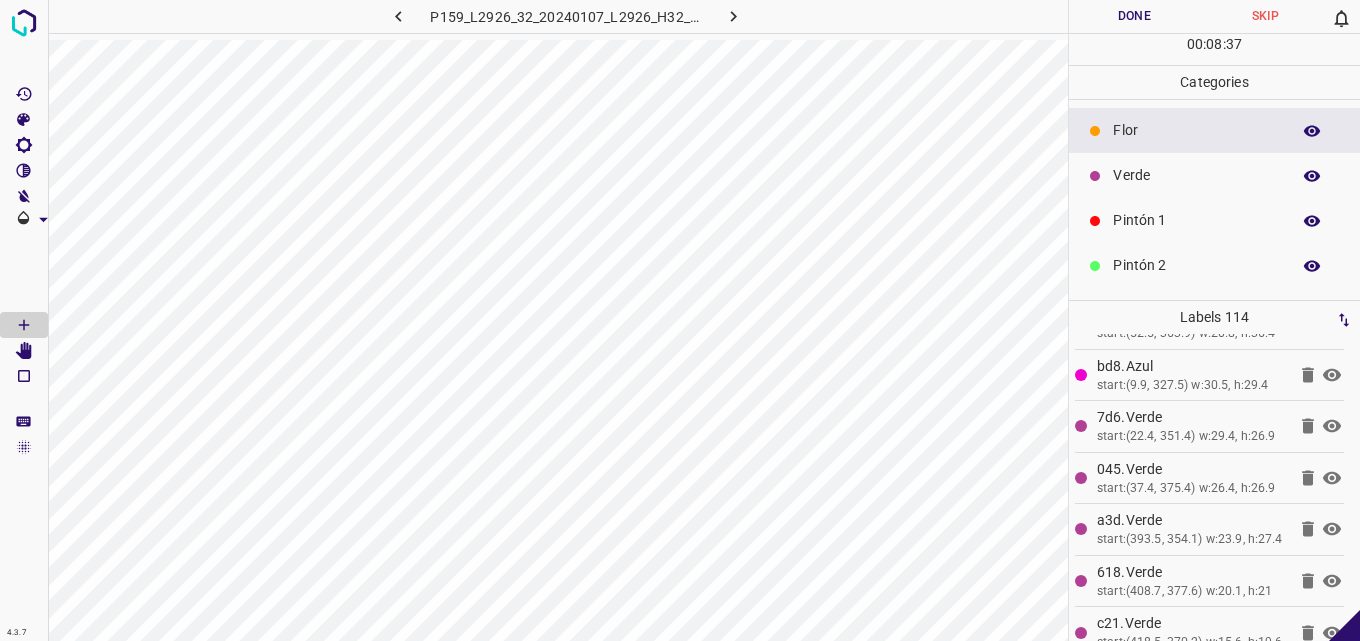 click on "Verde" at bounding box center (1196, 175) 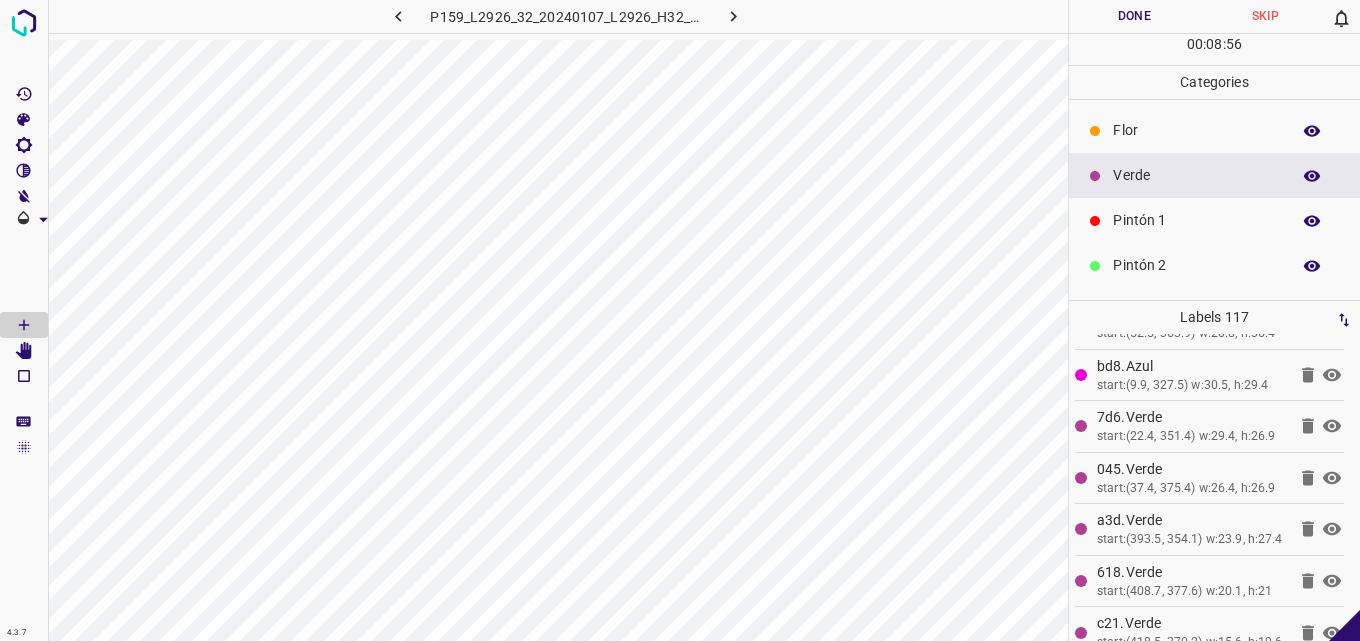 scroll, scrollTop: 176, scrollLeft: 0, axis: vertical 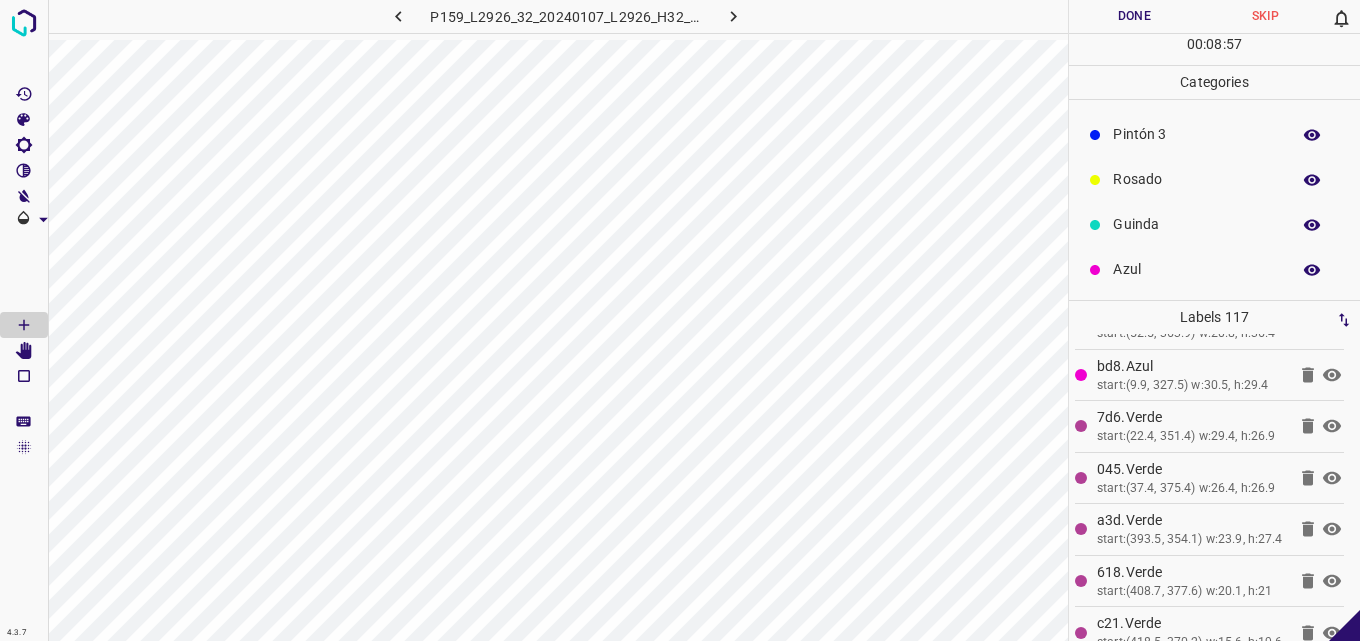 click on "Azul" at bounding box center (1196, 269) 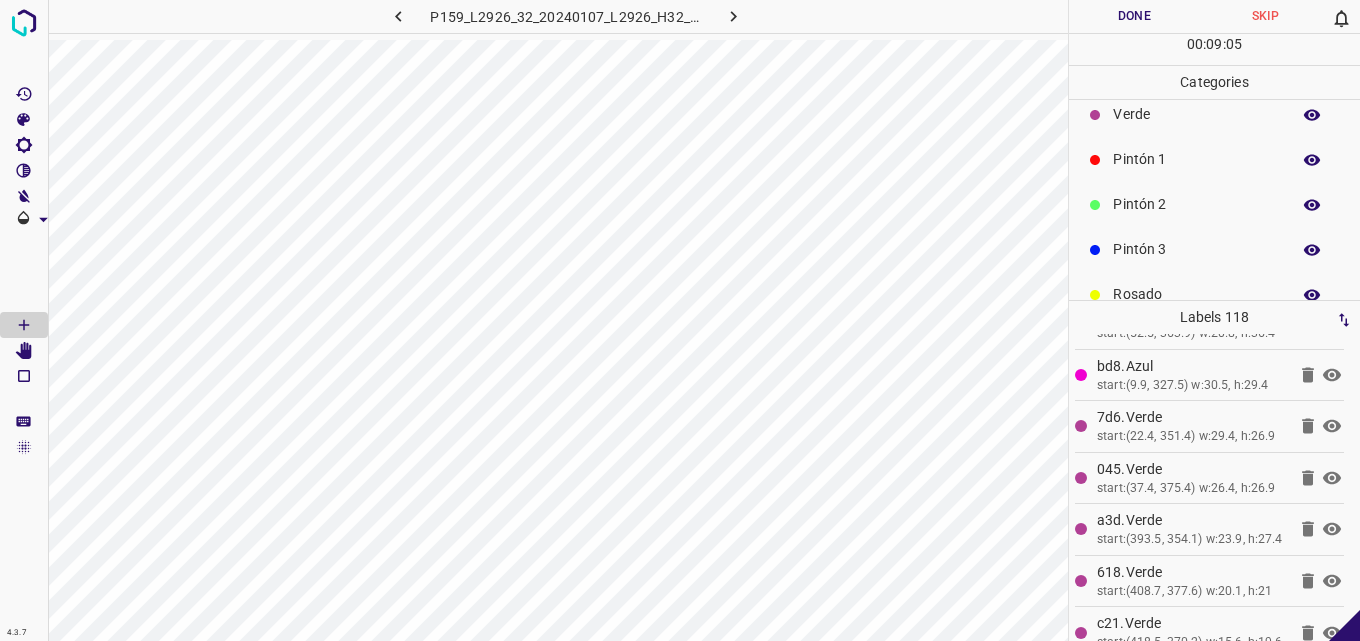 scroll, scrollTop: 0, scrollLeft: 0, axis: both 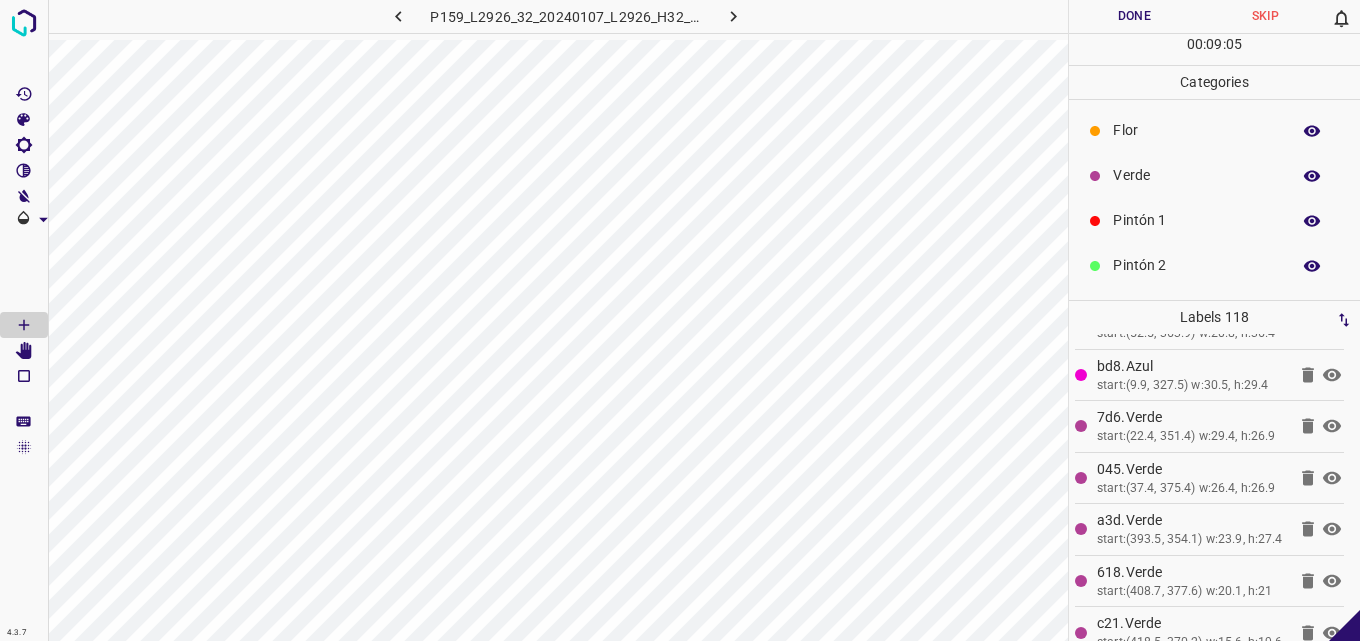 click on "Verde" at bounding box center [1196, 175] 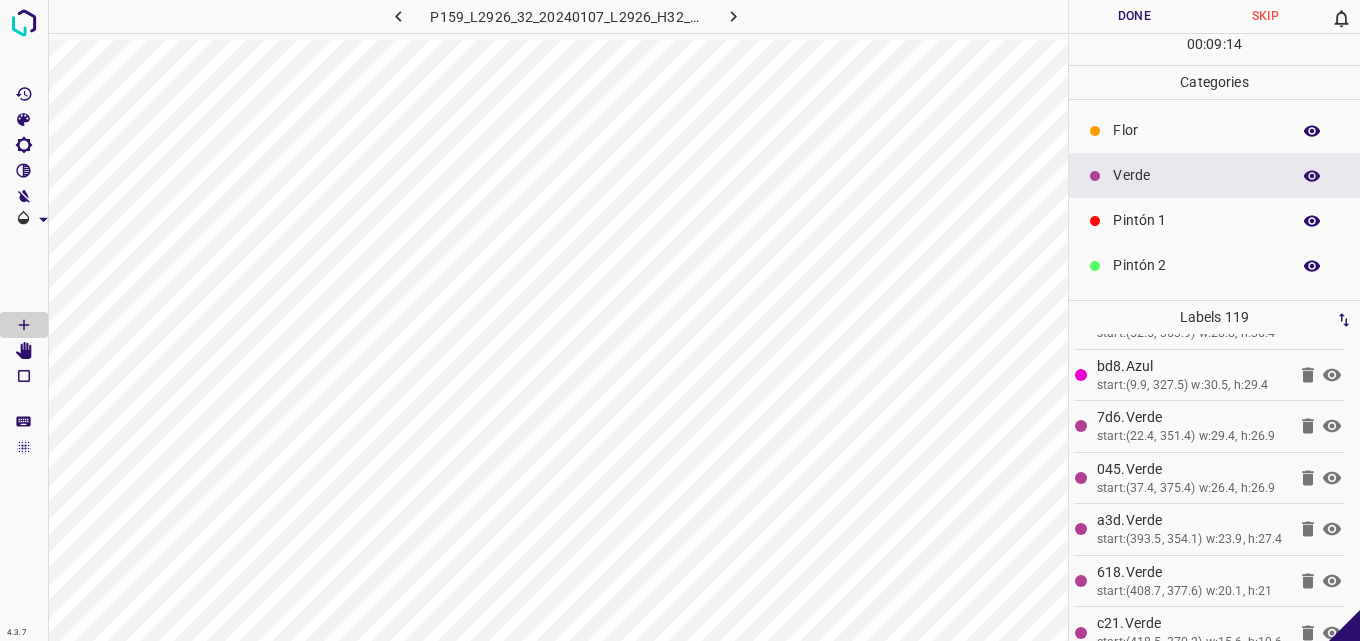 click on "Pintón 1" at bounding box center (1196, 220) 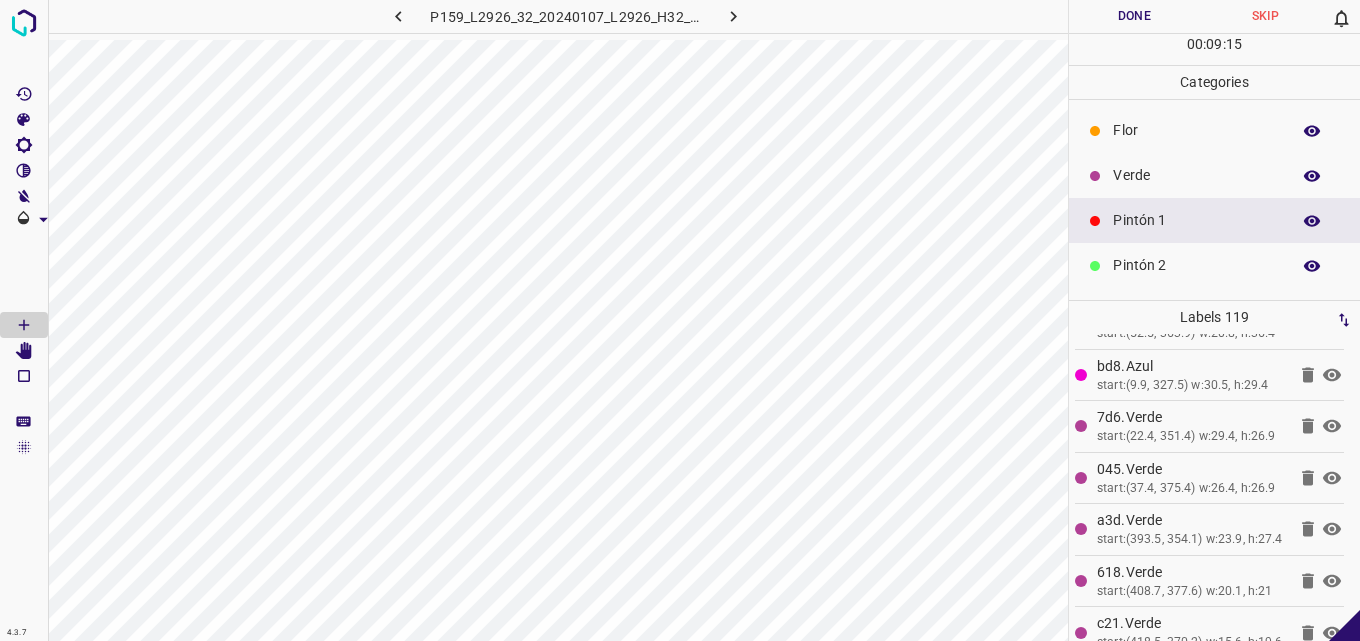 drag, startPoint x: 1174, startPoint y: 261, endPoint x: 1162, endPoint y: 263, distance: 12.165525 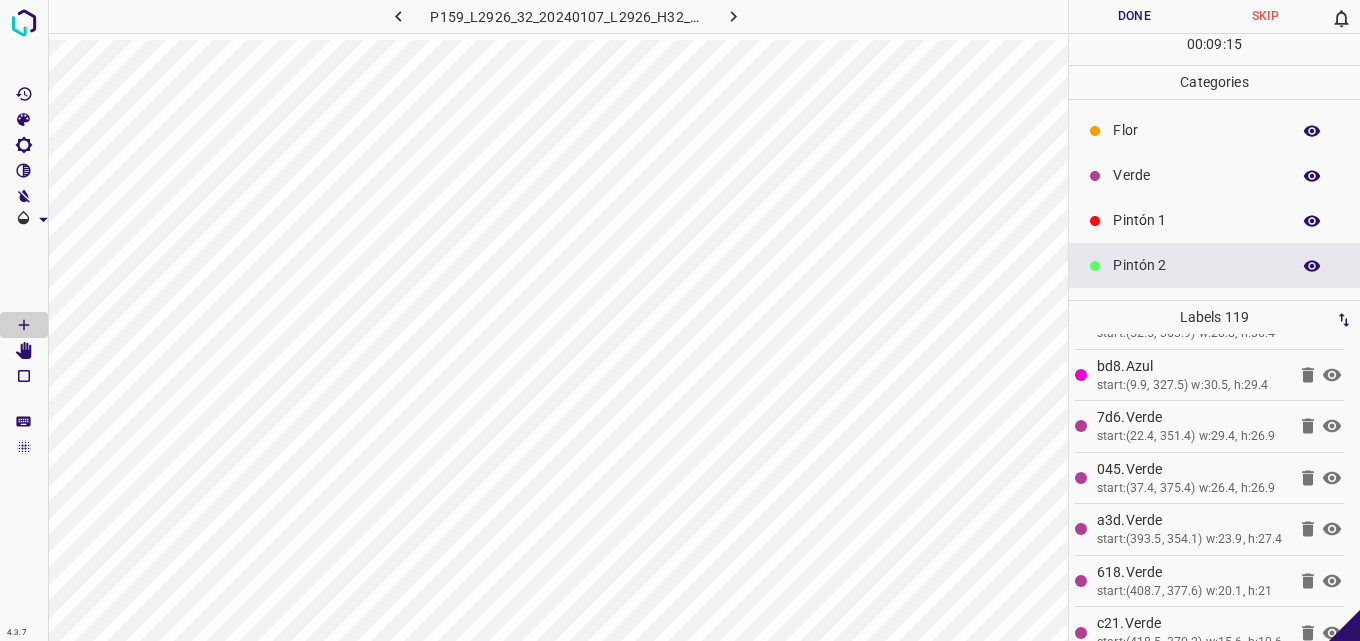 click on "Pintón 1" at bounding box center (1196, 220) 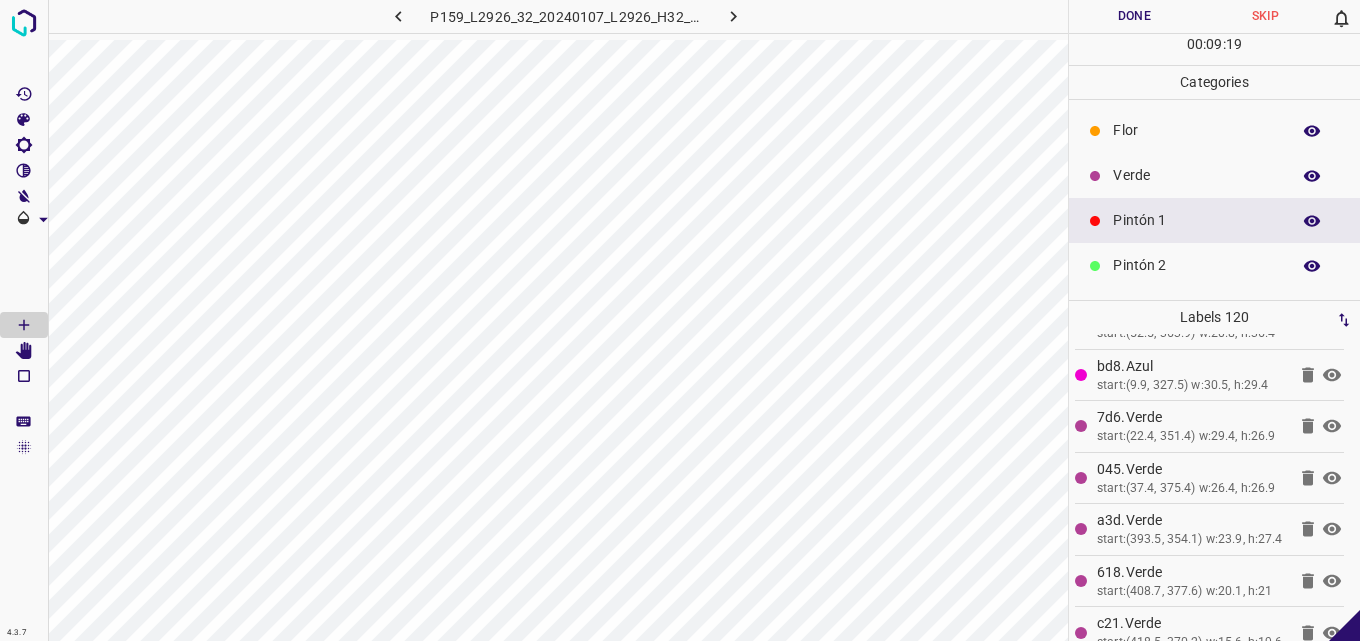 click on "Verde" at bounding box center (1196, 175) 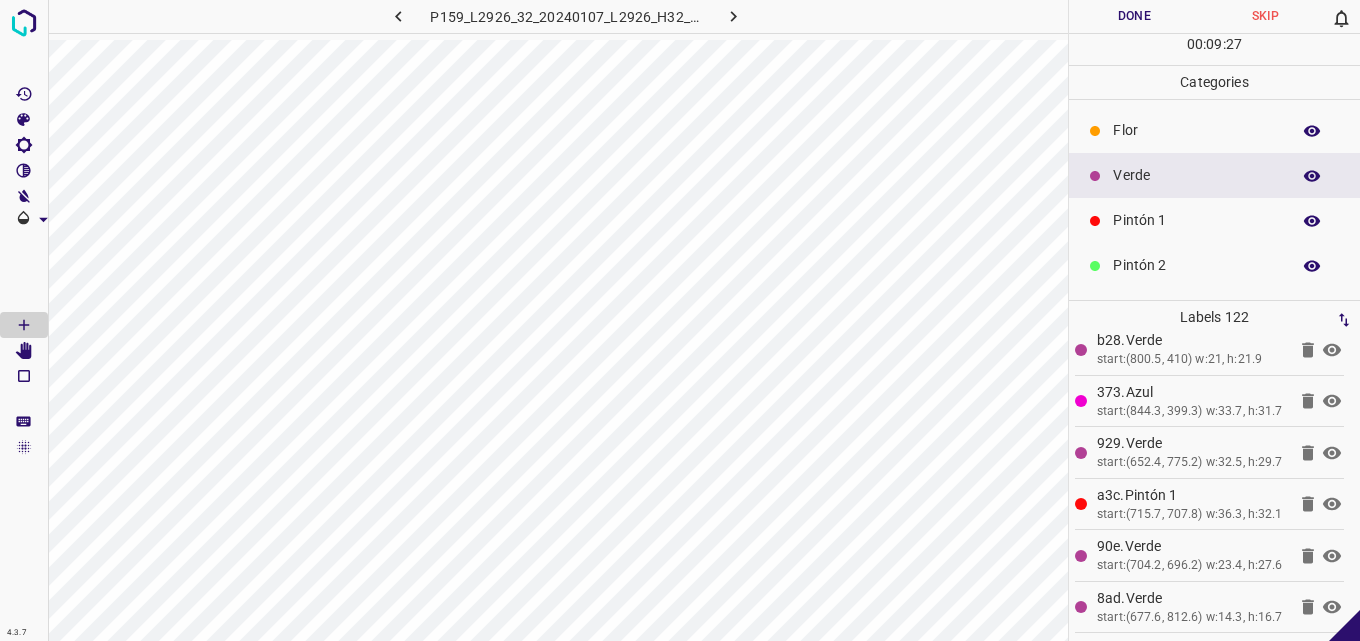 click 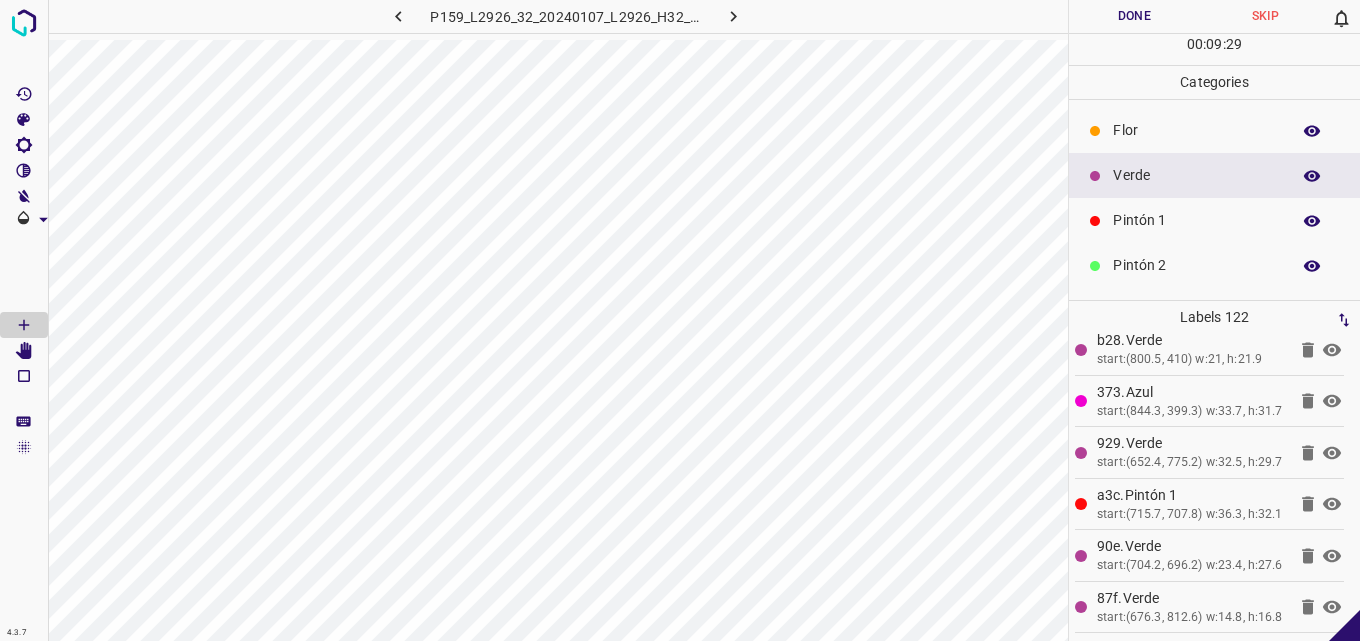 scroll, scrollTop: 7938, scrollLeft: 0, axis: vertical 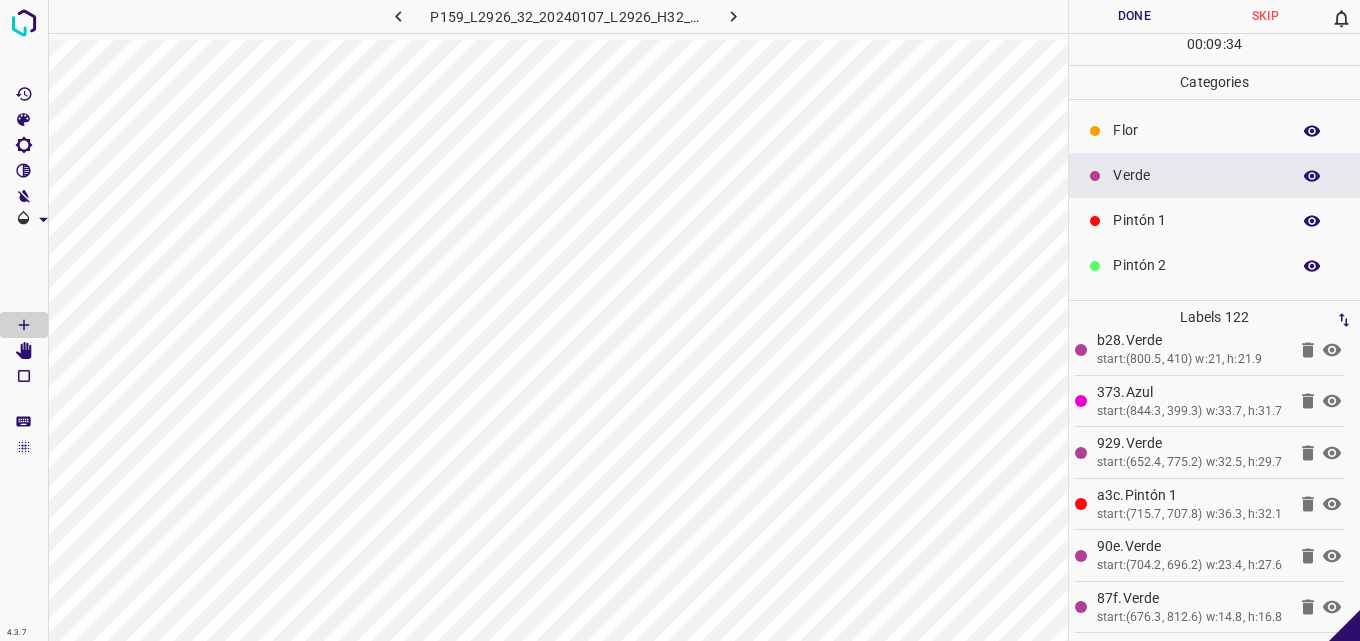 click on "Flor" at bounding box center (1214, 130) 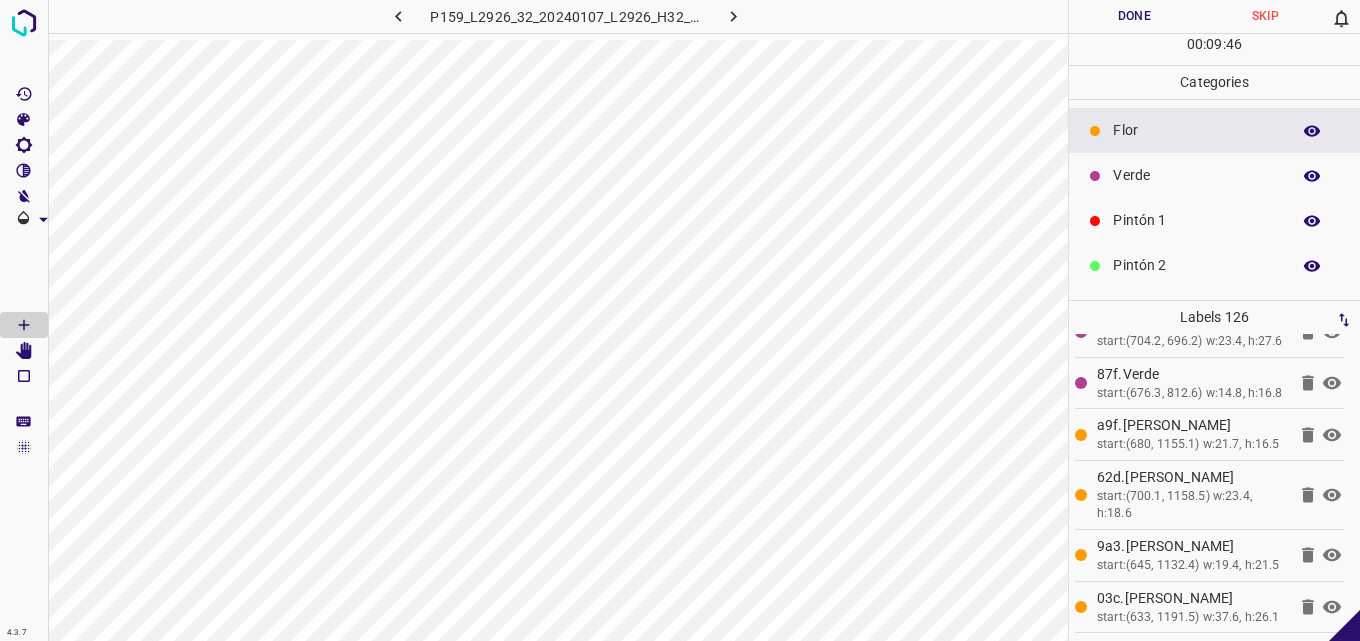 scroll, scrollTop: 176, scrollLeft: 0, axis: vertical 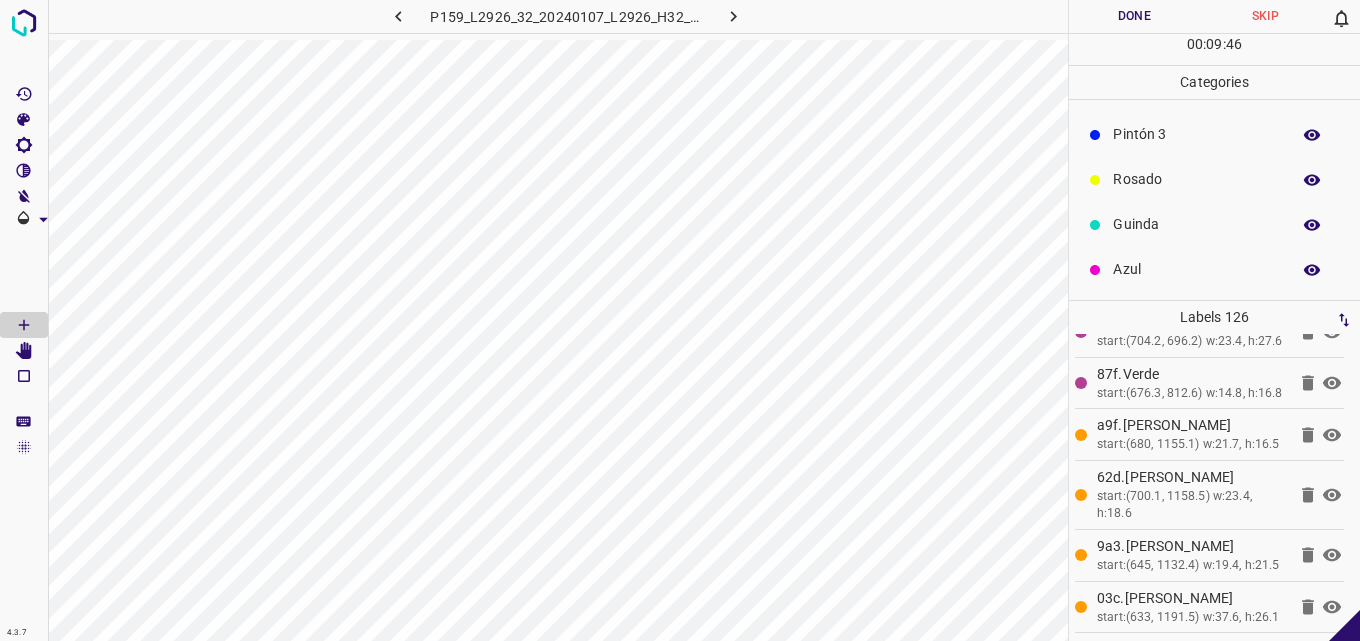 click on "Azul" at bounding box center [1214, 269] 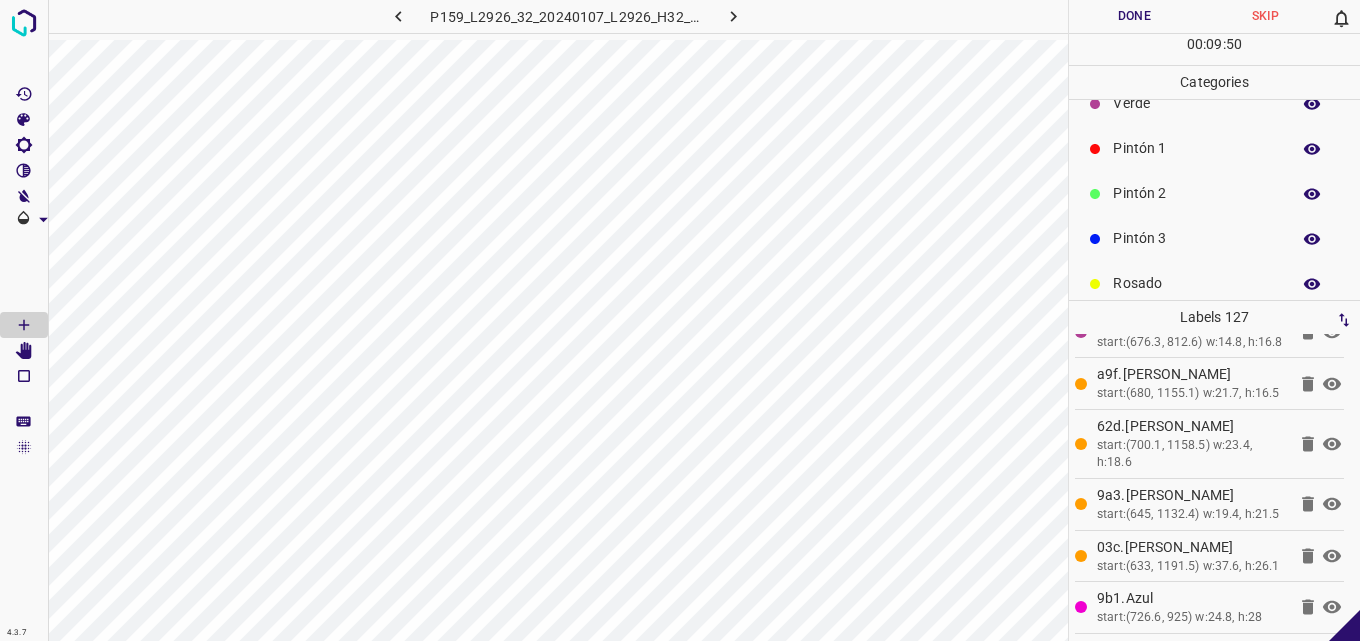 scroll, scrollTop: 0, scrollLeft: 0, axis: both 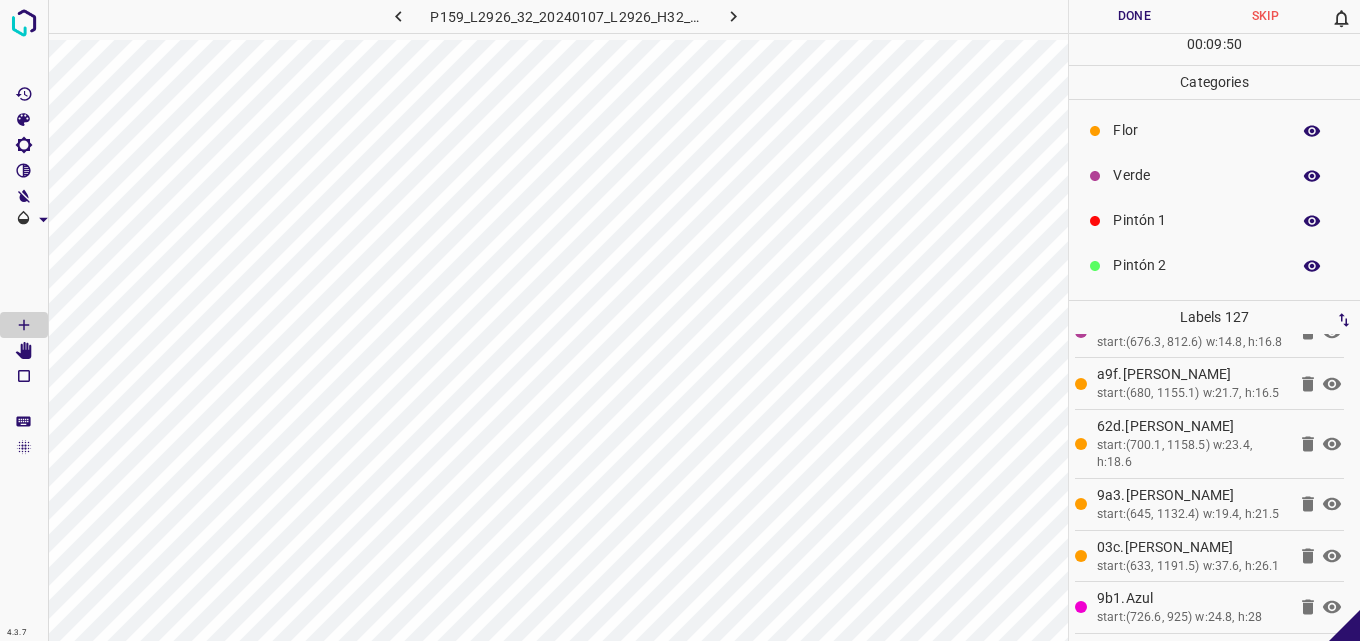 click on "Verde" at bounding box center [1196, 175] 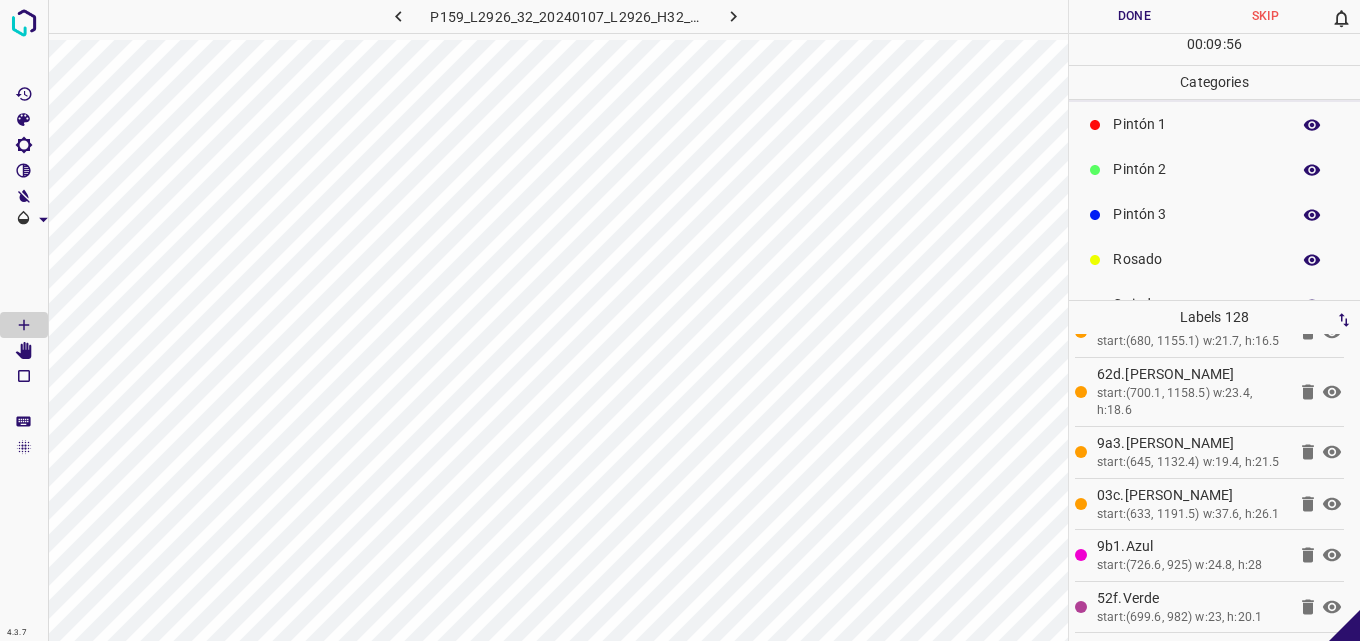 scroll, scrollTop: 176, scrollLeft: 0, axis: vertical 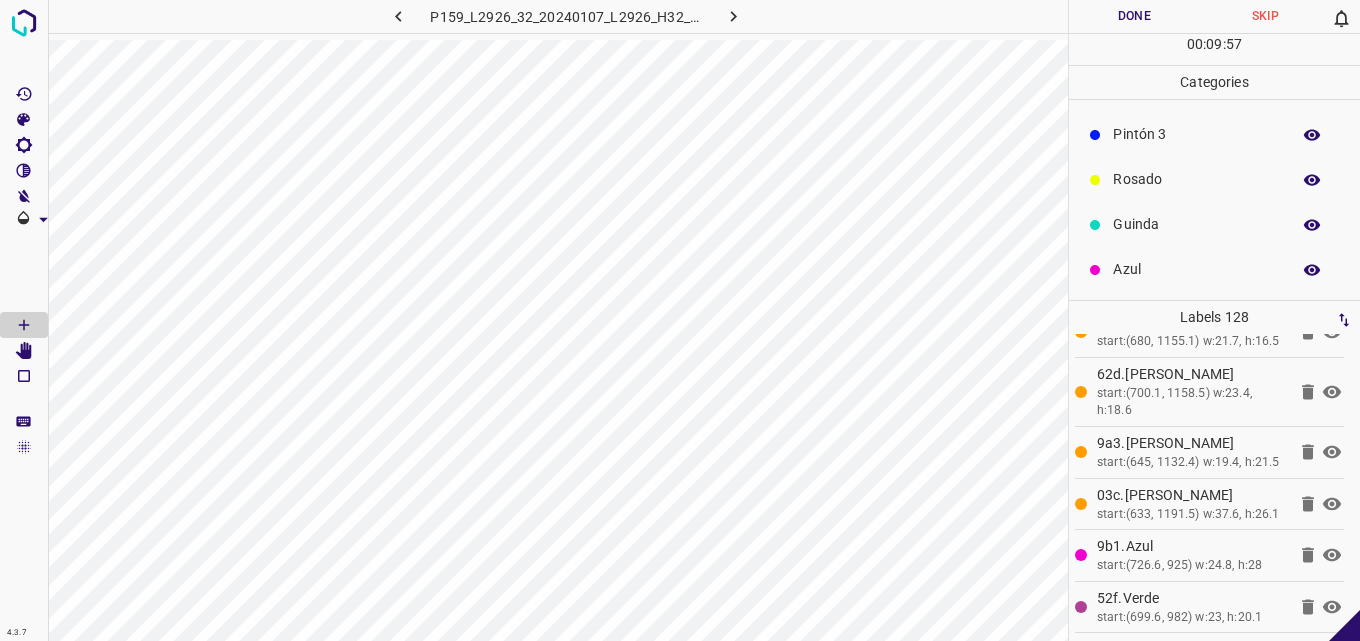 click on "Azul" at bounding box center [1196, 269] 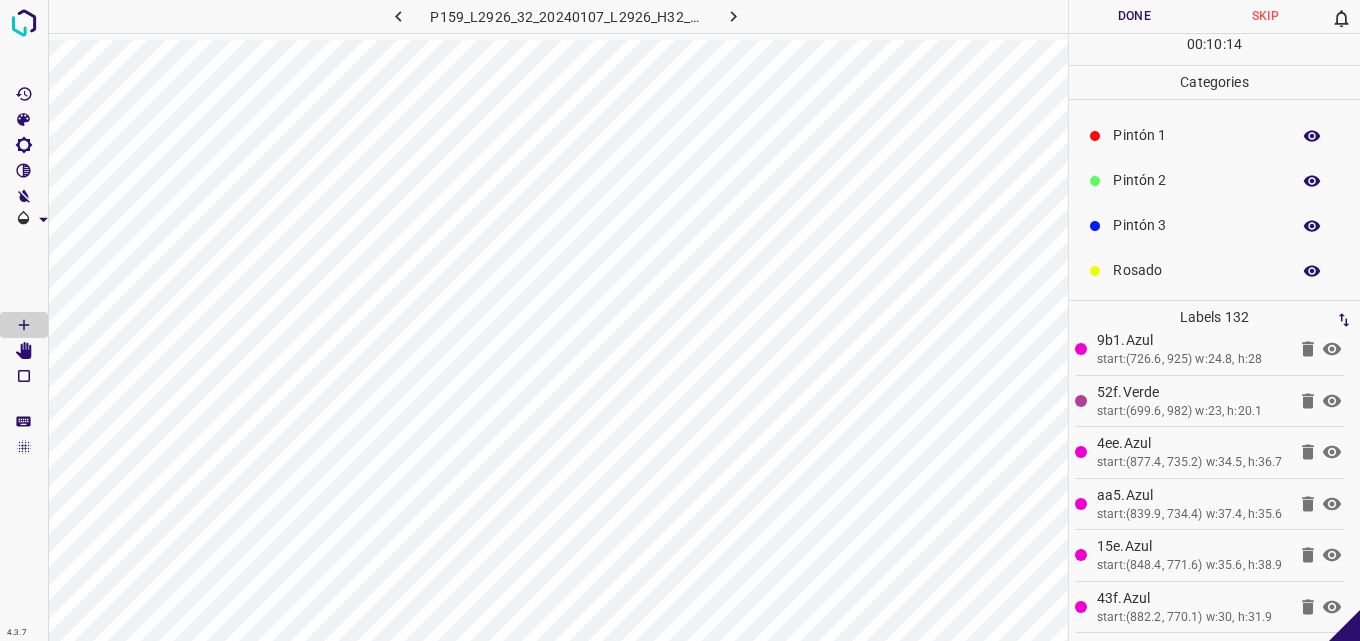 scroll, scrollTop: 0, scrollLeft: 0, axis: both 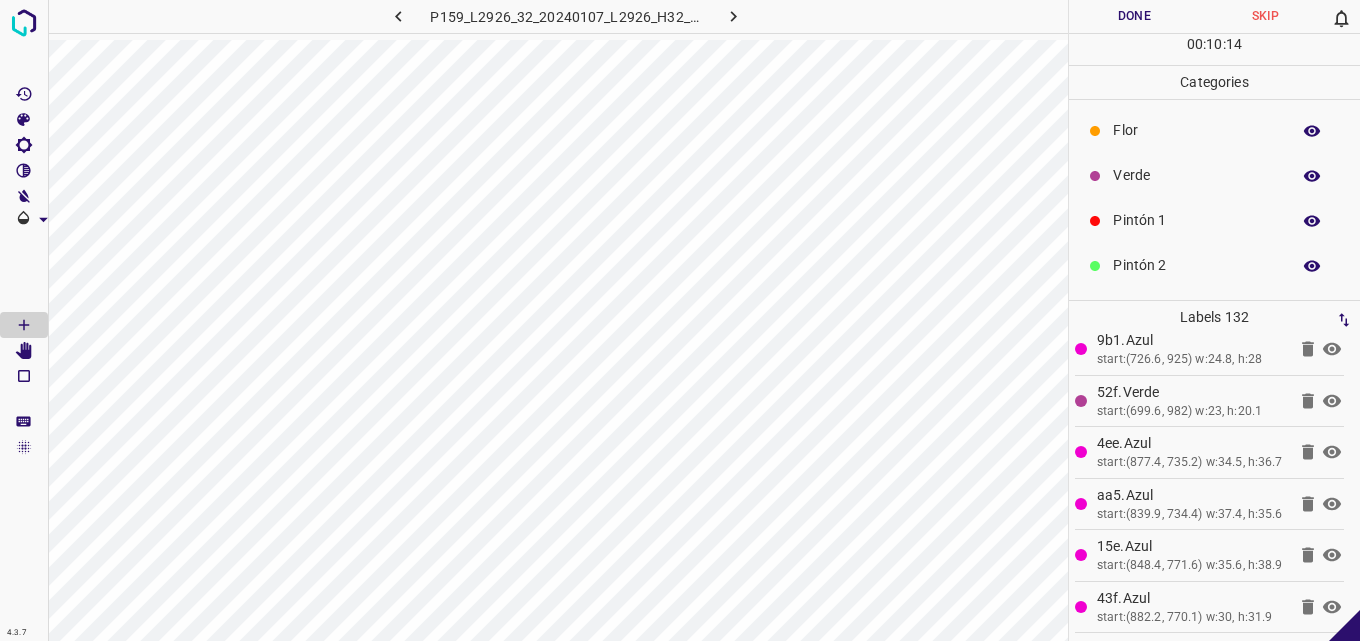 click on "Pintón 1" at bounding box center (1214, 220) 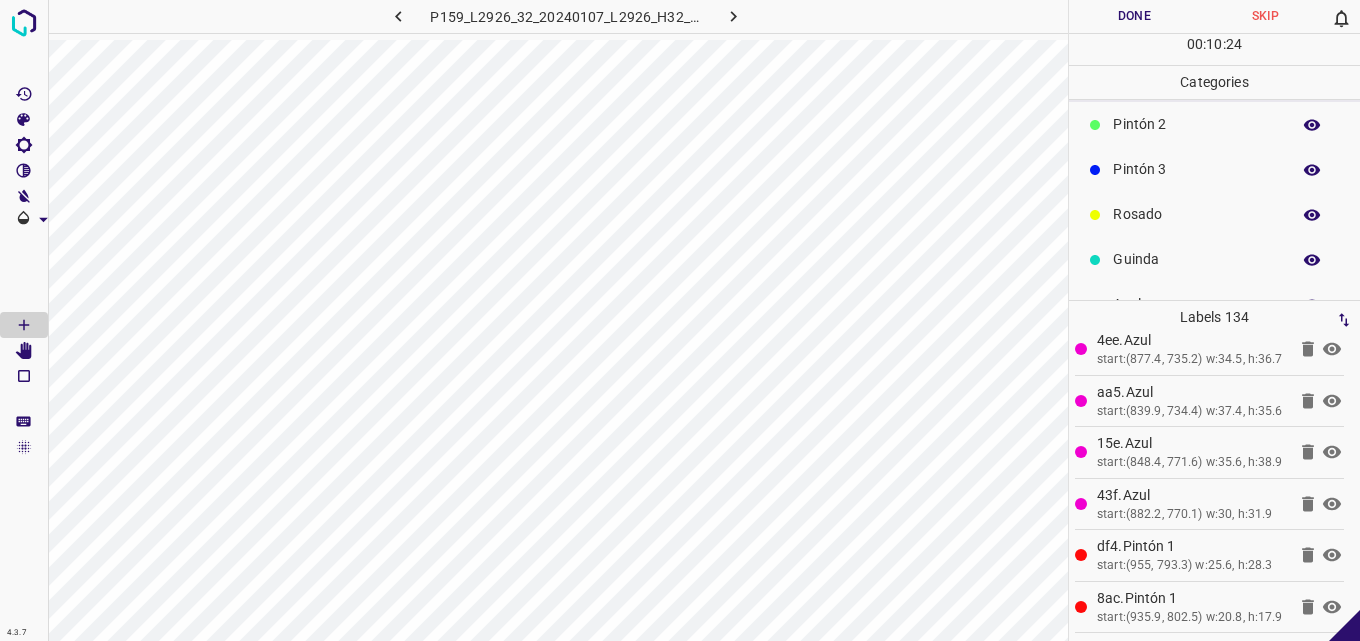 scroll, scrollTop: 176, scrollLeft: 0, axis: vertical 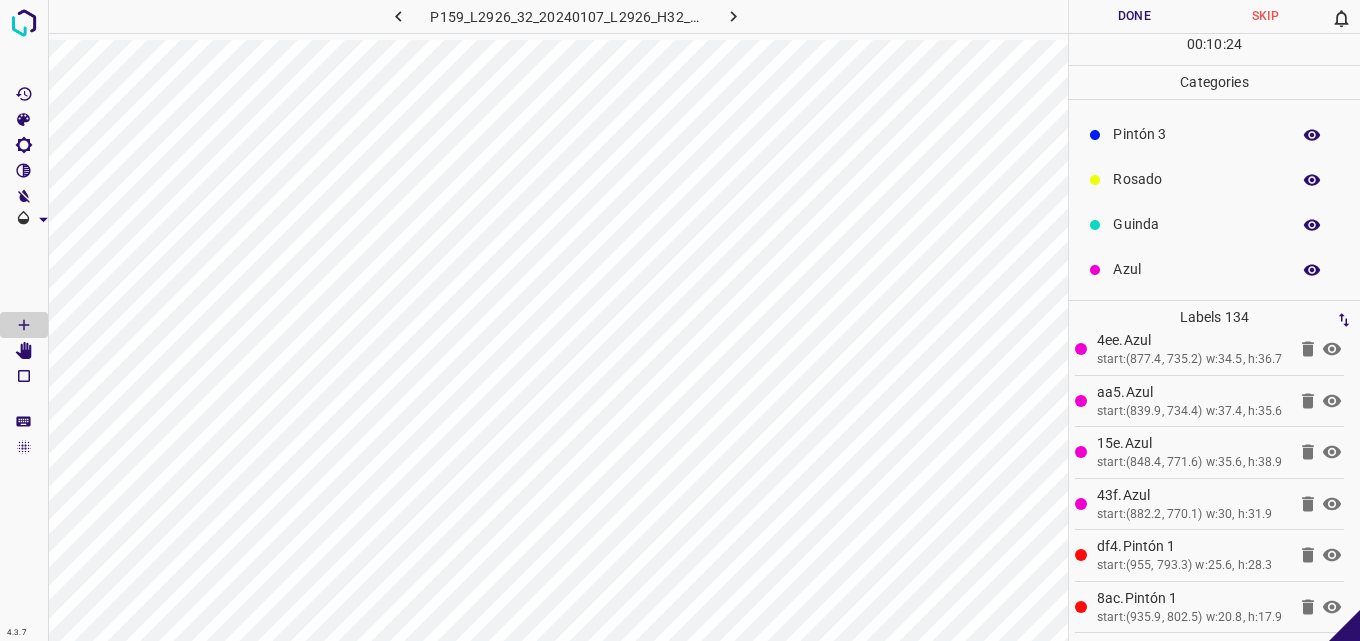 click on "Azul" at bounding box center [1214, 269] 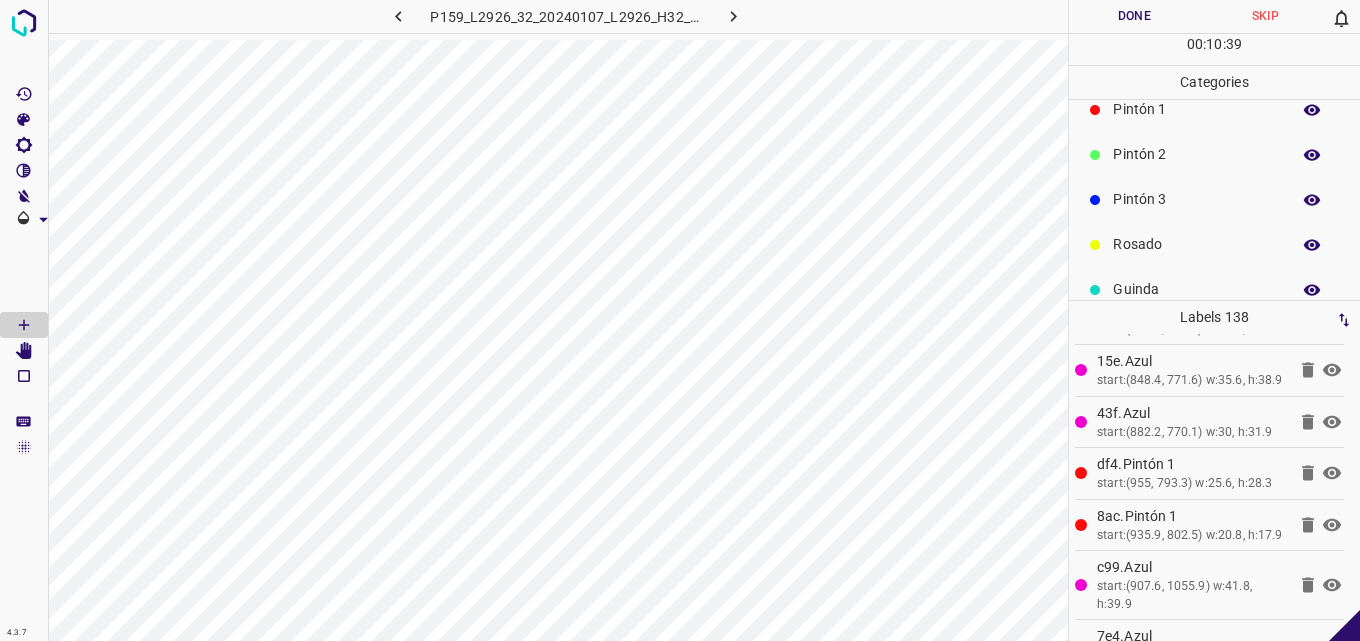 scroll, scrollTop: 76, scrollLeft: 0, axis: vertical 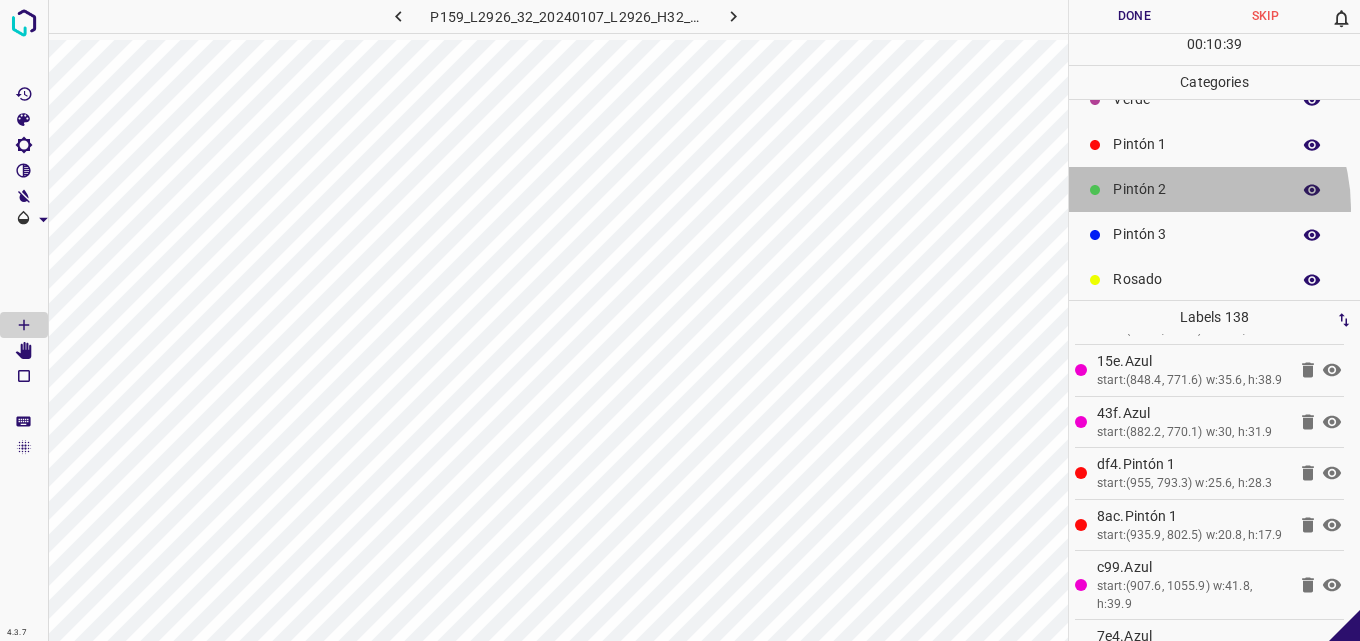 drag, startPoint x: 1171, startPoint y: 208, endPoint x: 1115, endPoint y: 220, distance: 57.271286 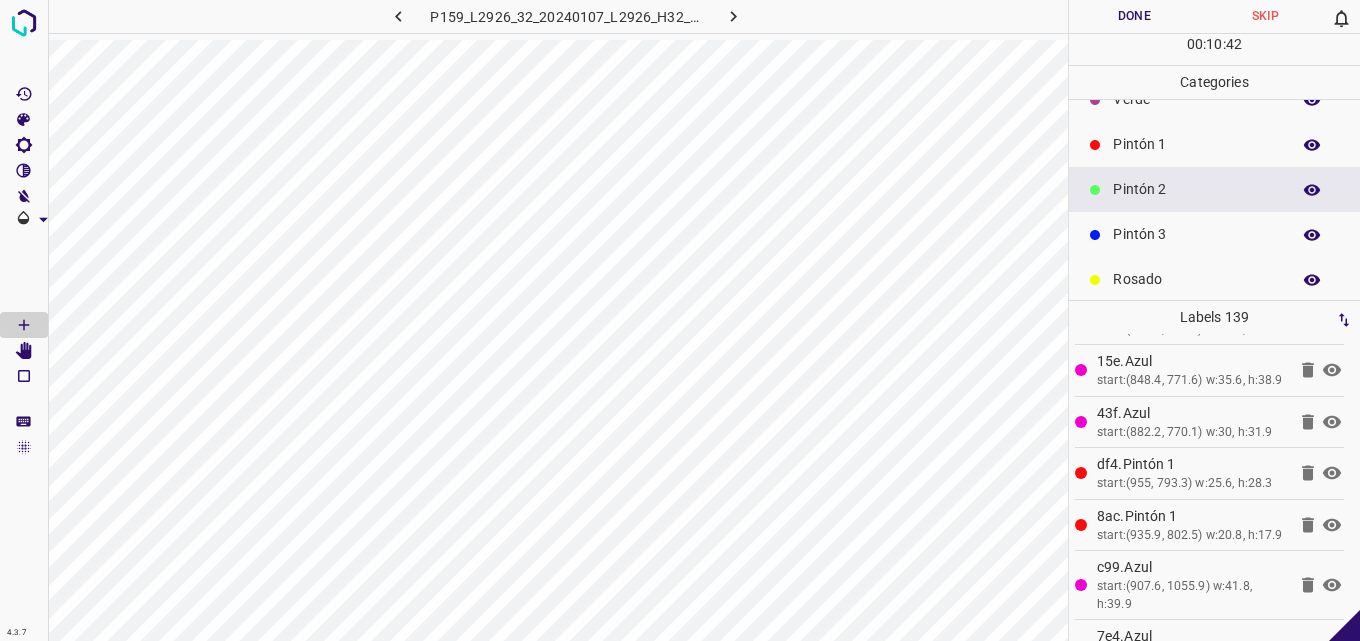 click on "Pintón 3" at bounding box center (1214, 234) 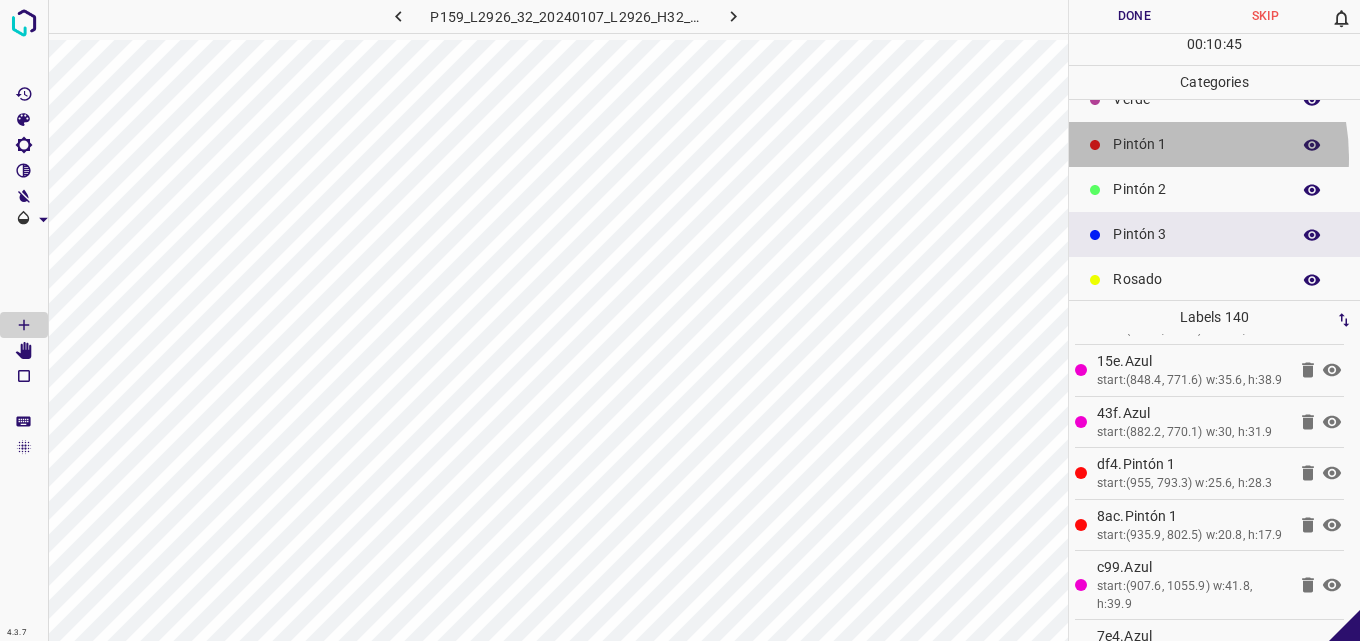 click on "Pintón 1" at bounding box center [1214, 144] 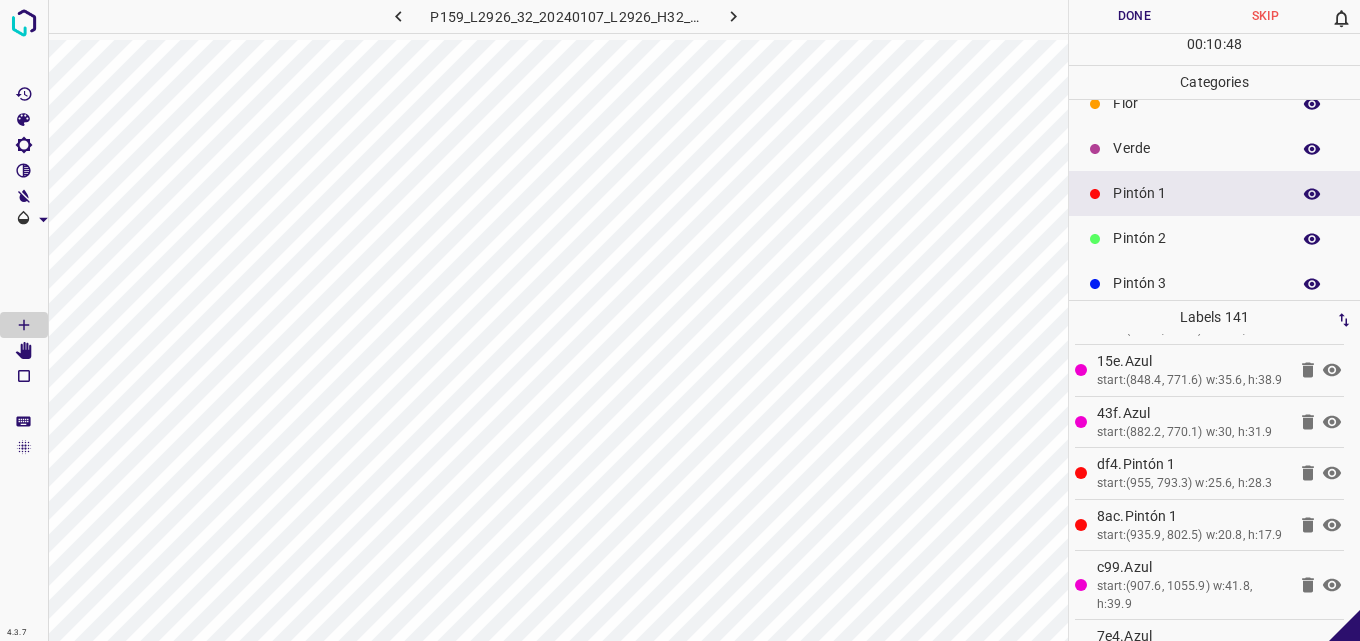 scroll, scrollTop: 0, scrollLeft: 0, axis: both 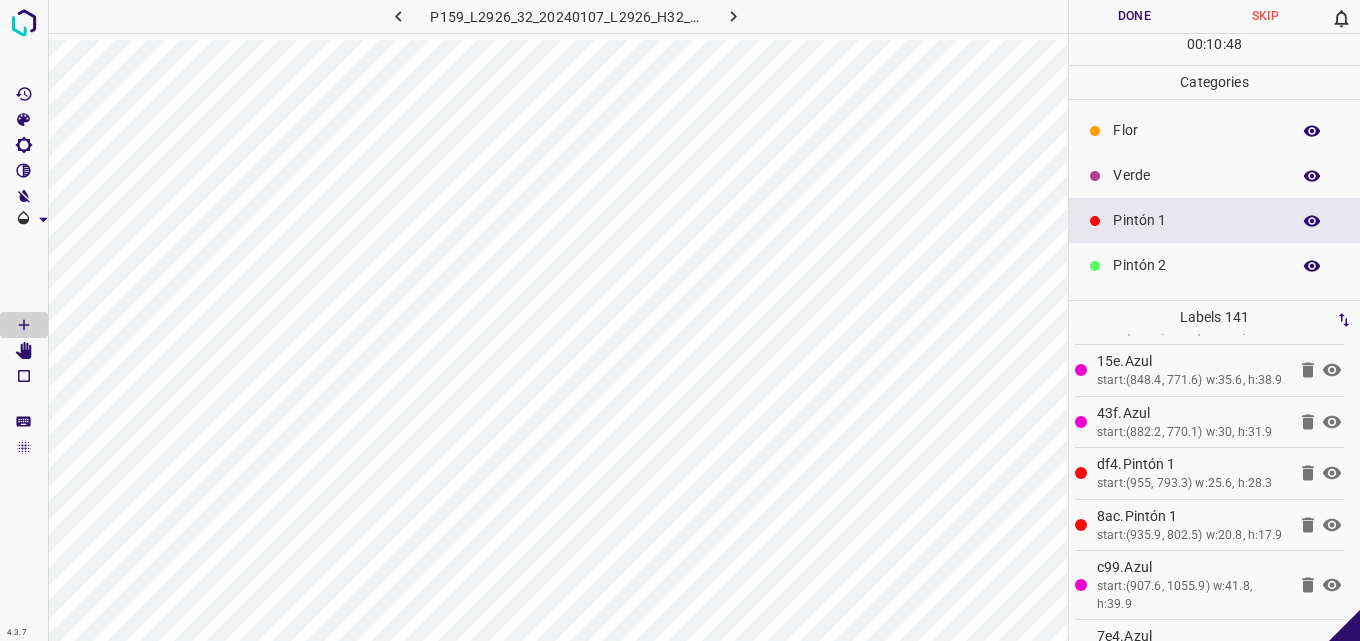 click on "Verde" at bounding box center [1214, 175] 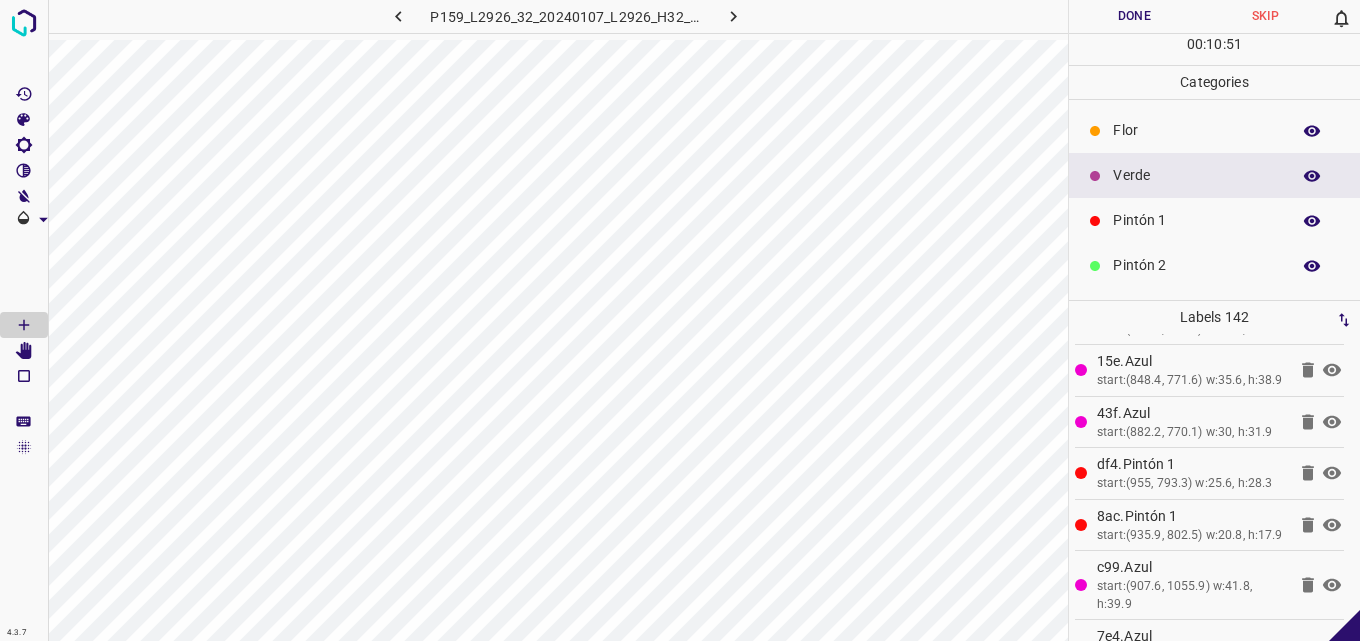 click on "Pintón 1" at bounding box center (1196, 220) 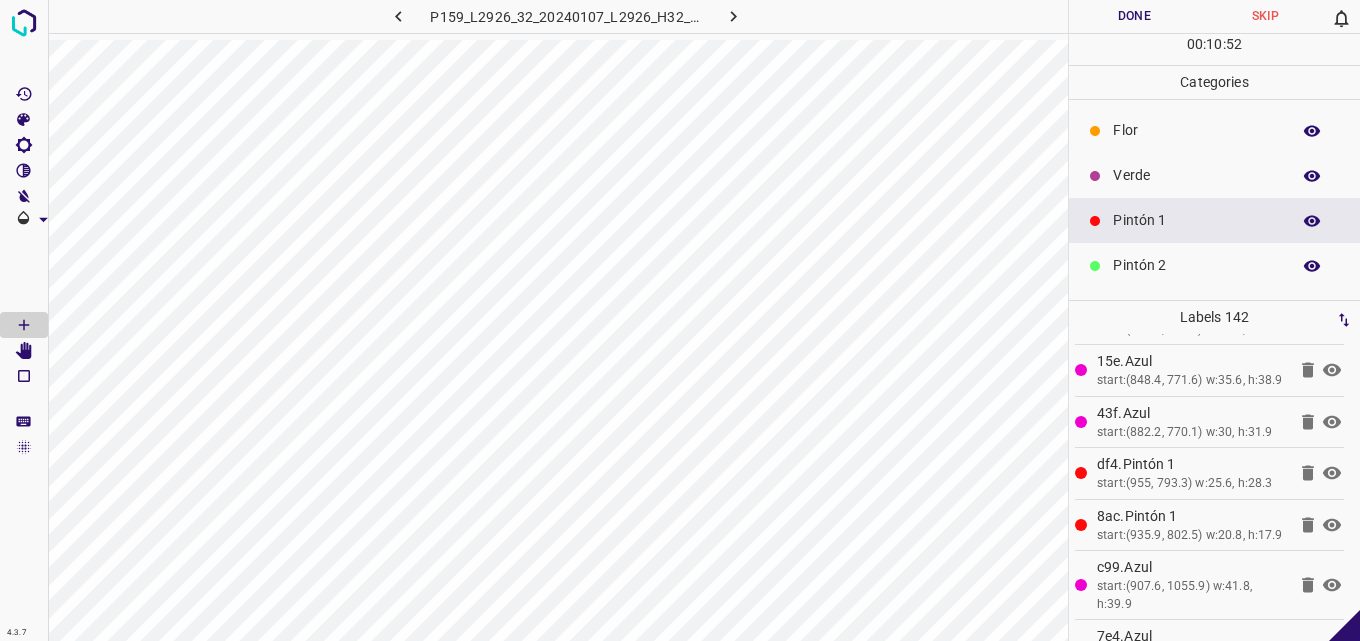 click on "Pintón 2" at bounding box center (1214, 265) 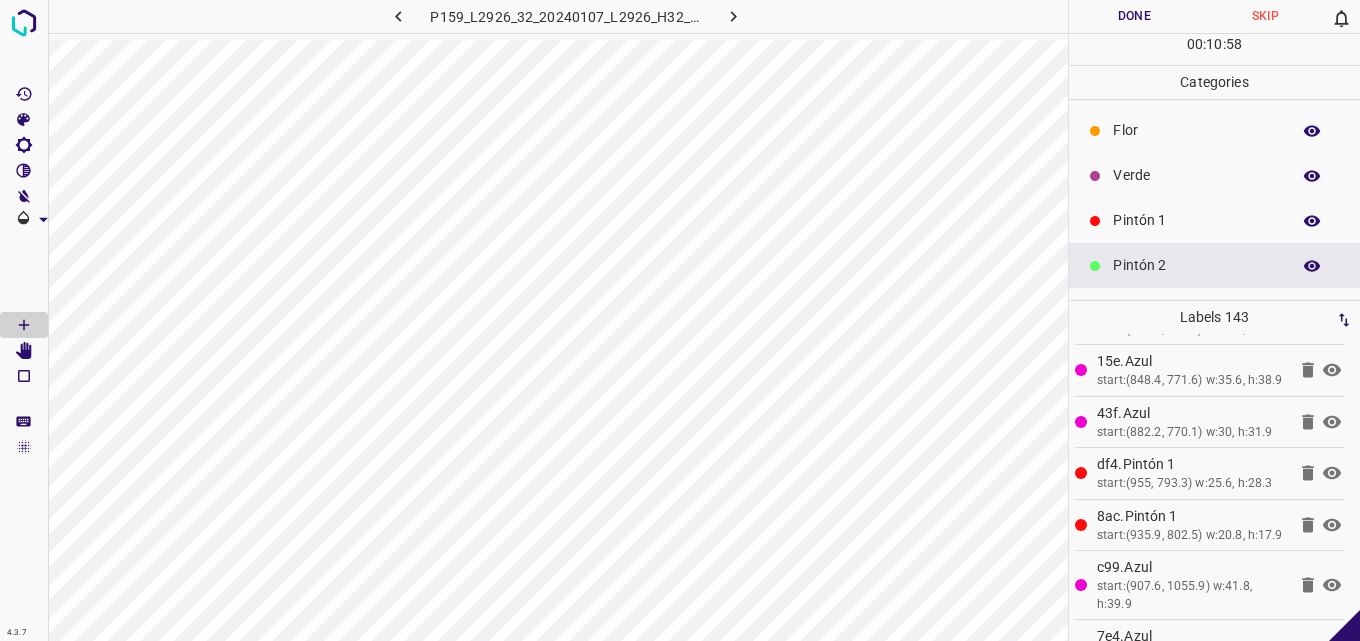 scroll, scrollTop: 100, scrollLeft: 0, axis: vertical 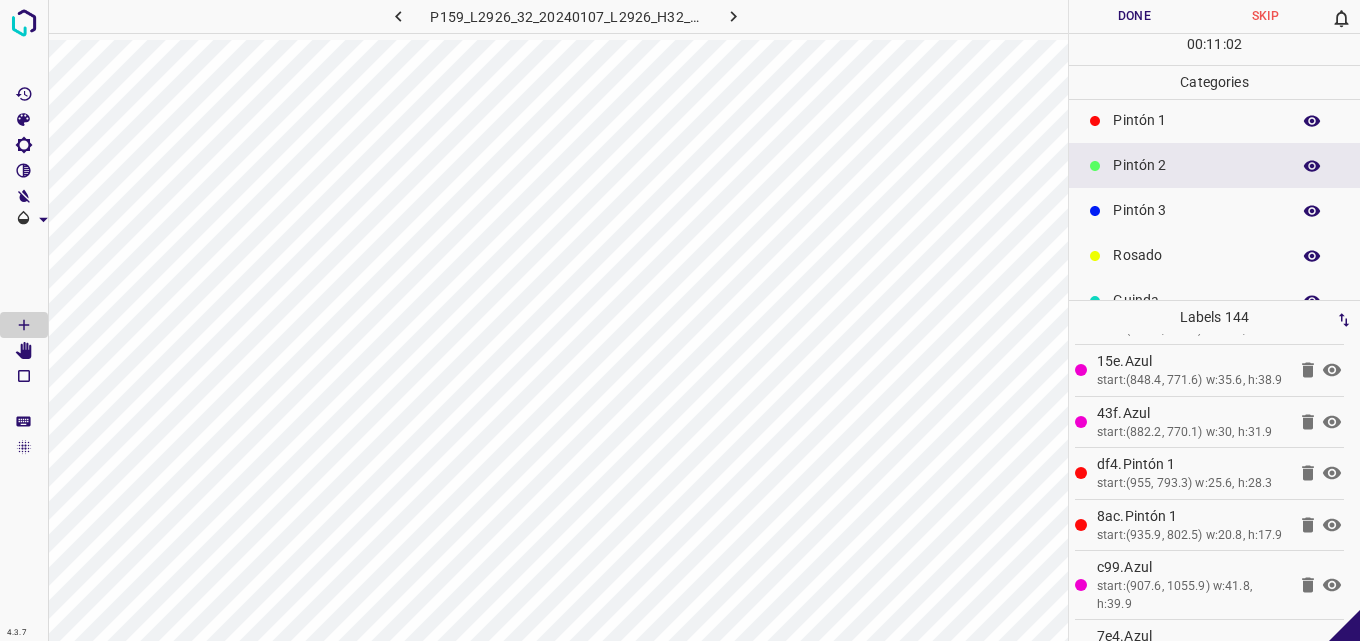 click on "Pintón 1" at bounding box center [1214, 120] 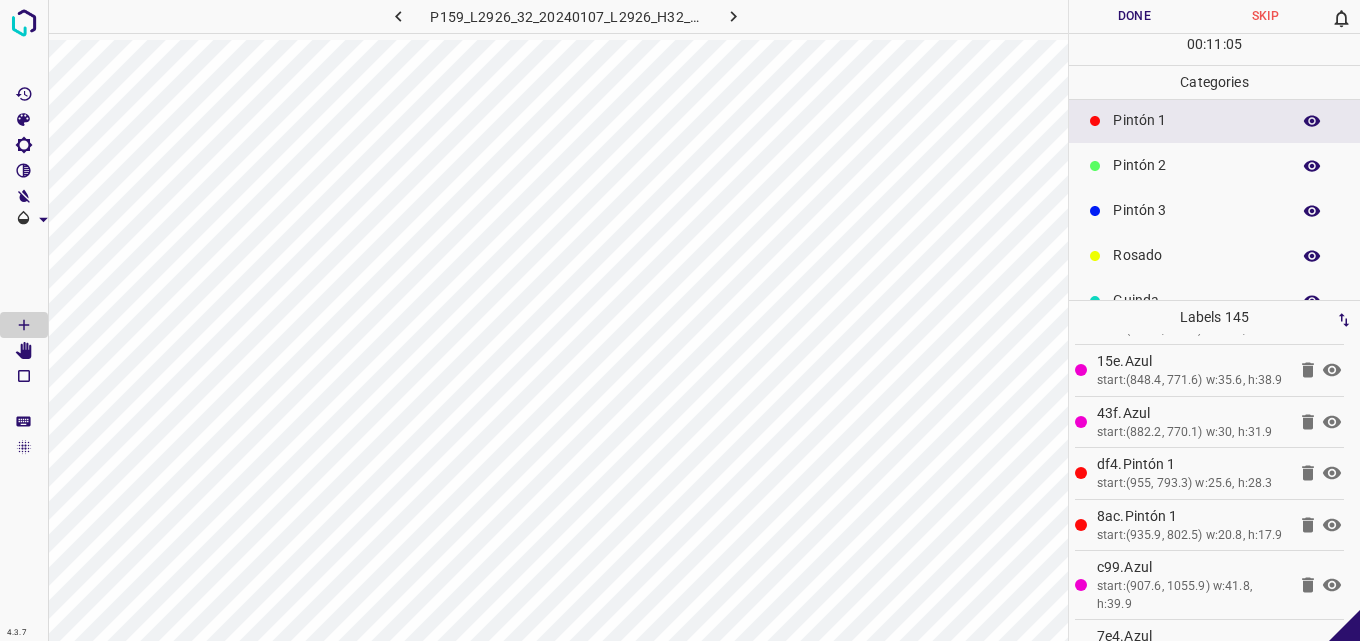 click on "Pintón 3" at bounding box center (1196, 210) 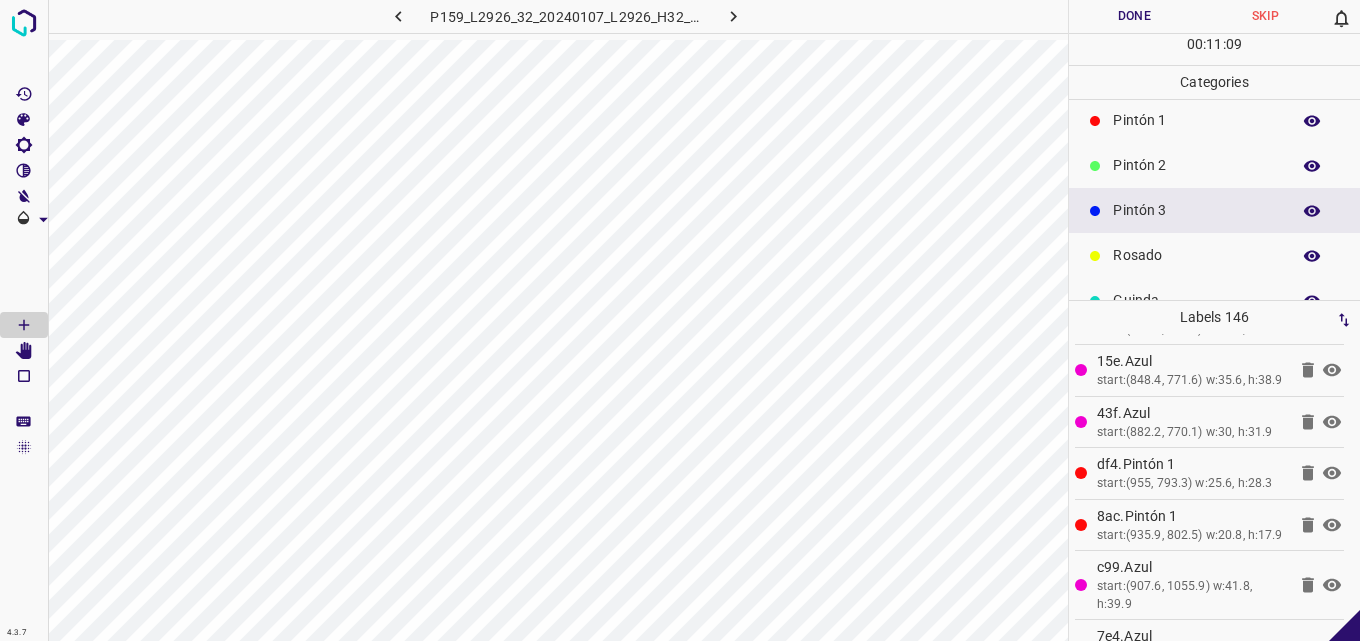 scroll, scrollTop: 176, scrollLeft: 0, axis: vertical 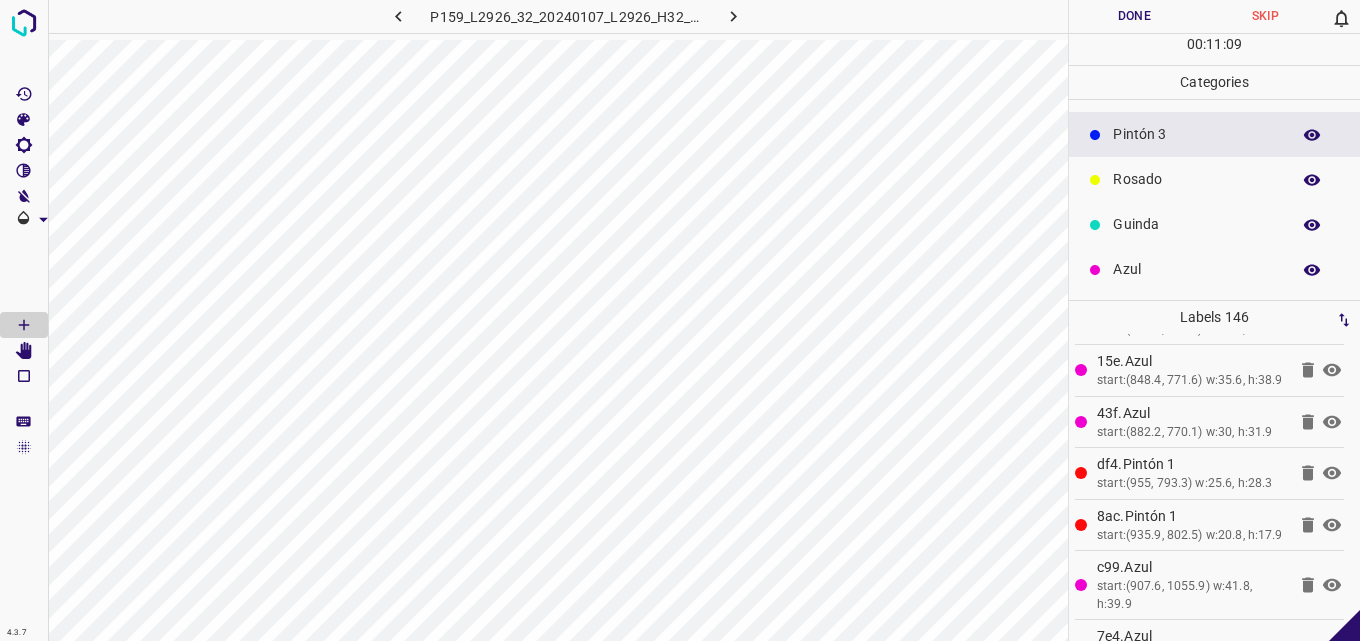 click on "Rosado" at bounding box center (1196, 179) 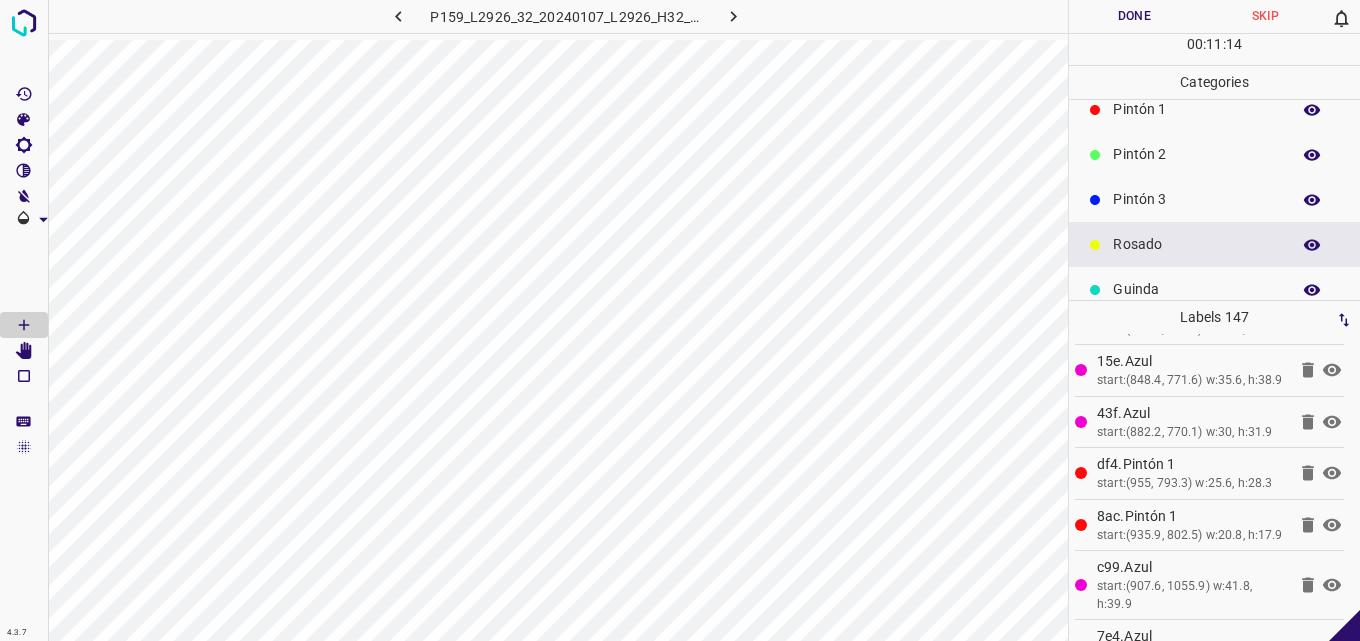 scroll, scrollTop: 76, scrollLeft: 0, axis: vertical 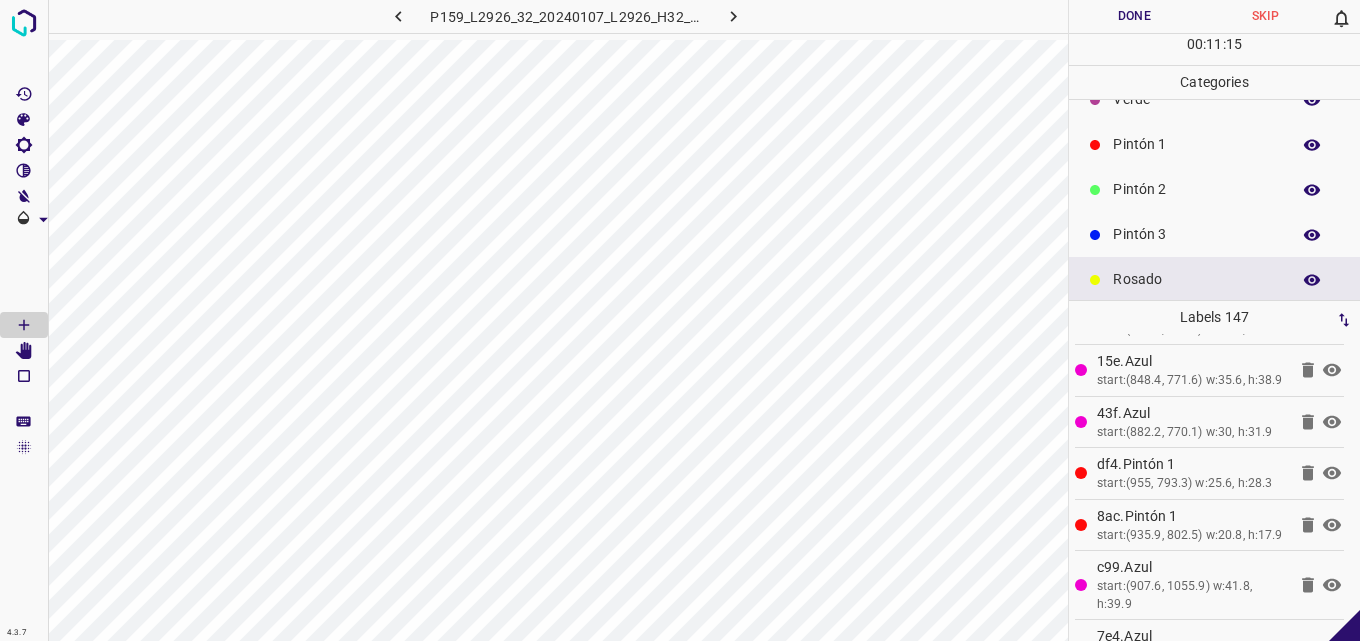 click on "Pintón 2" at bounding box center (1196, 189) 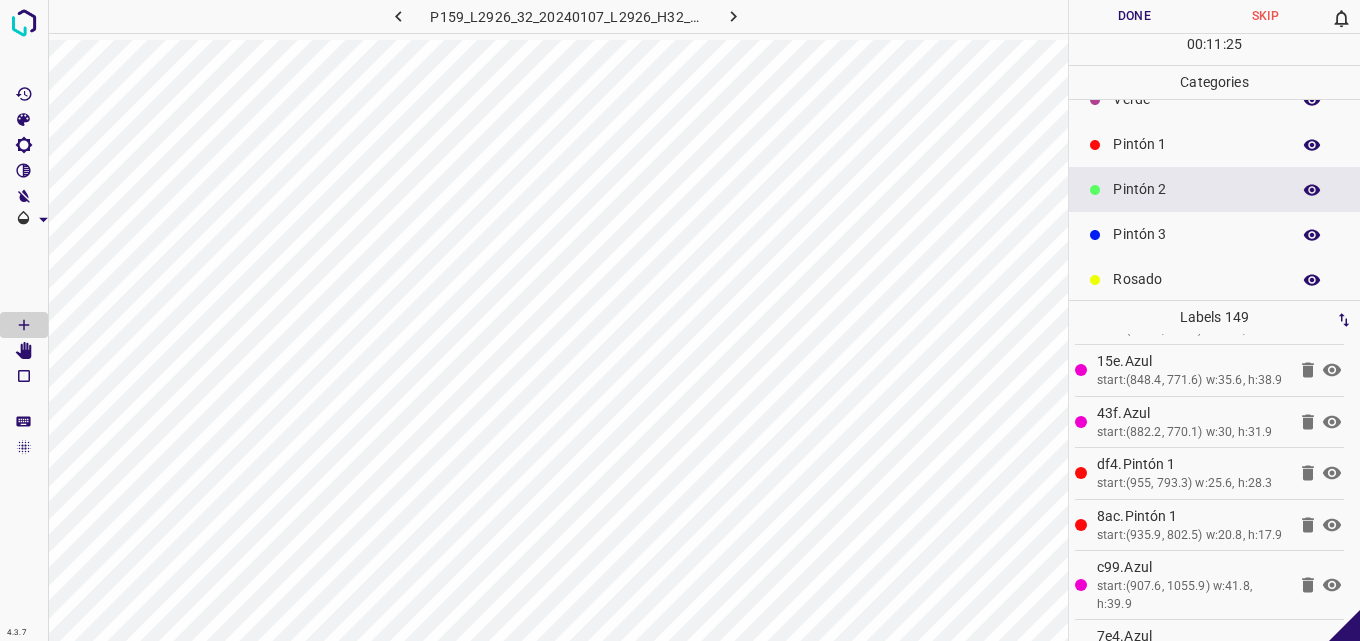 scroll, scrollTop: 0, scrollLeft: 0, axis: both 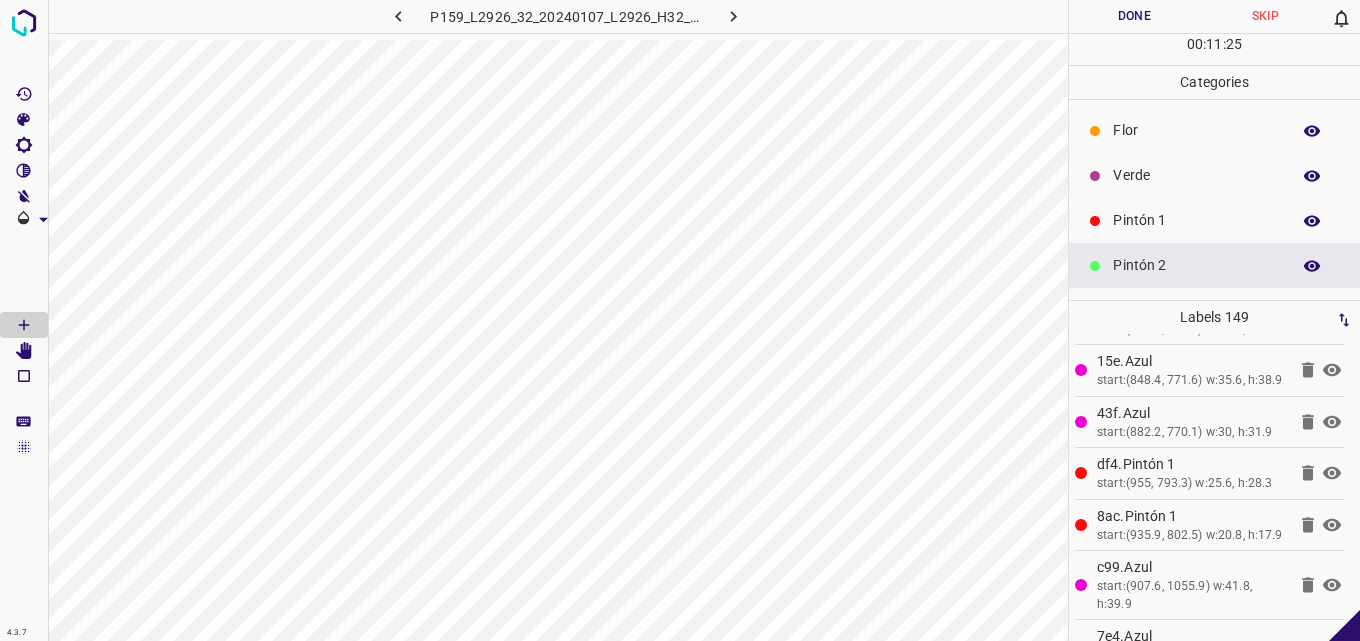 click on "Verde" at bounding box center (1196, 175) 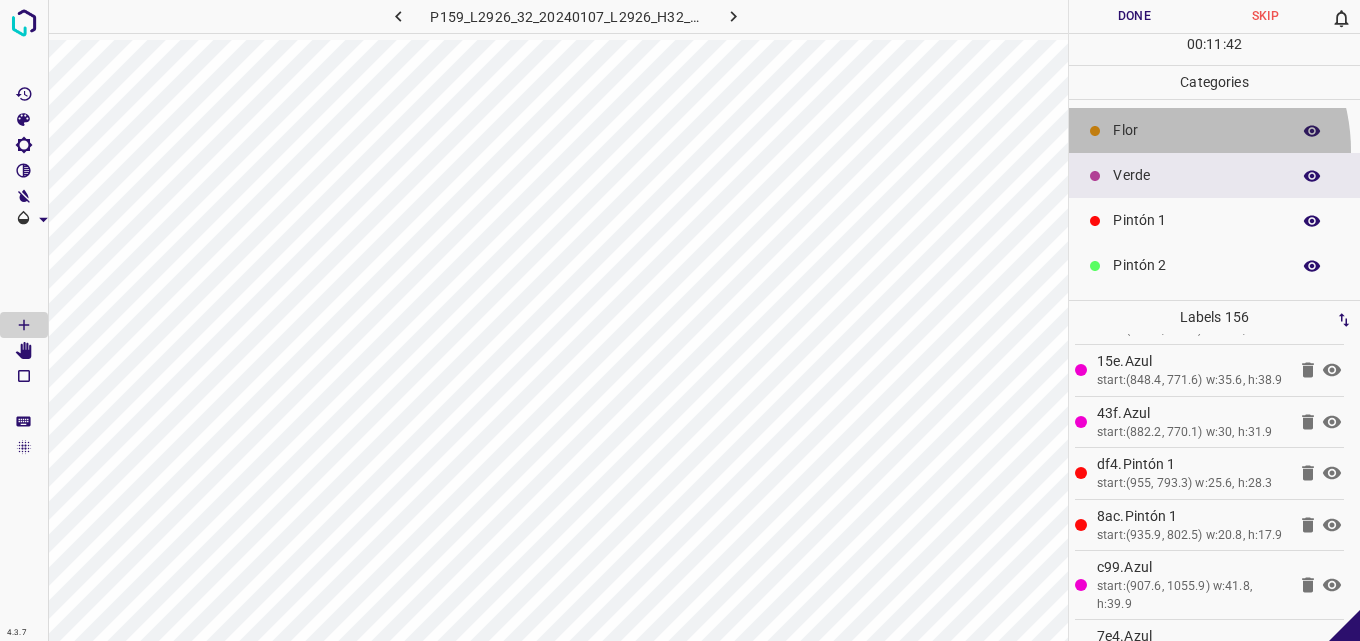 click on "Flor" at bounding box center (1214, 130) 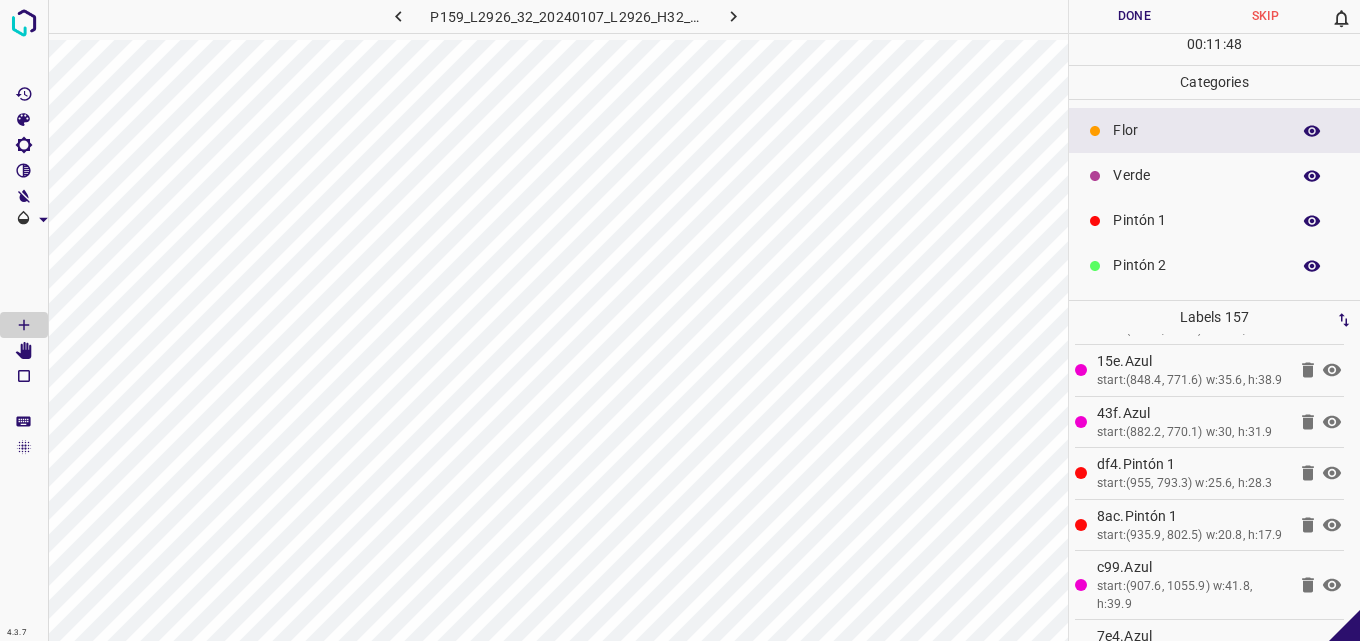 click on "Verde" at bounding box center [1196, 175] 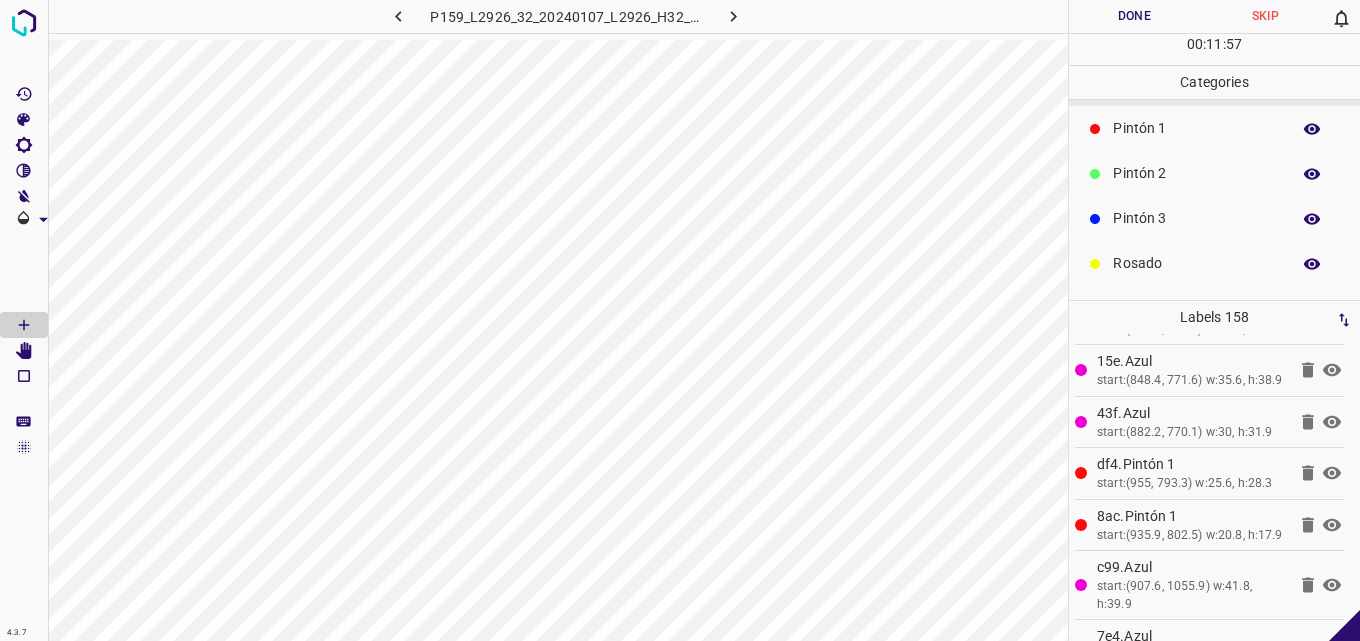 scroll, scrollTop: 176, scrollLeft: 0, axis: vertical 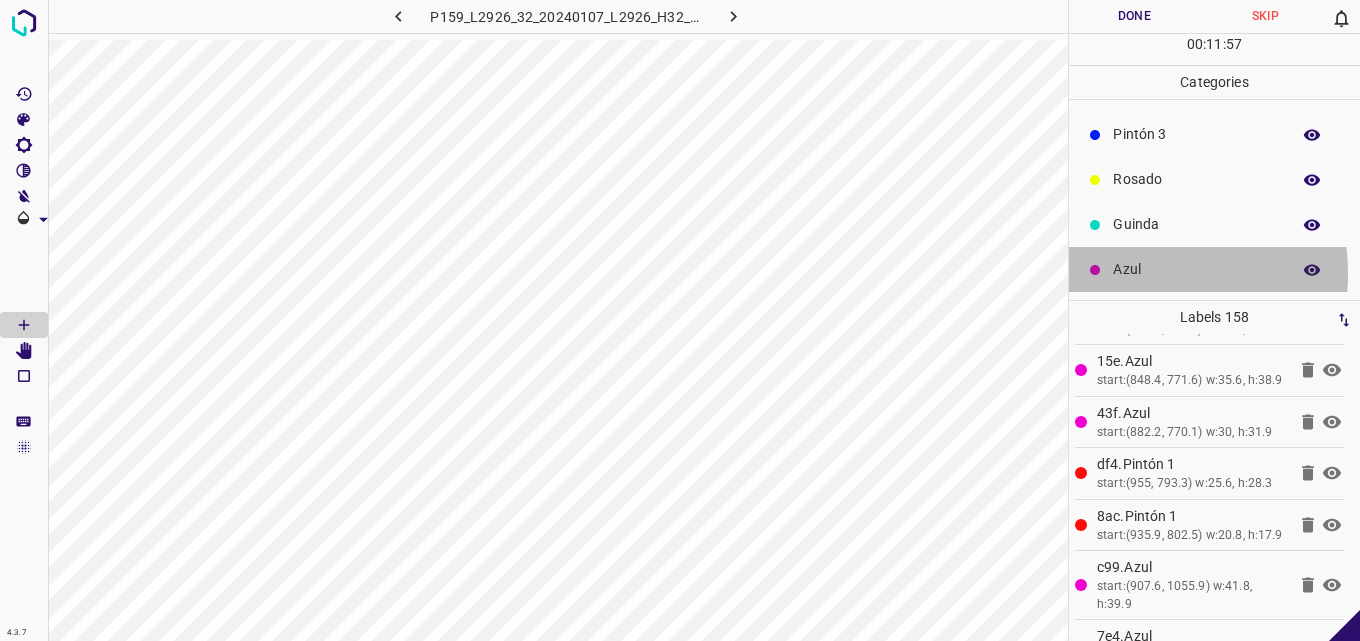 click on "Azul" at bounding box center (1196, 269) 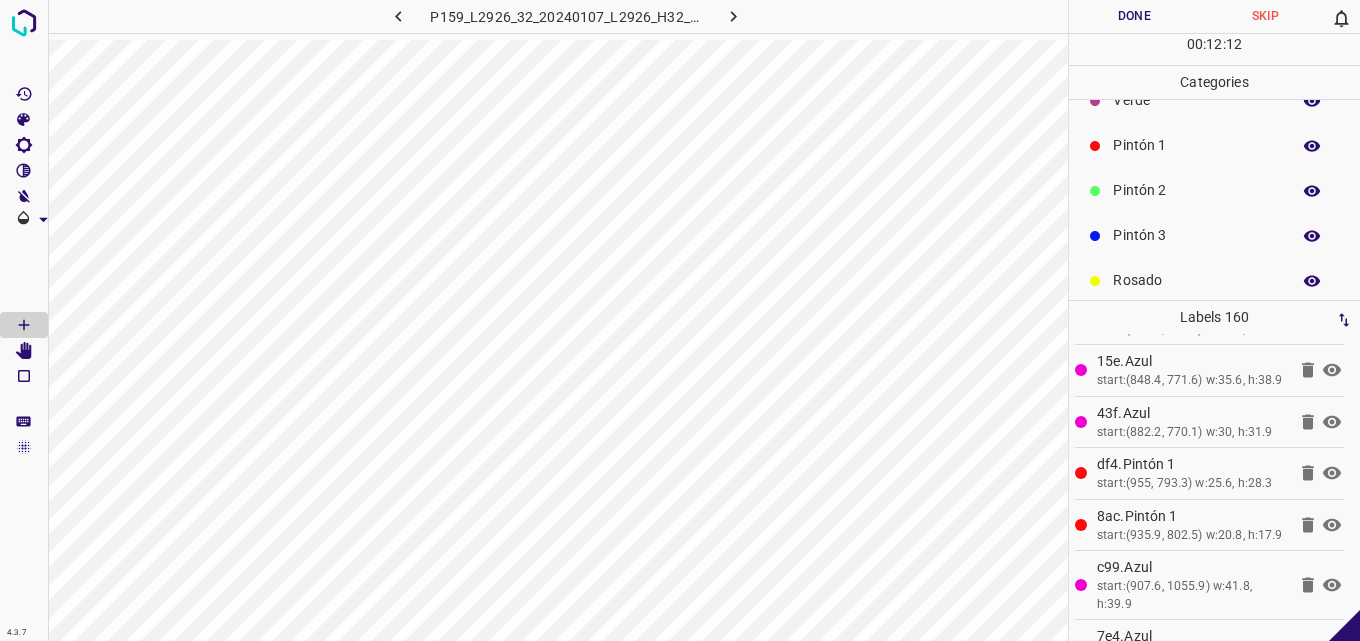 scroll, scrollTop: 0, scrollLeft: 0, axis: both 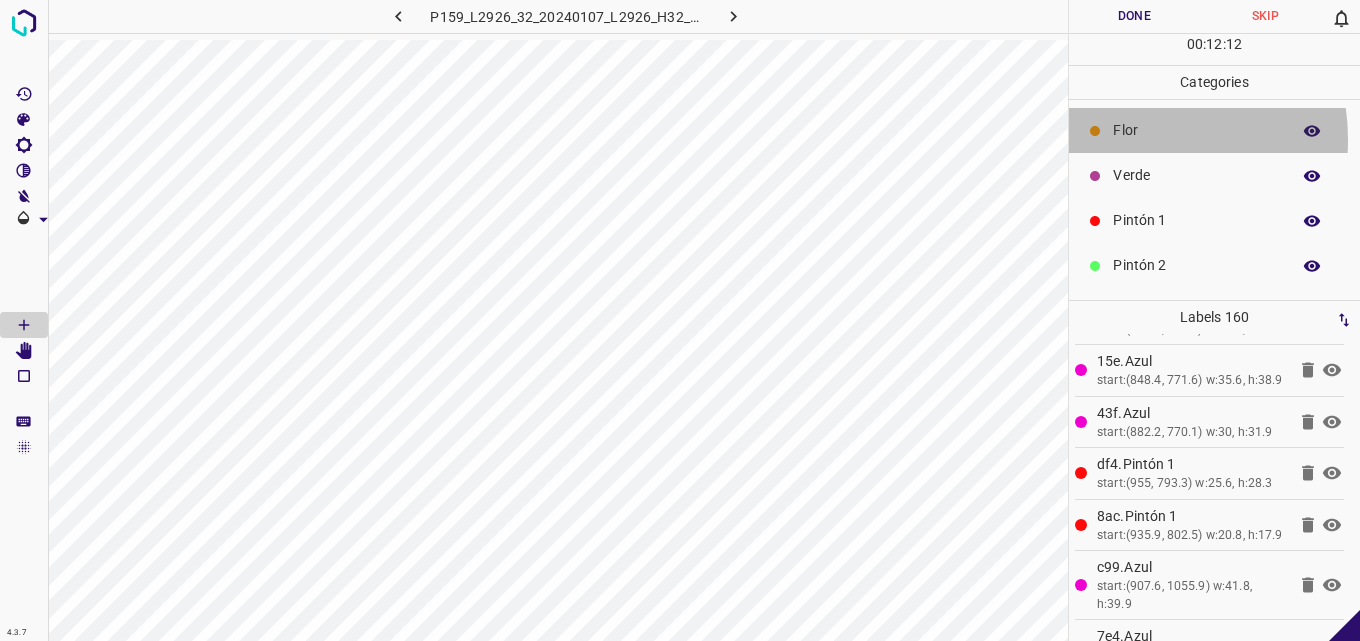 click on "Flor" at bounding box center [1196, 130] 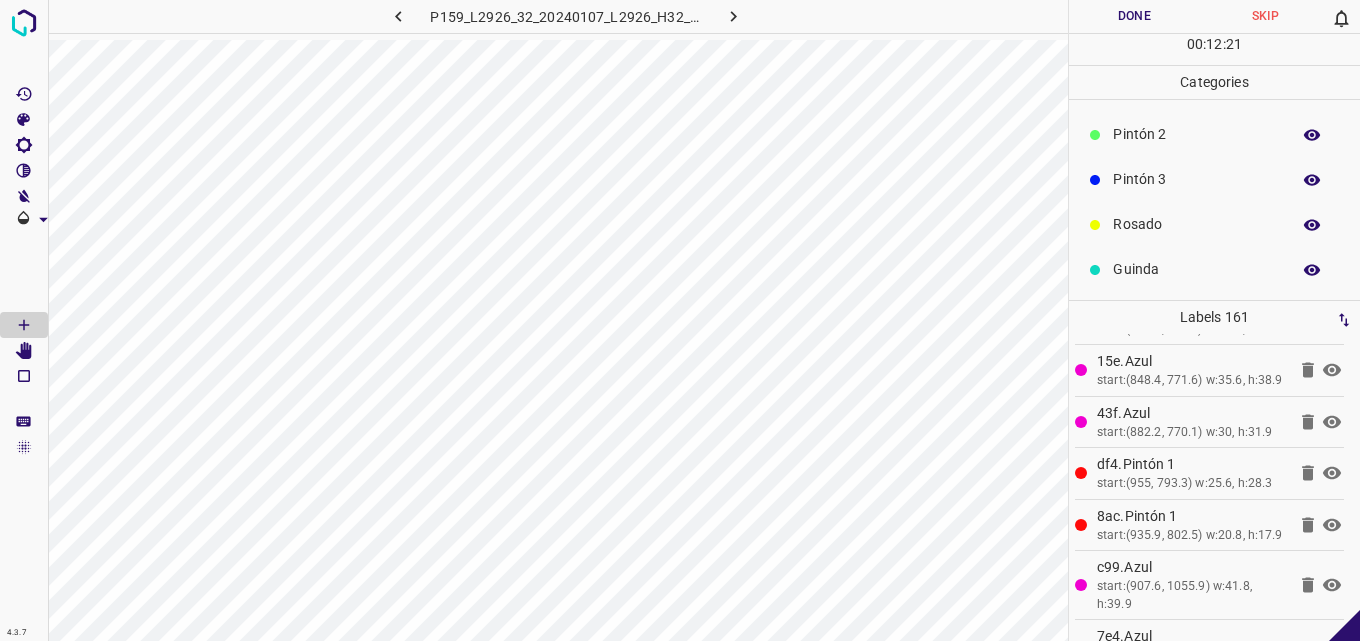 scroll, scrollTop: 176, scrollLeft: 0, axis: vertical 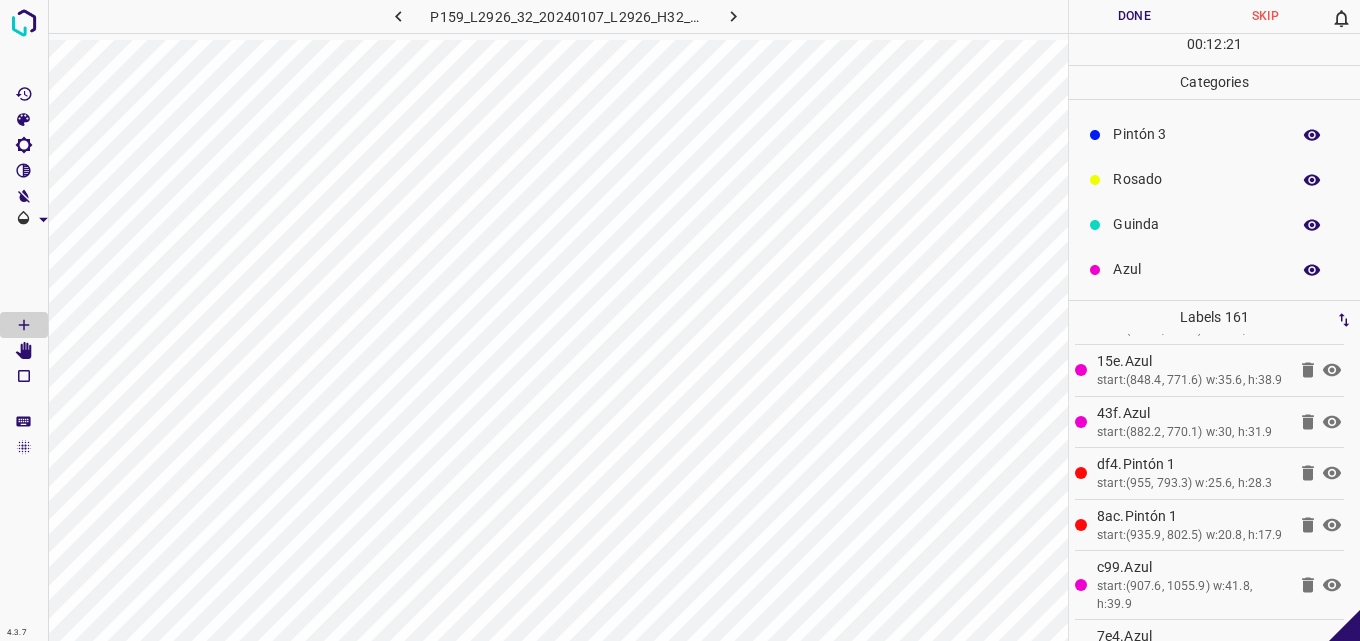 click on "Azul" at bounding box center [1214, 269] 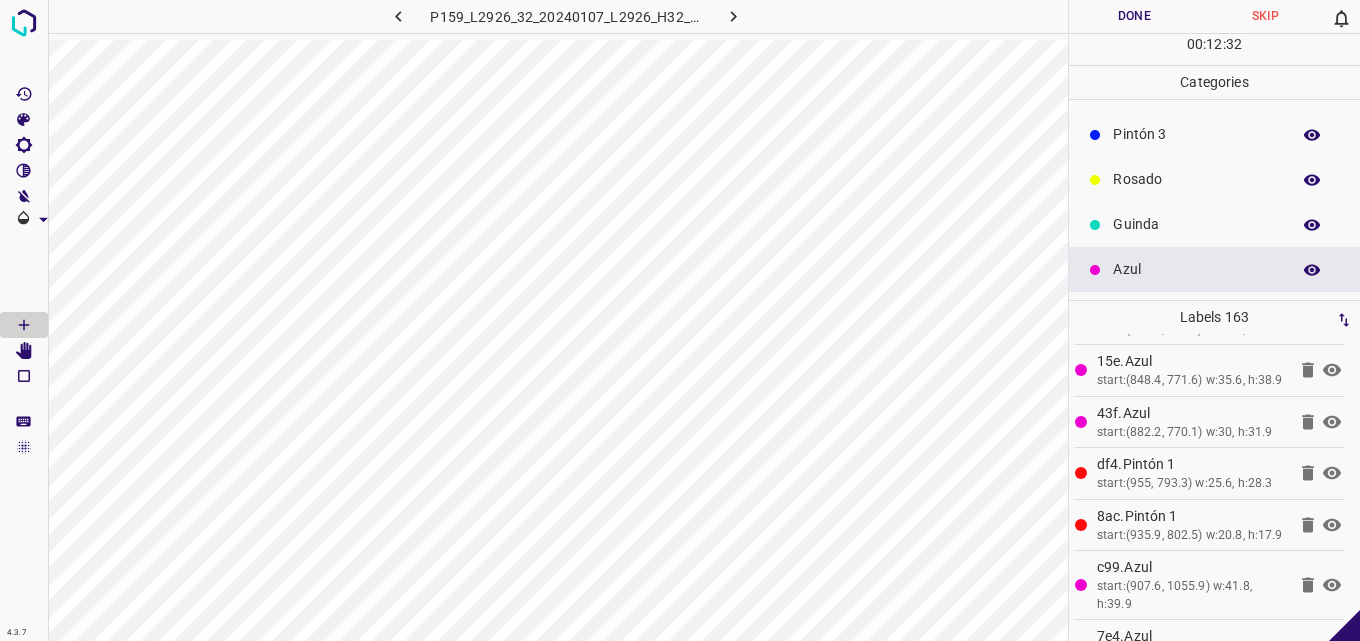 click on "Pintón 3" at bounding box center (1196, 134) 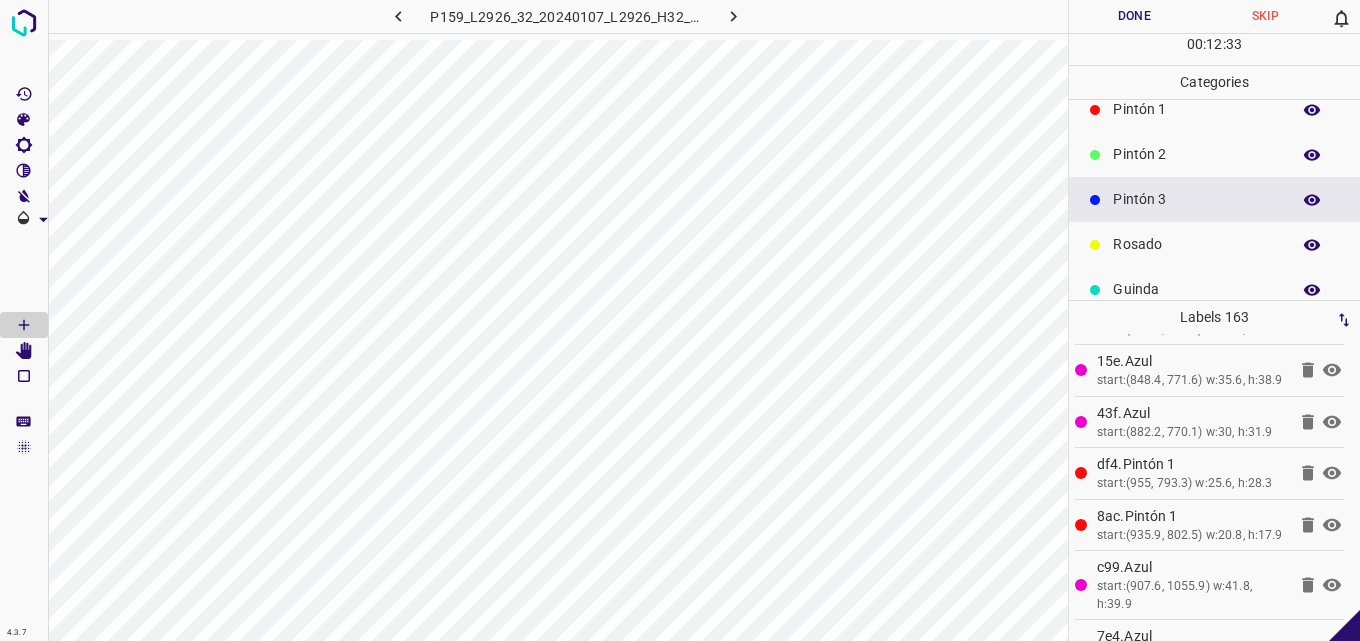 scroll, scrollTop: 76, scrollLeft: 0, axis: vertical 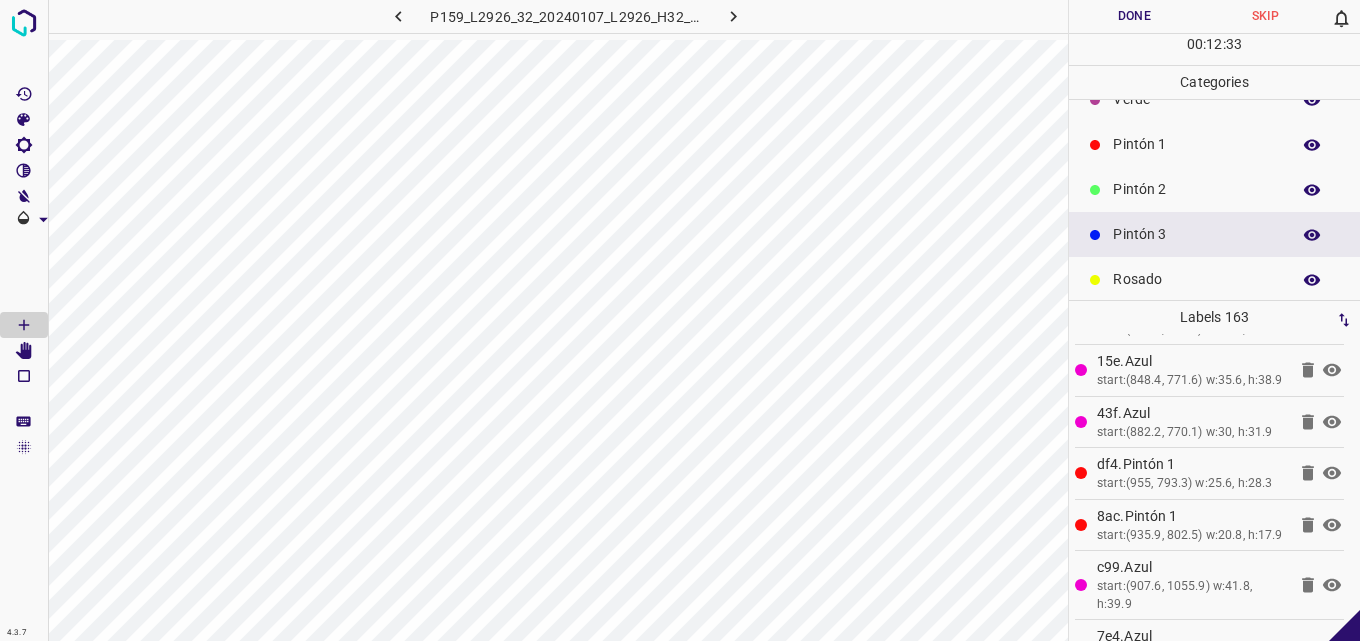 click on "Pintón 2" at bounding box center (1196, 189) 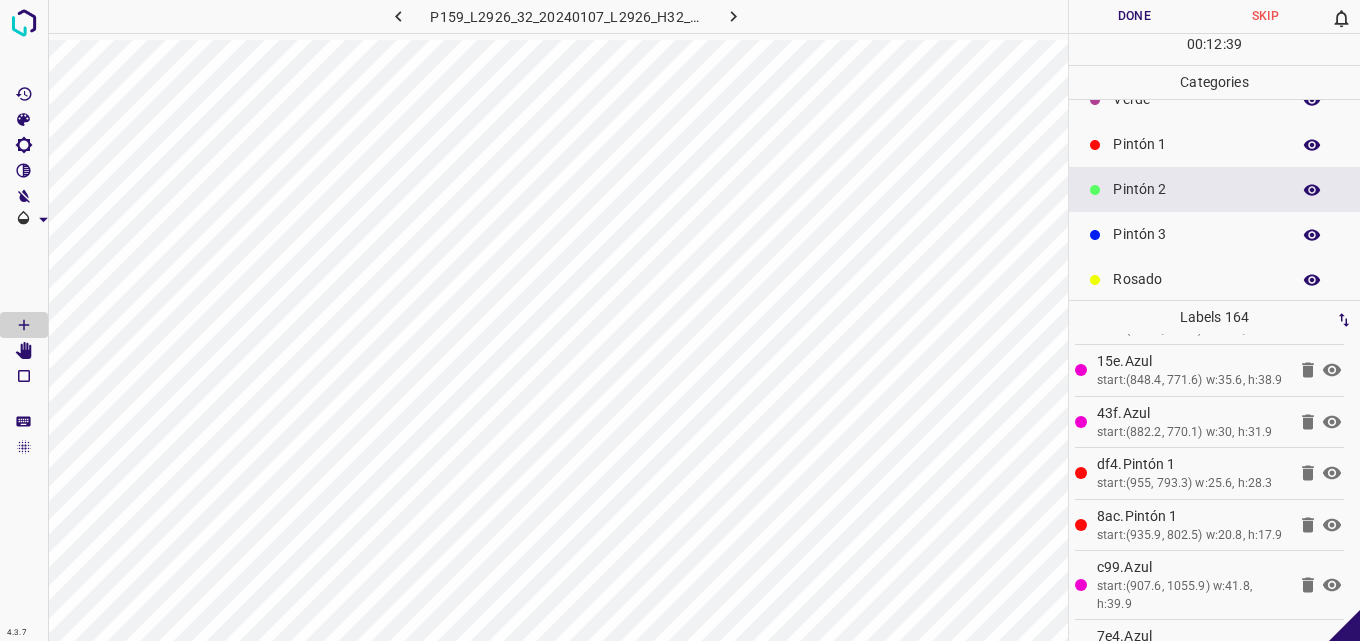 scroll, scrollTop: 176, scrollLeft: 0, axis: vertical 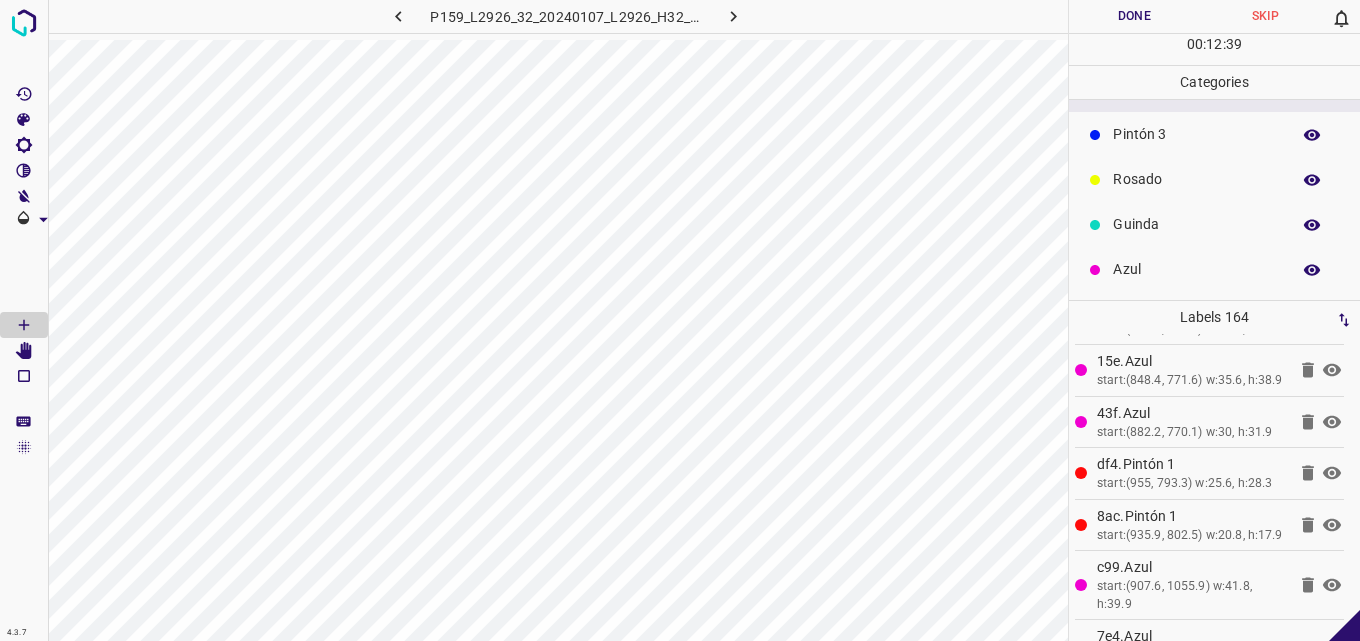 click on "Azul" at bounding box center (1214, 269) 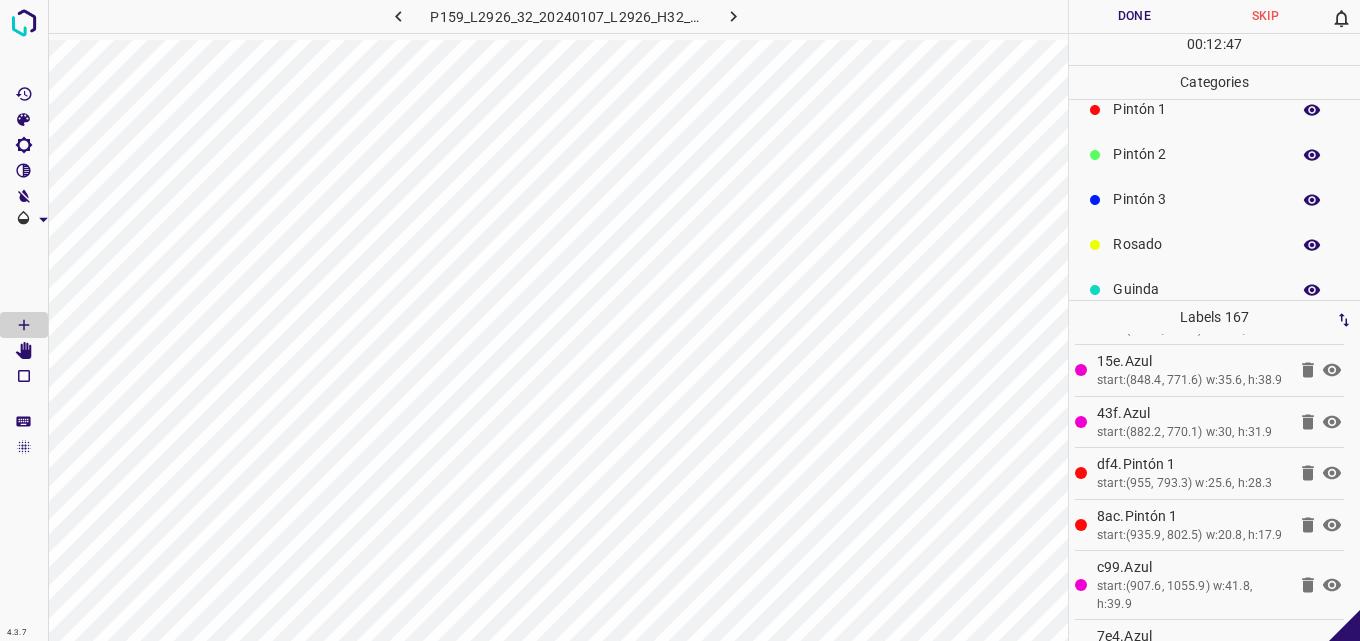 scroll, scrollTop: 76, scrollLeft: 0, axis: vertical 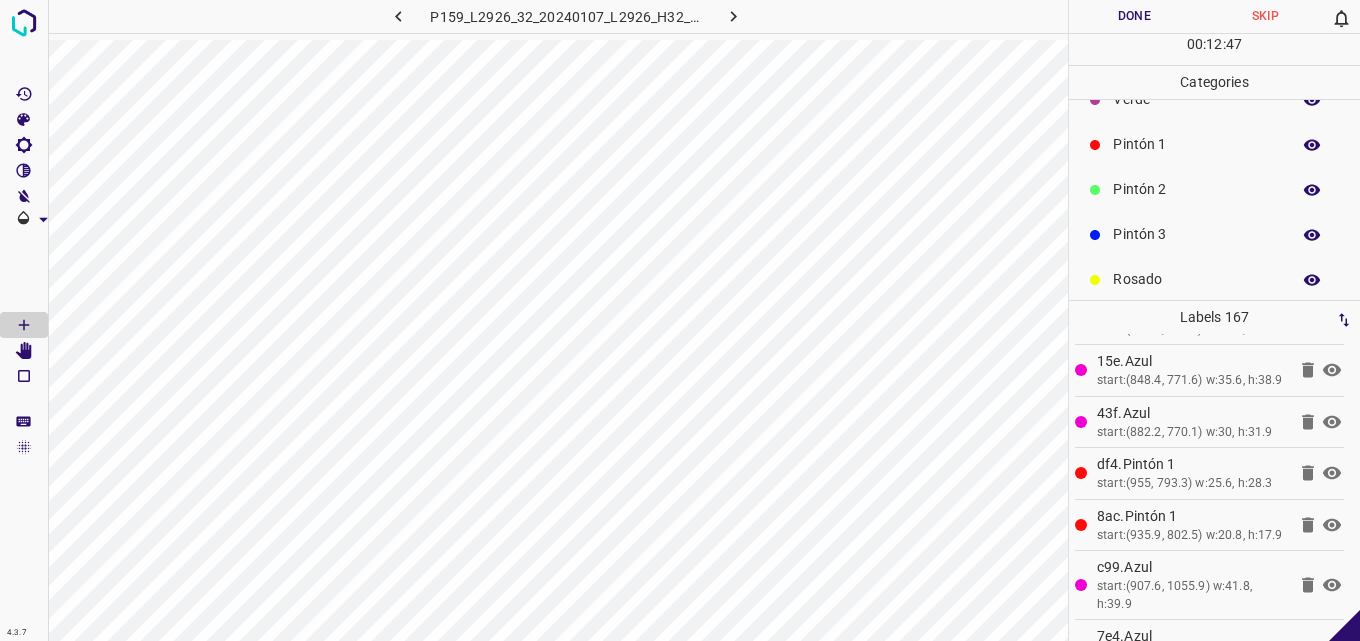 click on "Pintón 2" at bounding box center (1196, 189) 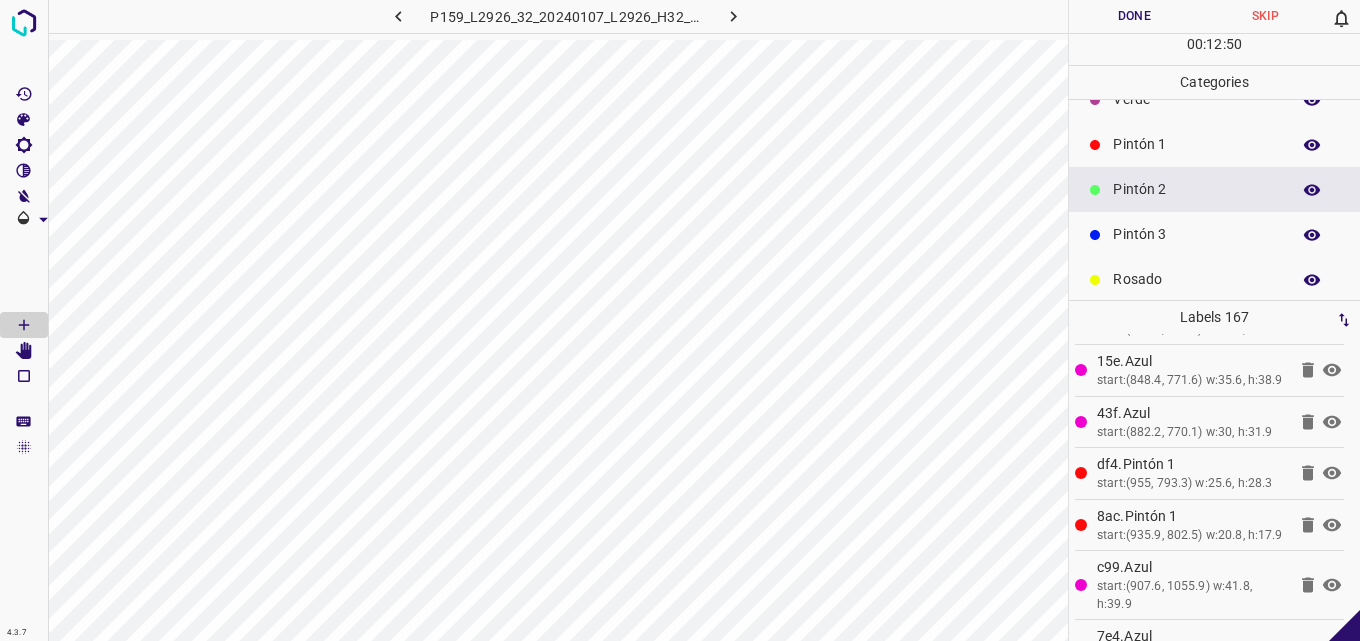 click on "Pintón 1" at bounding box center (1196, 144) 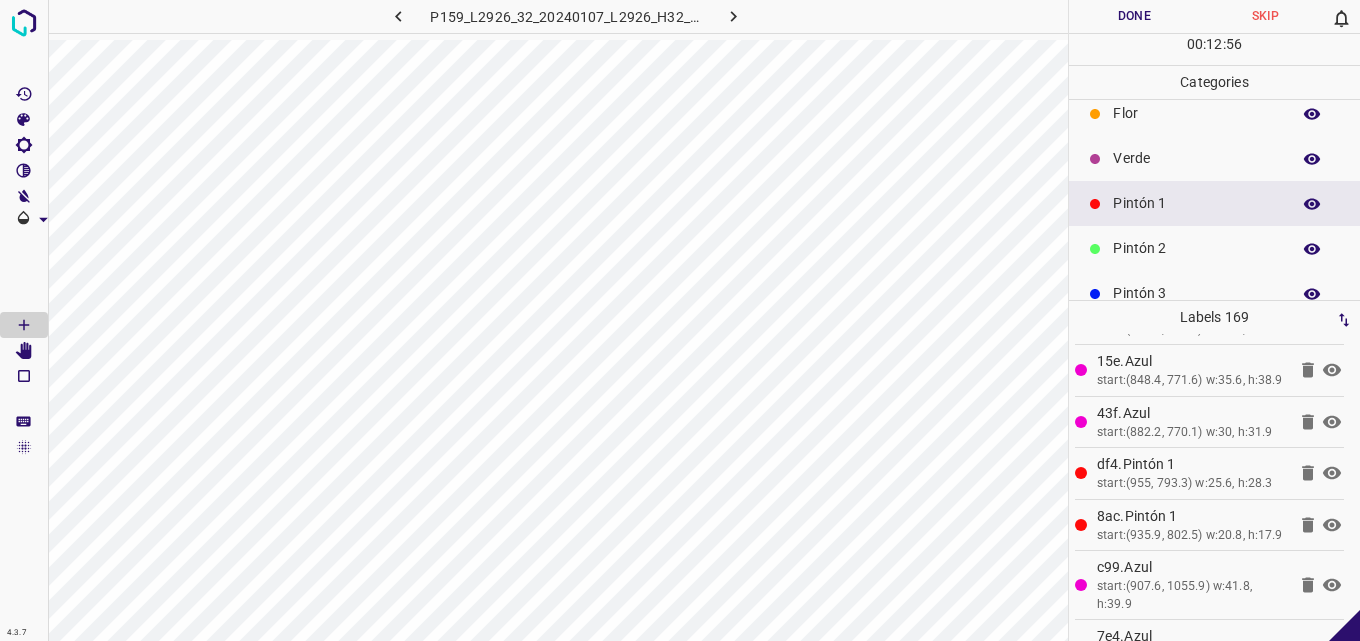 scroll, scrollTop: 0, scrollLeft: 0, axis: both 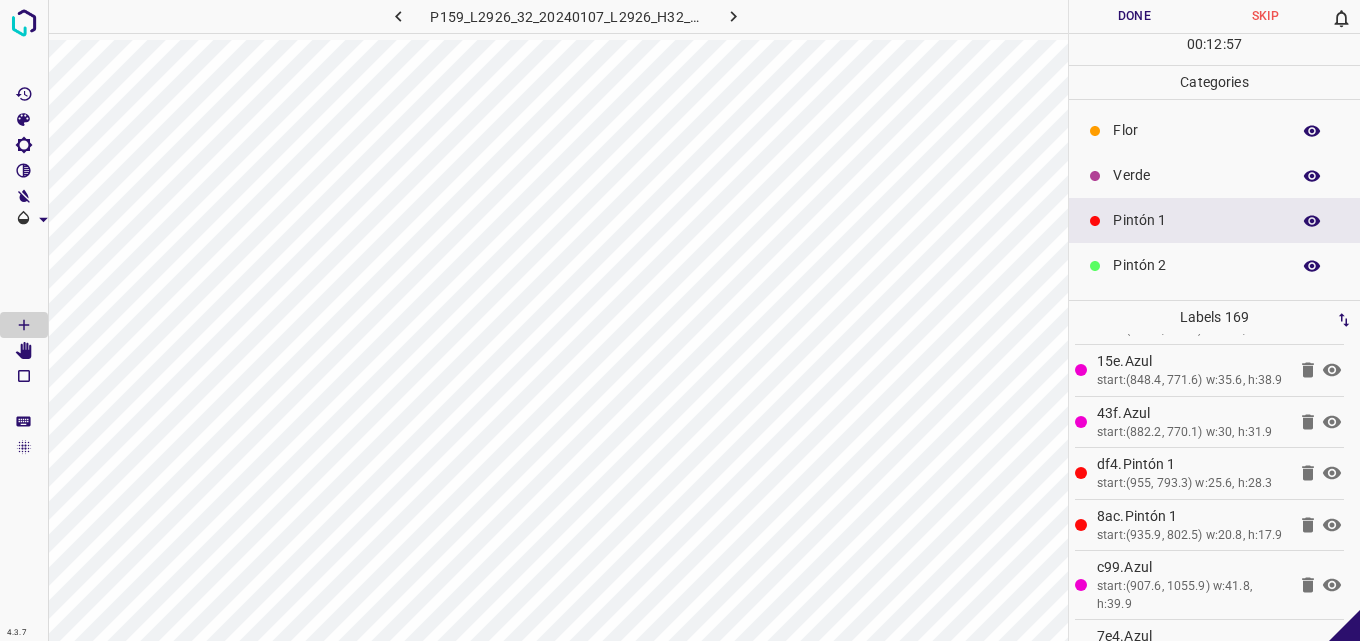 click on "Verde" at bounding box center (1196, 175) 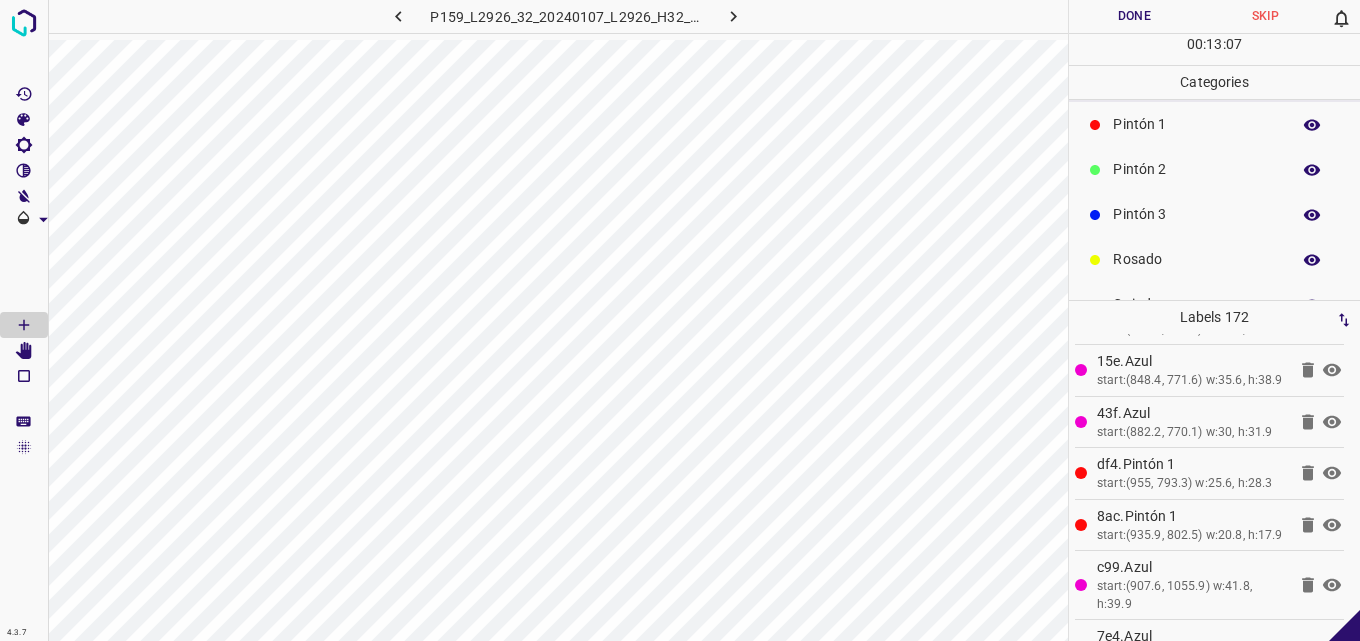 scroll, scrollTop: 176, scrollLeft: 0, axis: vertical 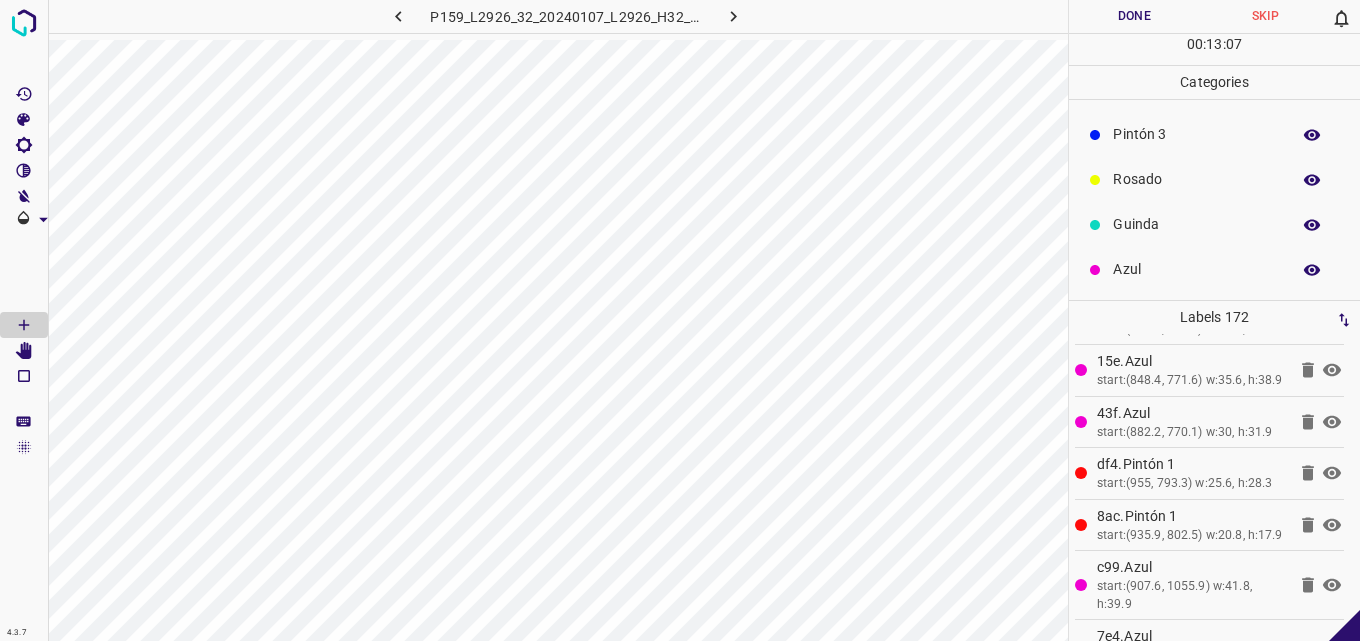 click on "Guinda" at bounding box center [1214, 224] 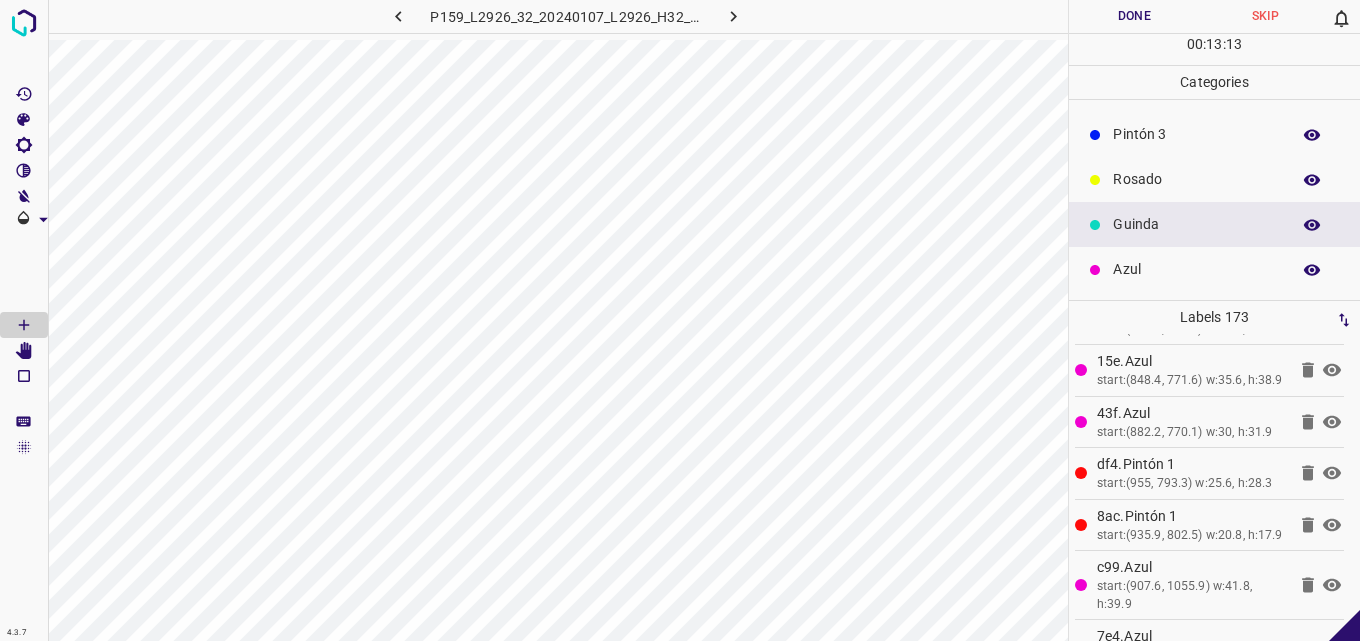click on "Azul" at bounding box center (1214, 269) 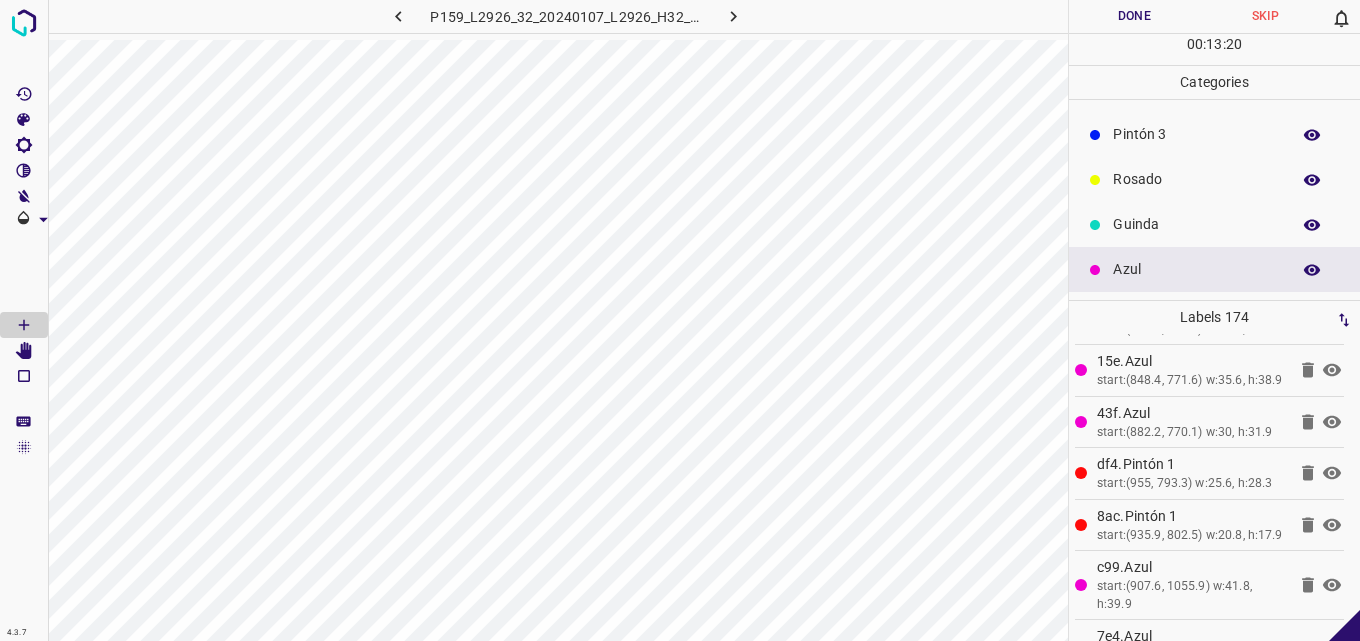 scroll, scrollTop: 0, scrollLeft: 0, axis: both 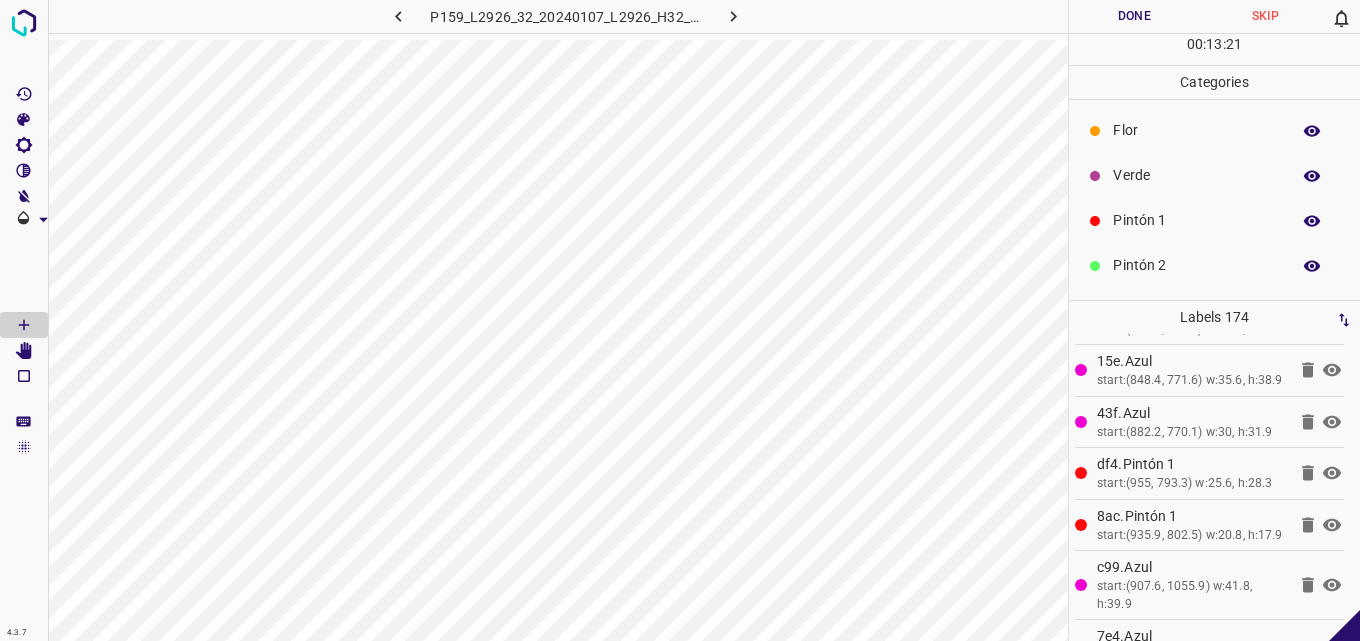 click on "Verde" at bounding box center [1214, 175] 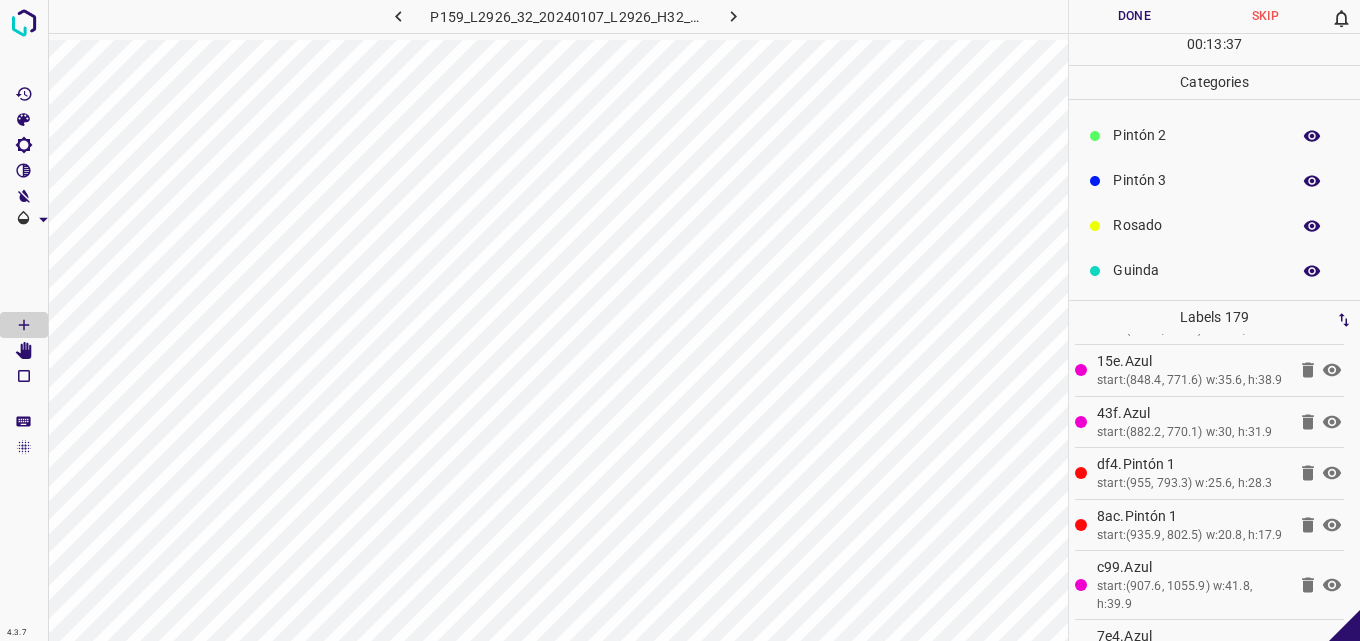 scroll, scrollTop: 176, scrollLeft: 0, axis: vertical 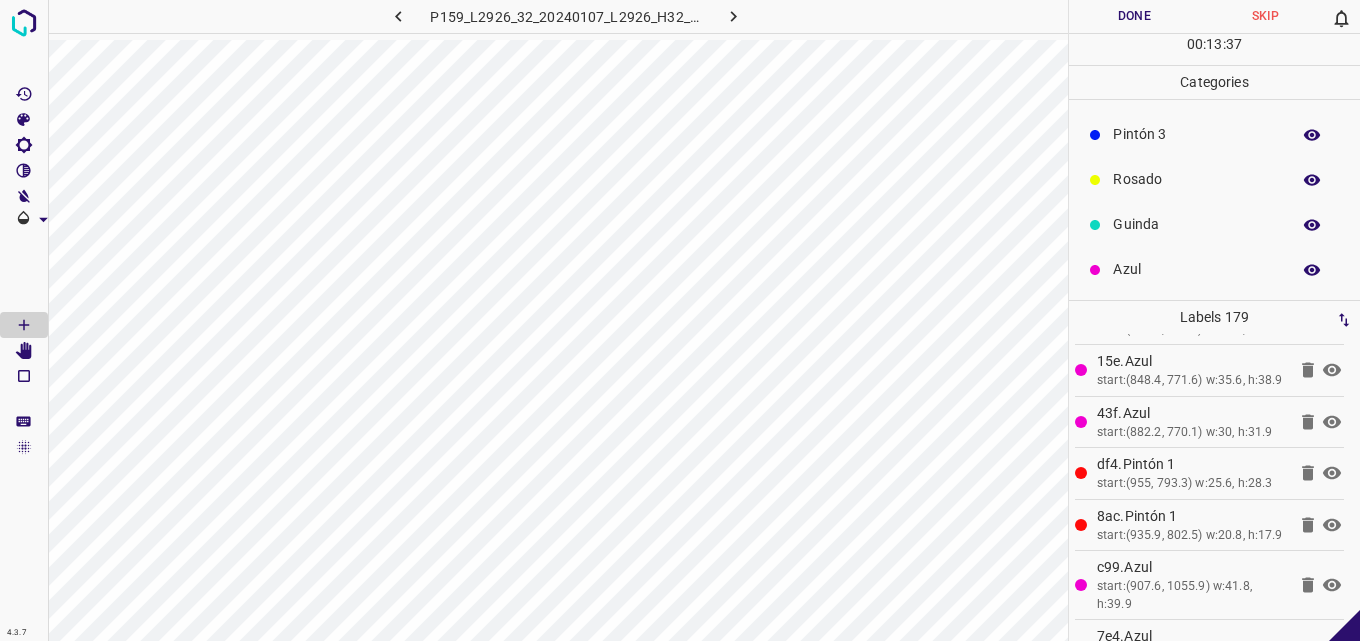click on "Azul" at bounding box center [1196, 269] 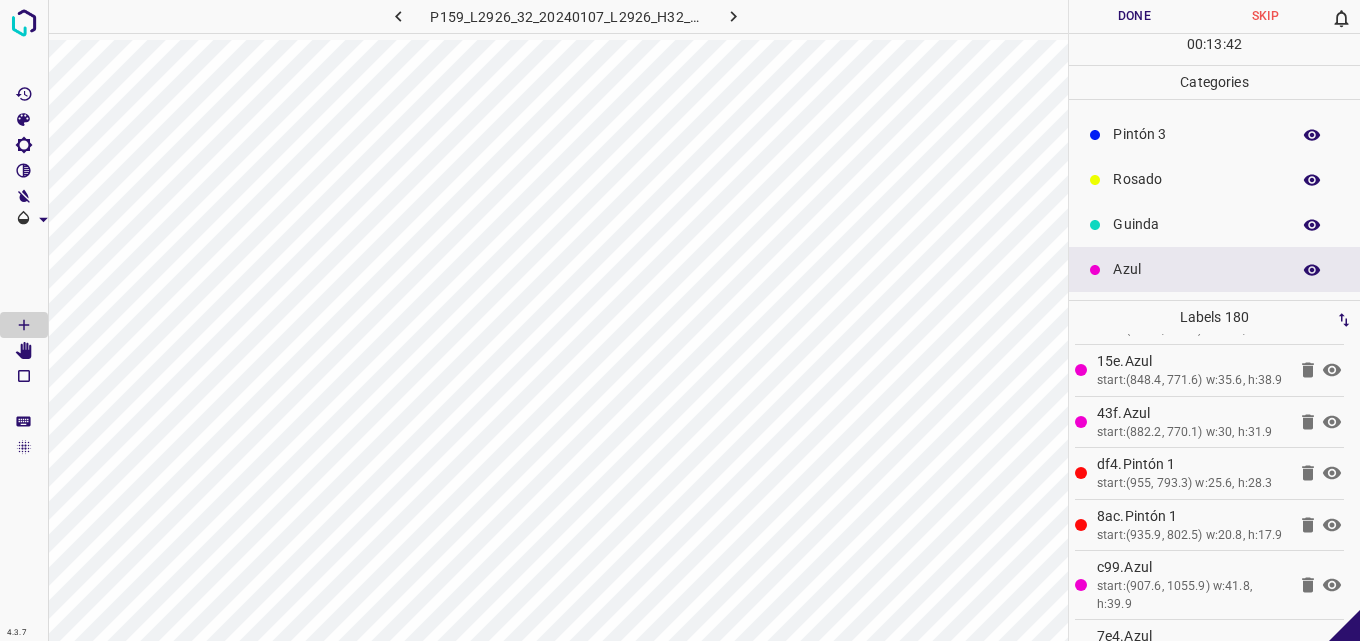 click on "Guinda" at bounding box center (1196, 224) 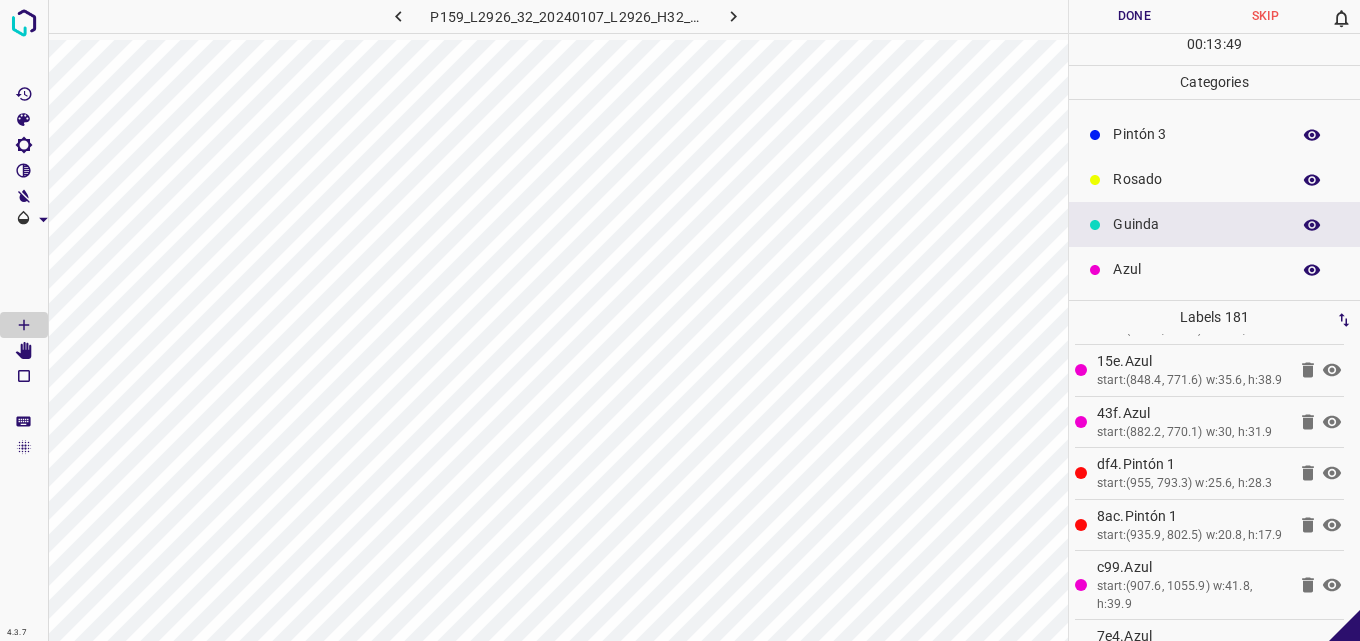 drag, startPoint x: 1186, startPoint y: 254, endPoint x: 1099, endPoint y: 275, distance: 89.498604 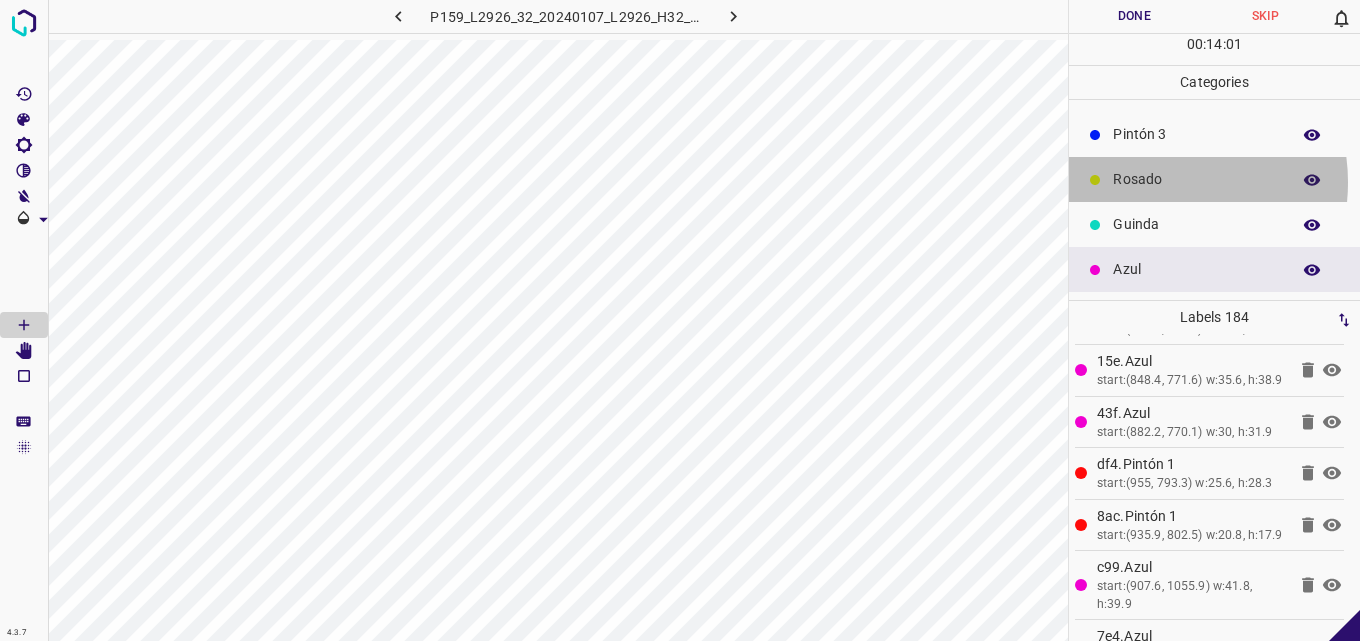 click on "Rosado" at bounding box center (1196, 179) 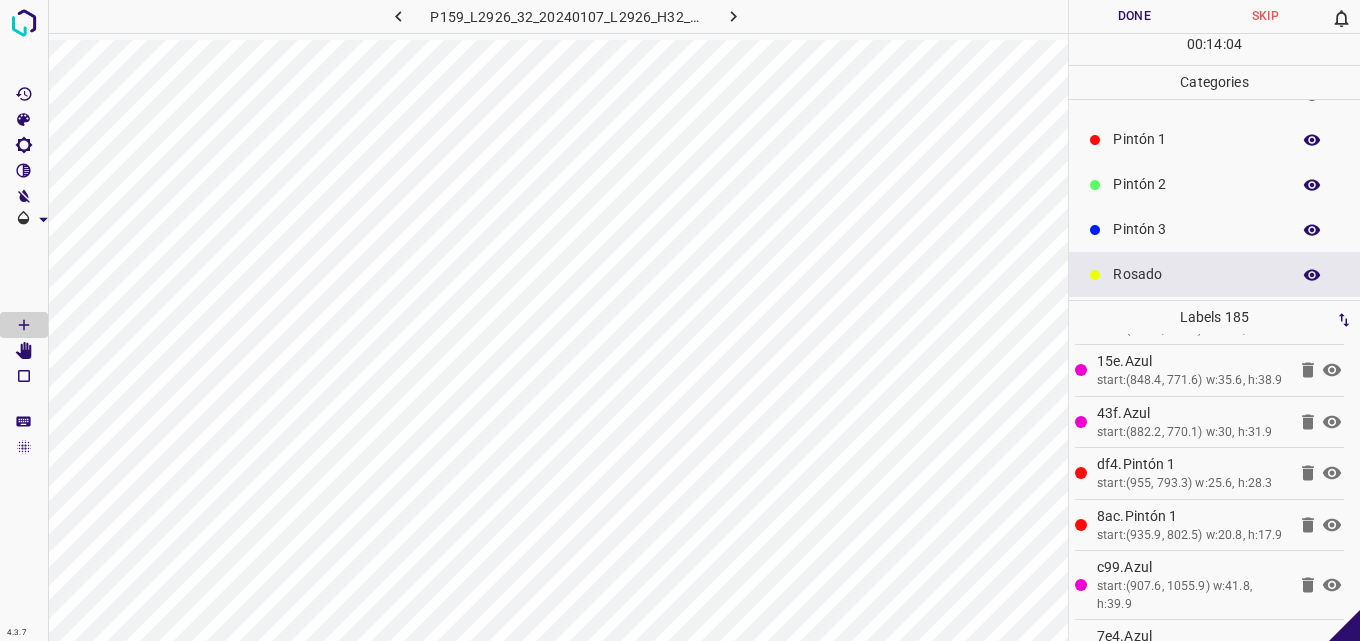 scroll, scrollTop: 0, scrollLeft: 0, axis: both 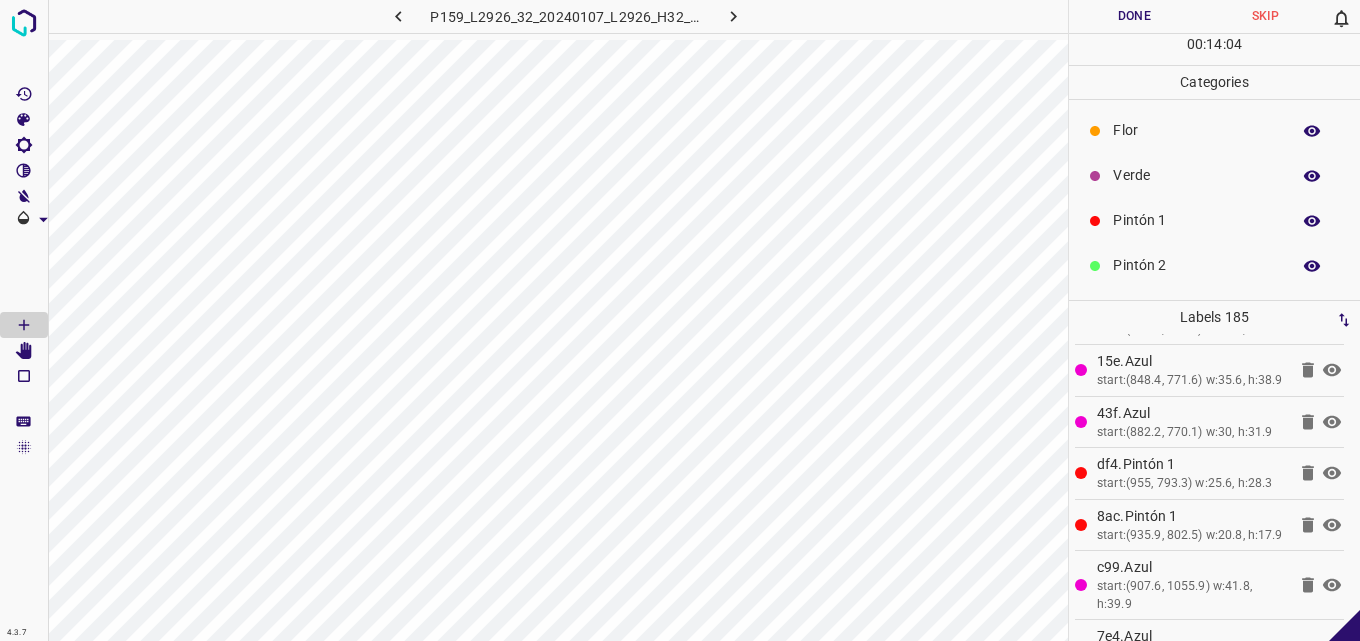 click on "Verde" at bounding box center (1214, 175) 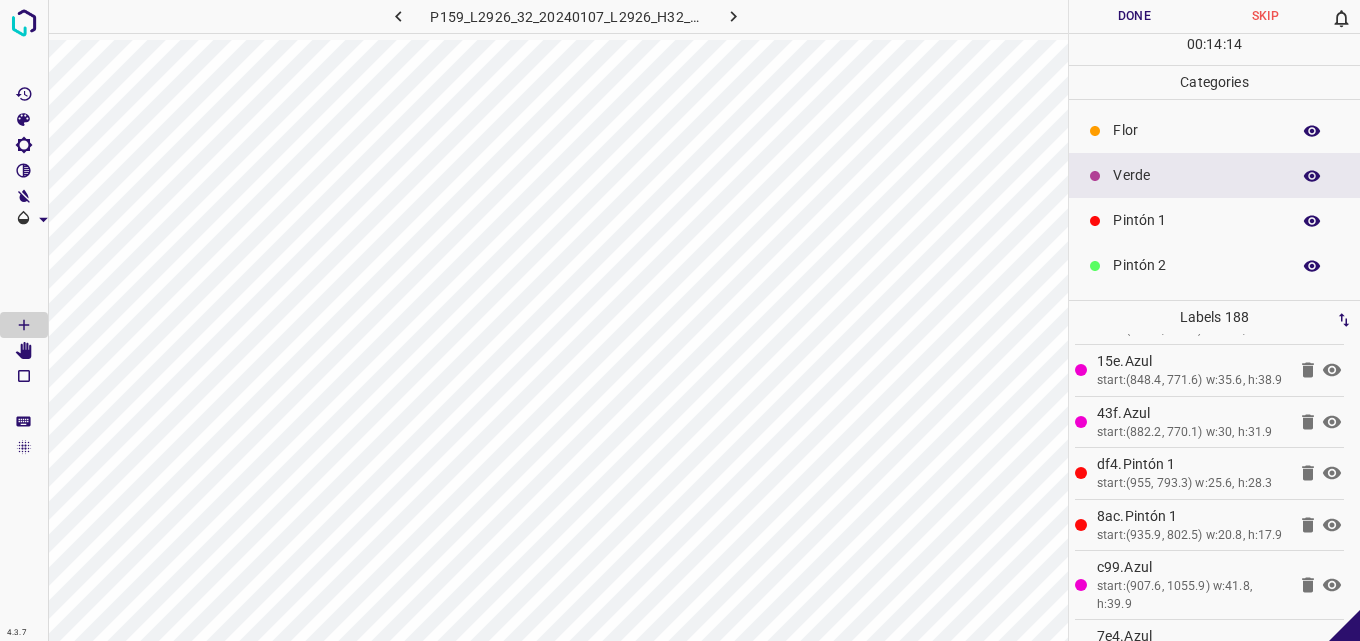 scroll, scrollTop: 176, scrollLeft: 0, axis: vertical 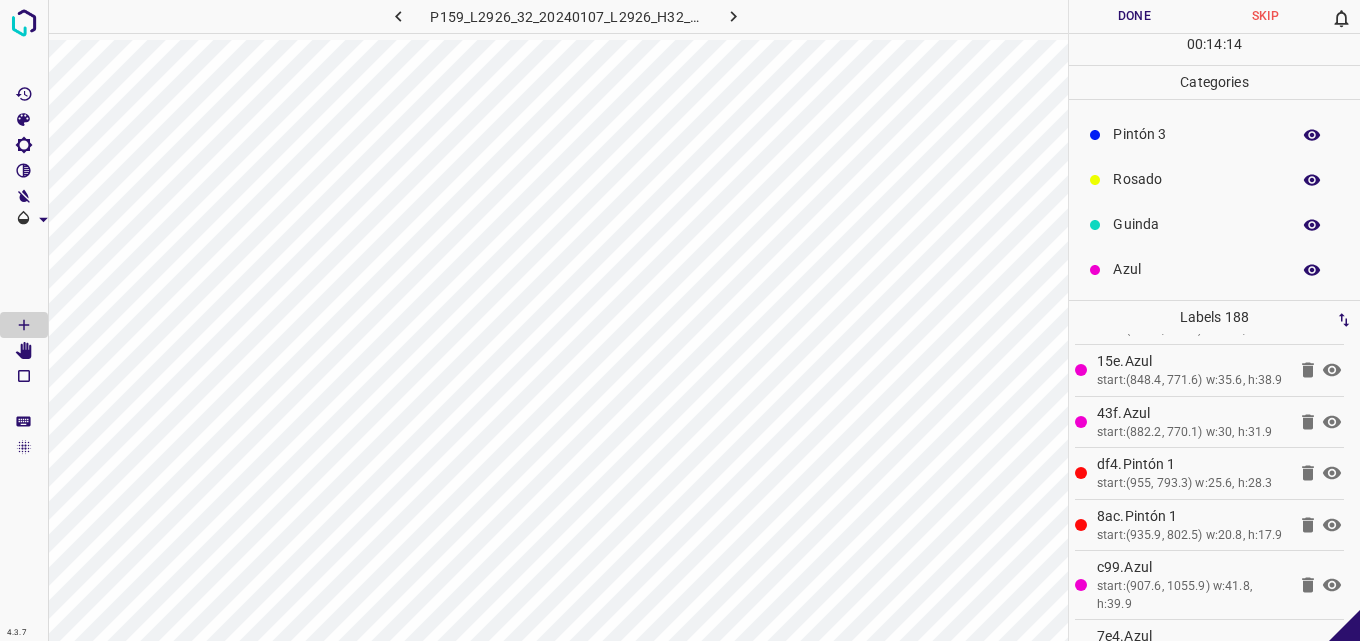 click on "Rosado" at bounding box center (1214, 179) 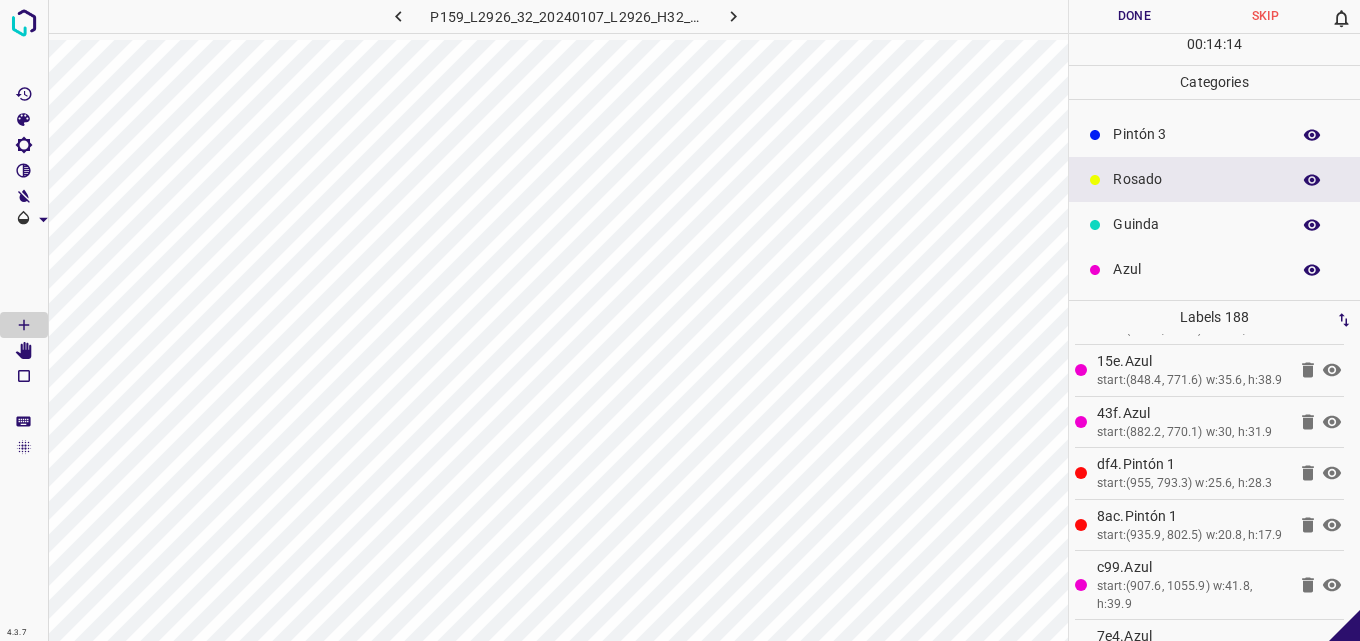 click on "Guinda" at bounding box center [1196, 224] 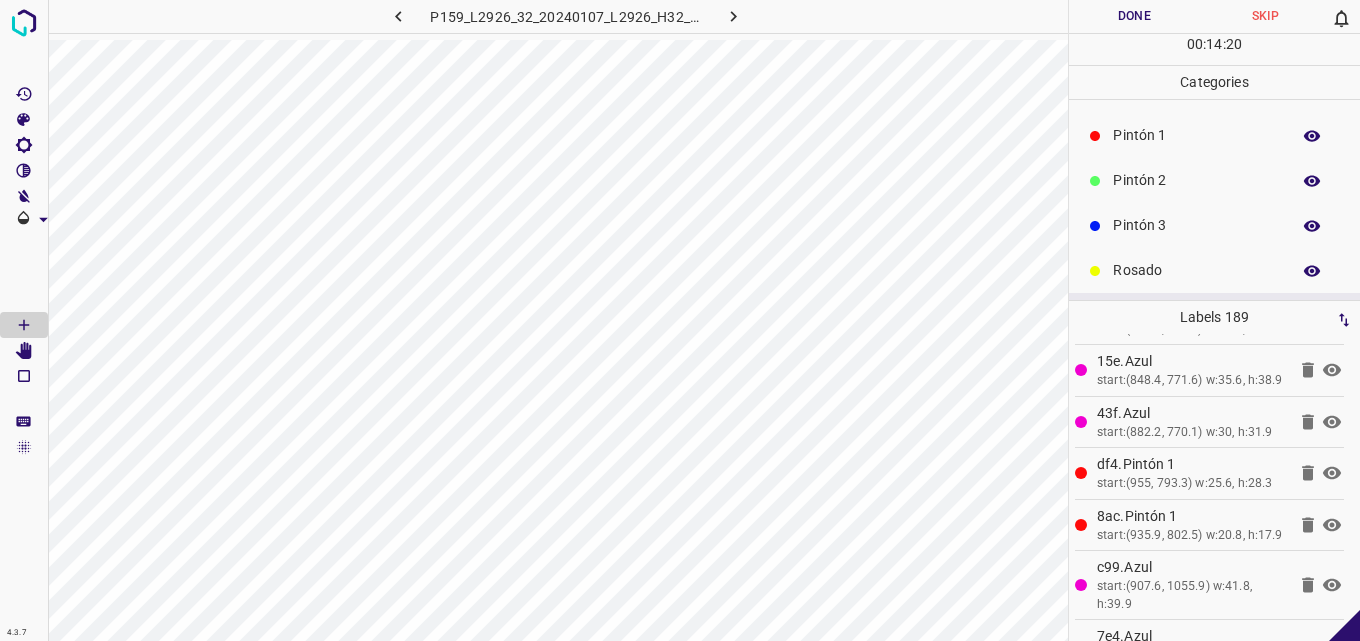 scroll, scrollTop: 0, scrollLeft: 0, axis: both 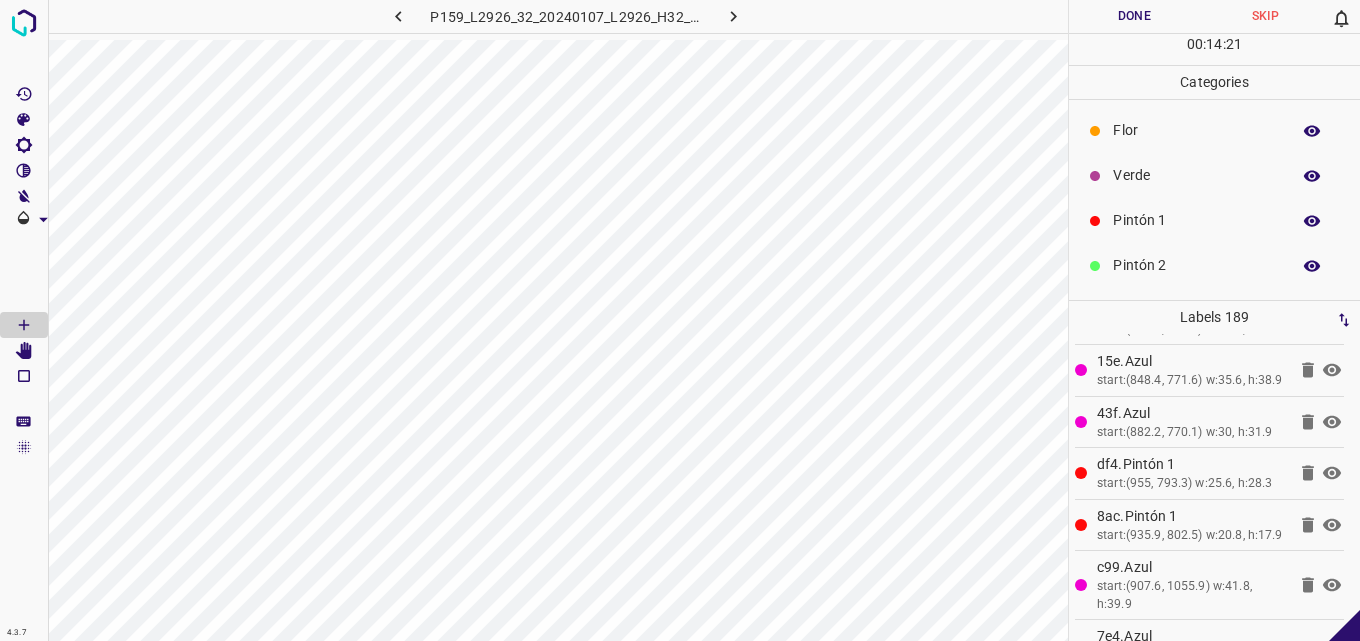 click on "Flor" at bounding box center (1196, 130) 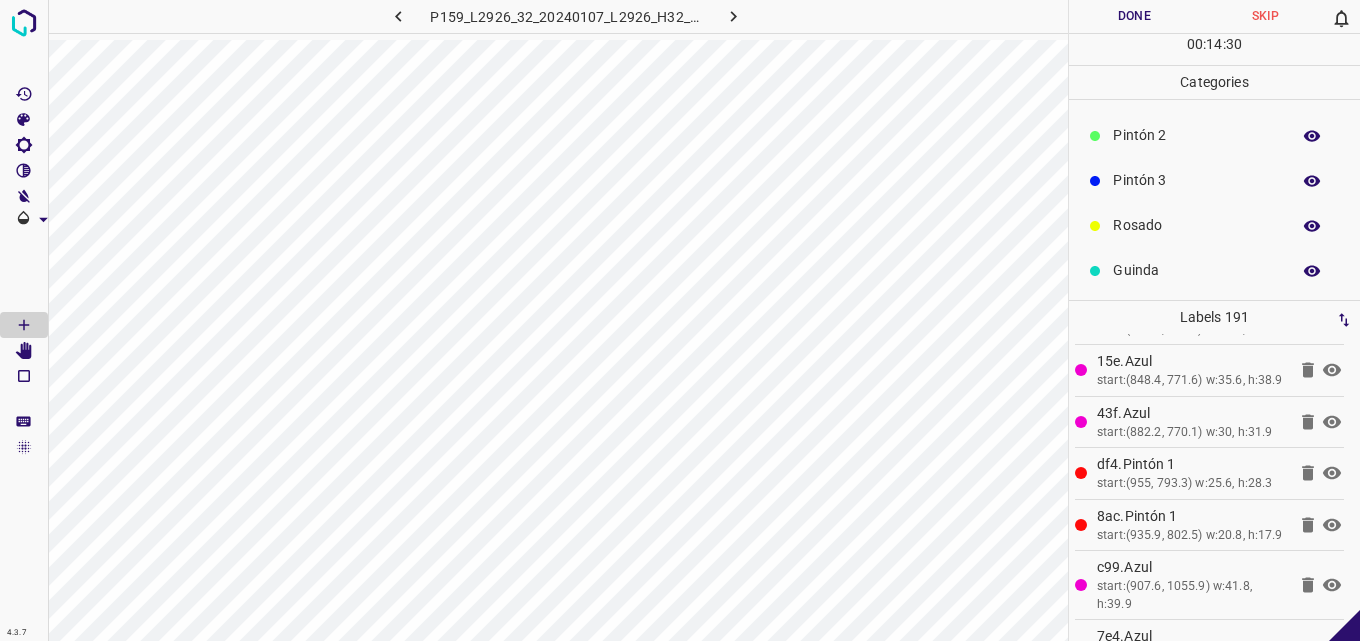 scroll, scrollTop: 176, scrollLeft: 0, axis: vertical 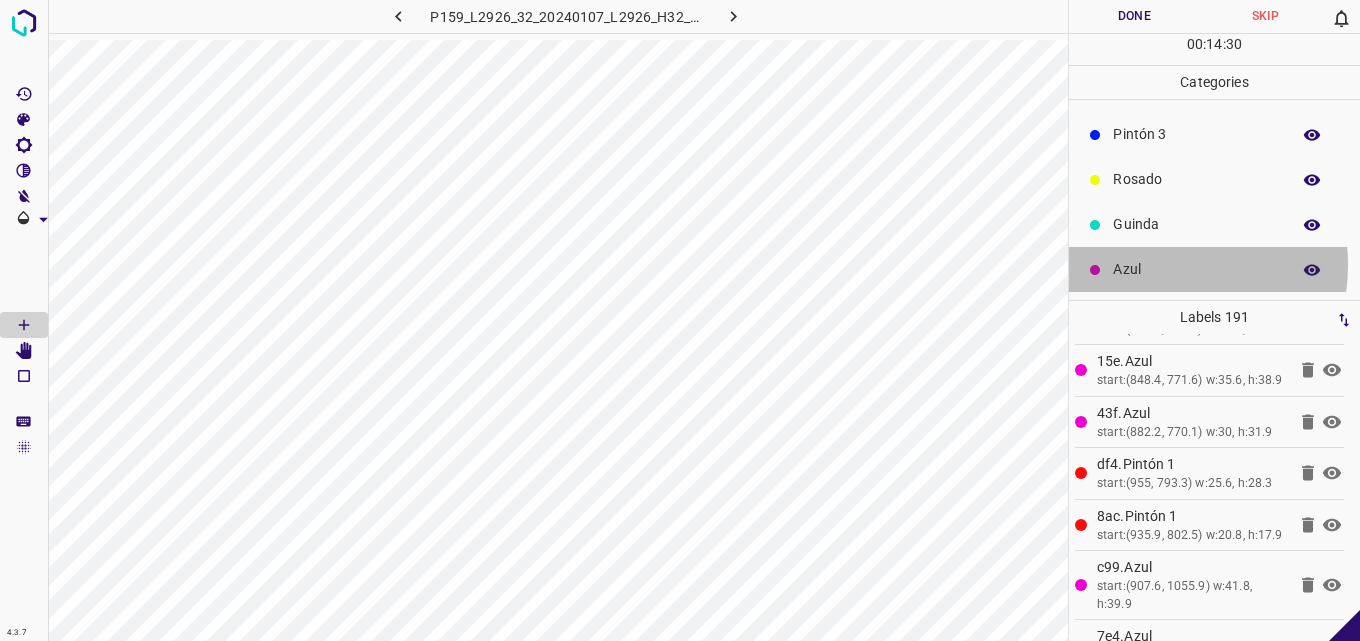 click on "Azul" at bounding box center [1196, 269] 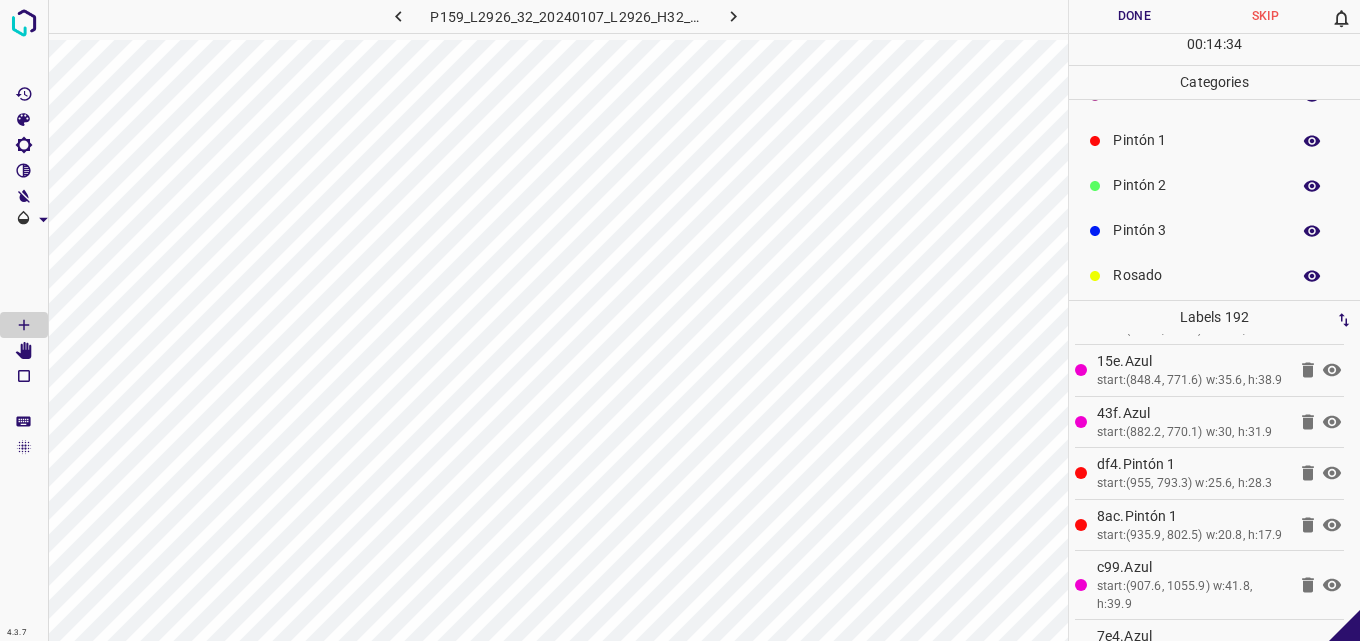 scroll, scrollTop: 0, scrollLeft: 0, axis: both 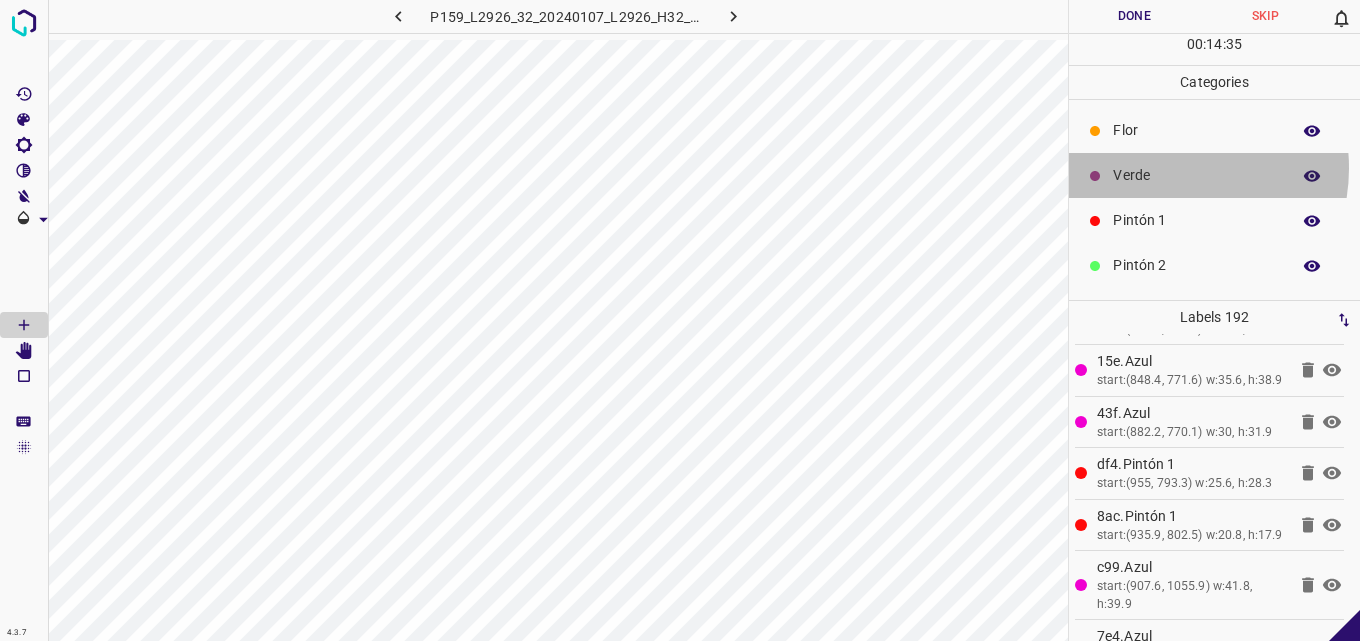 click on "Verde" at bounding box center (1196, 175) 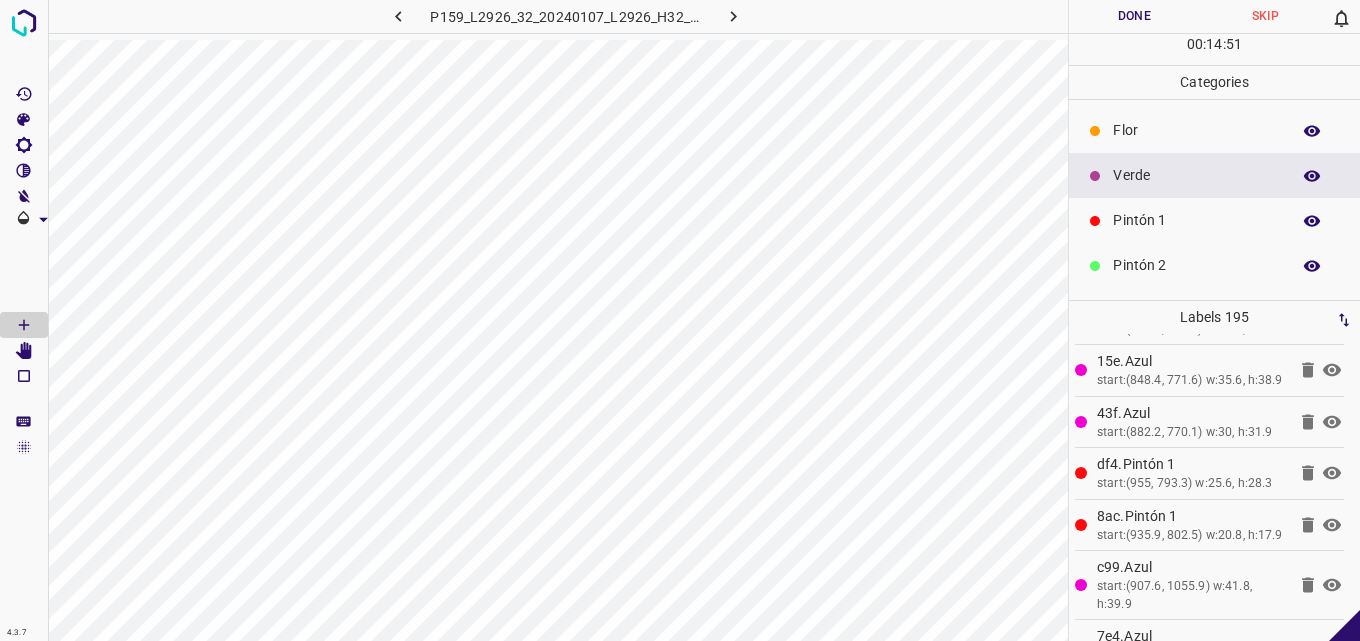 click on "Pintón 1" at bounding box center (1196, 220) 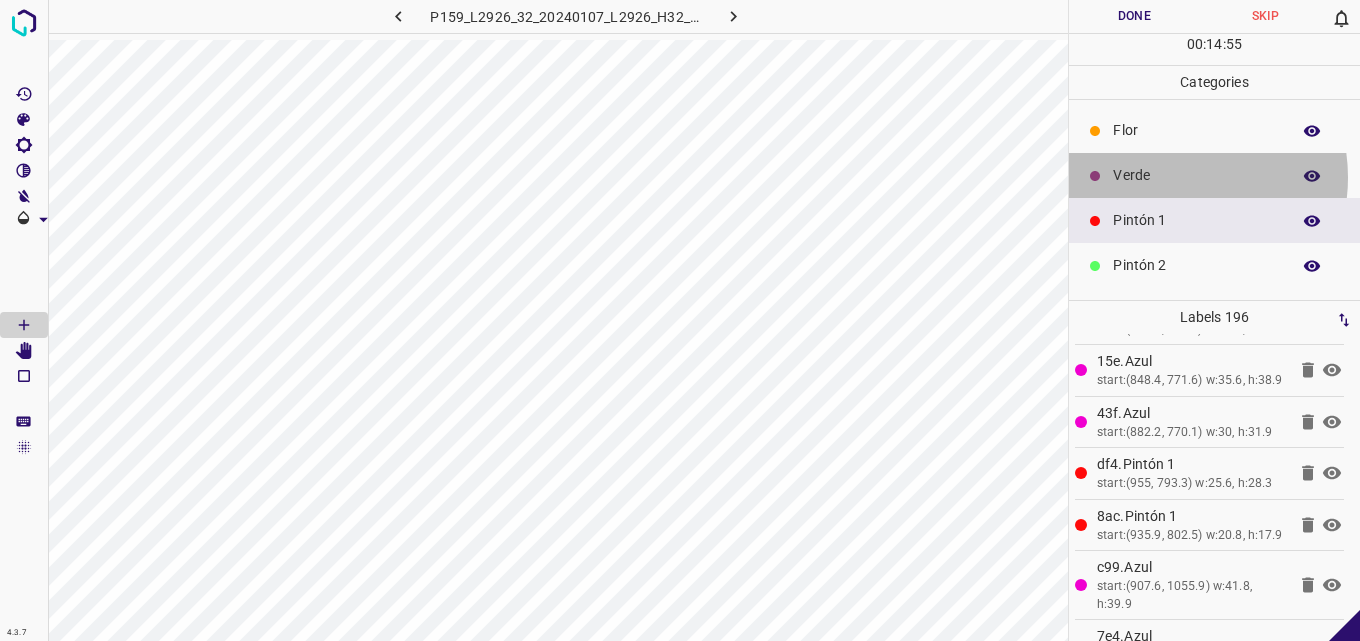 click on "Verde" at bounding box center [1196, 175] 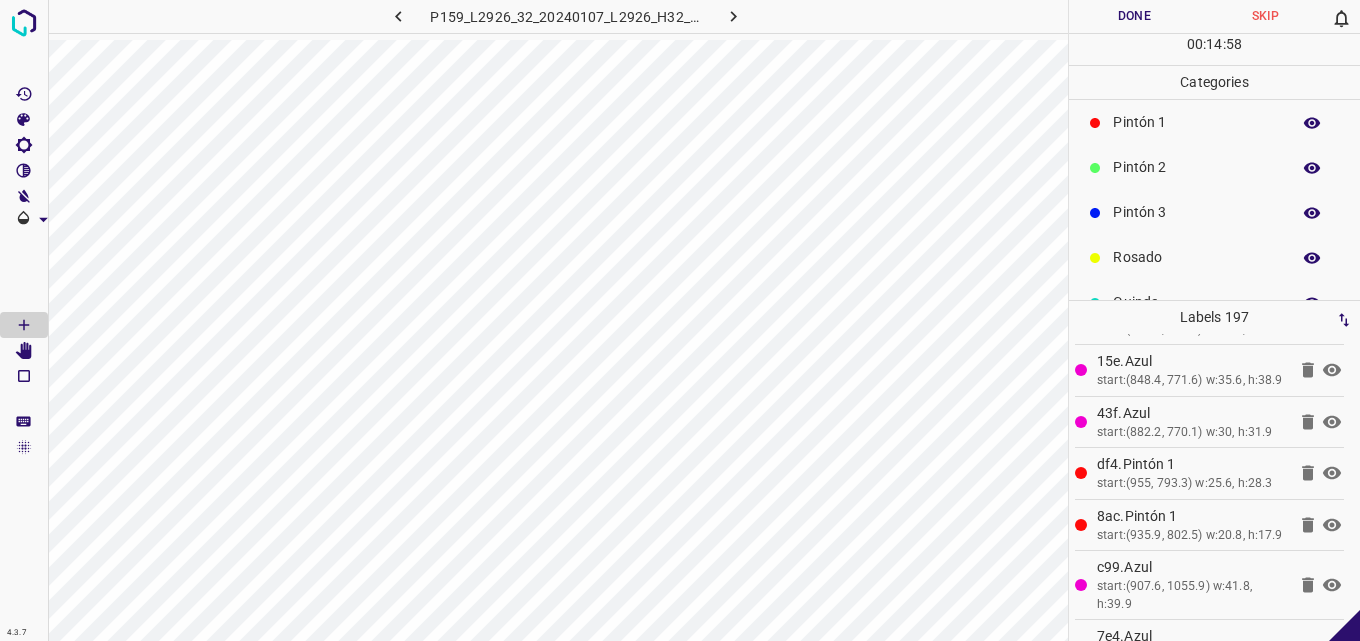 scroll, scrollTop: 176, scrollLeft: 0, axis: vertical 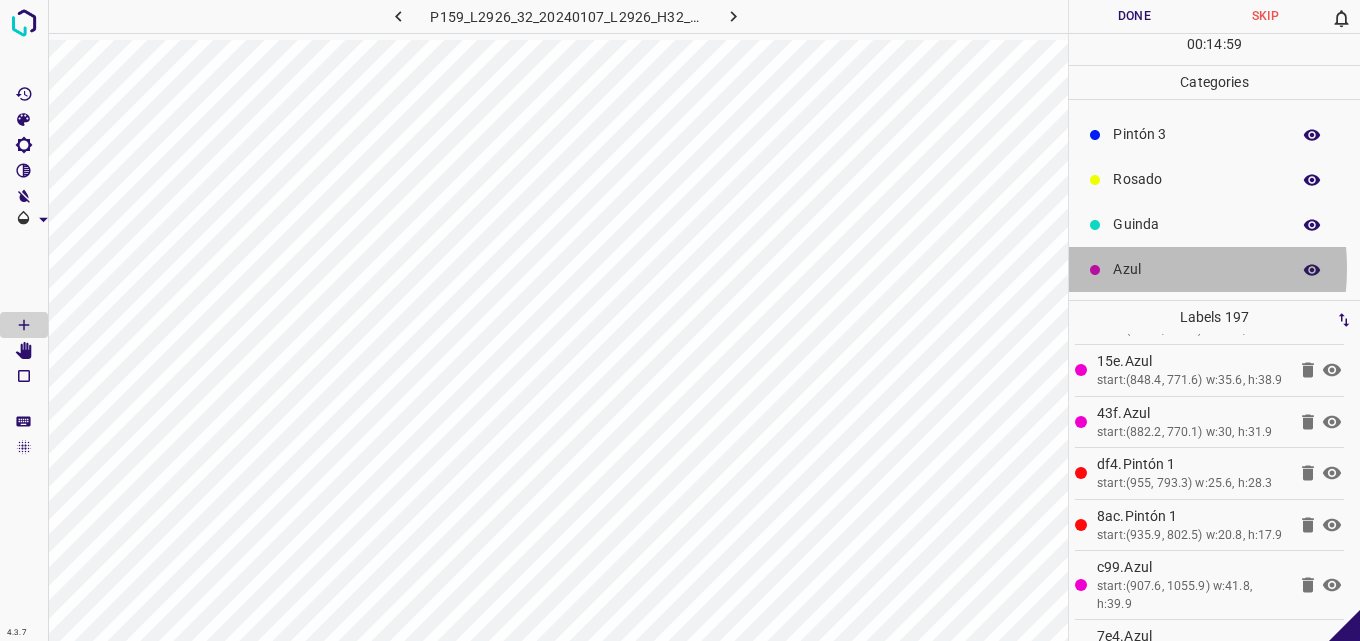 click on "Azul" at bounding box center (1196, 269) 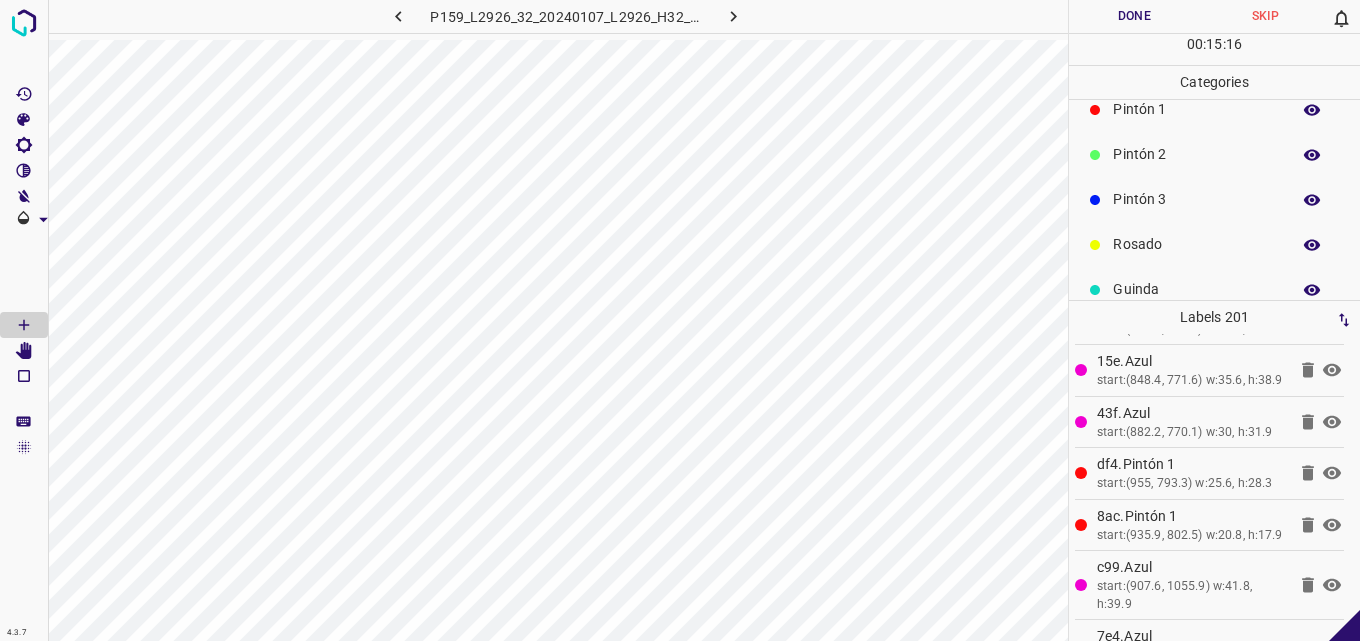 scroll, scrollTop: 76, scrollLeft: 0, axis: vertical 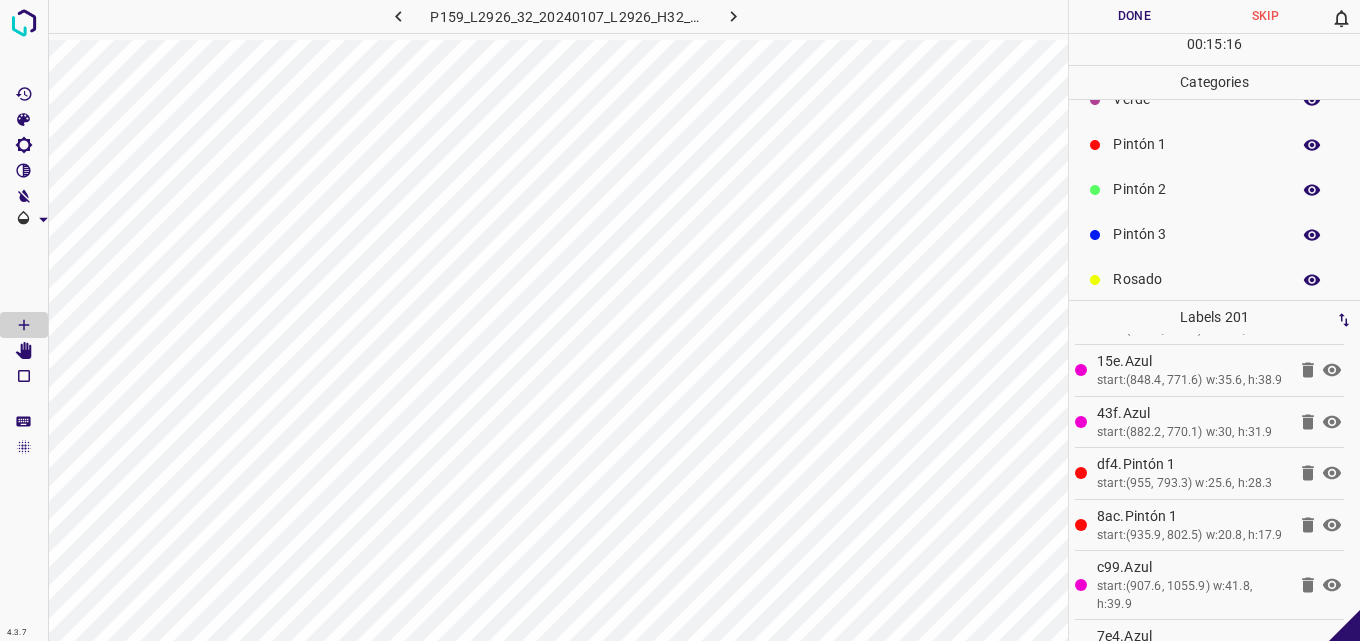 click on "Pintón 2" at bounding box center (1196, 189) 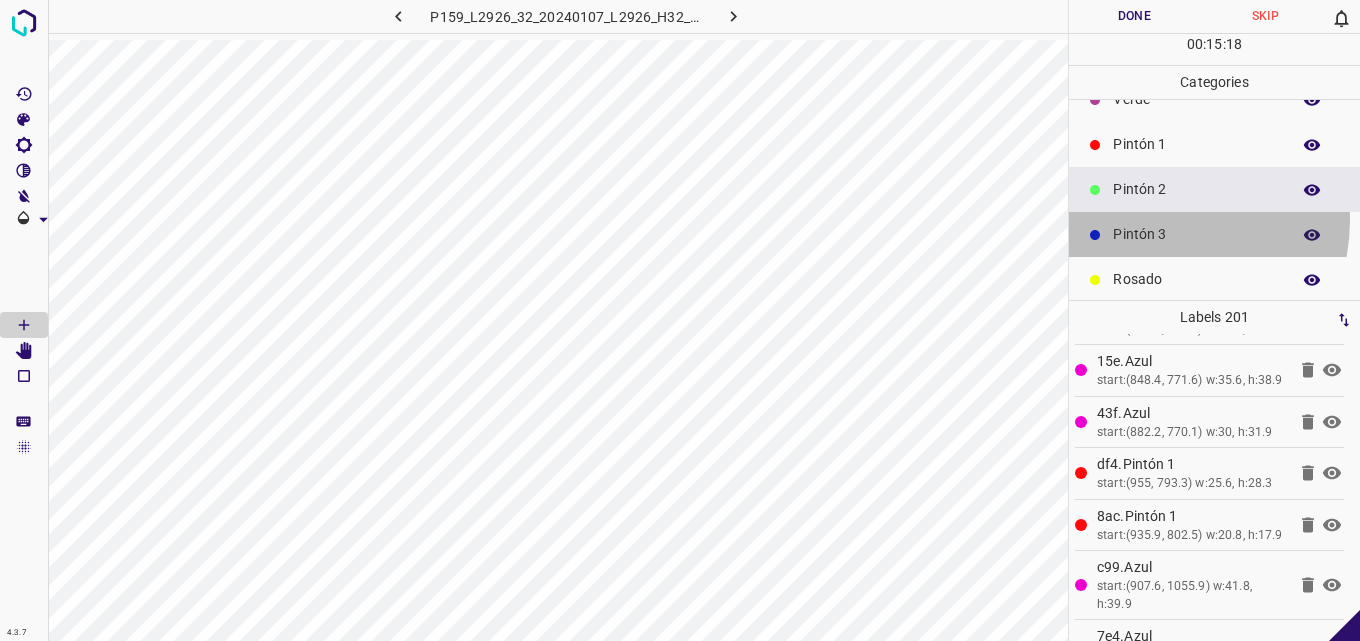 click on "Pintón 3" at bounding box center (1214, 234) 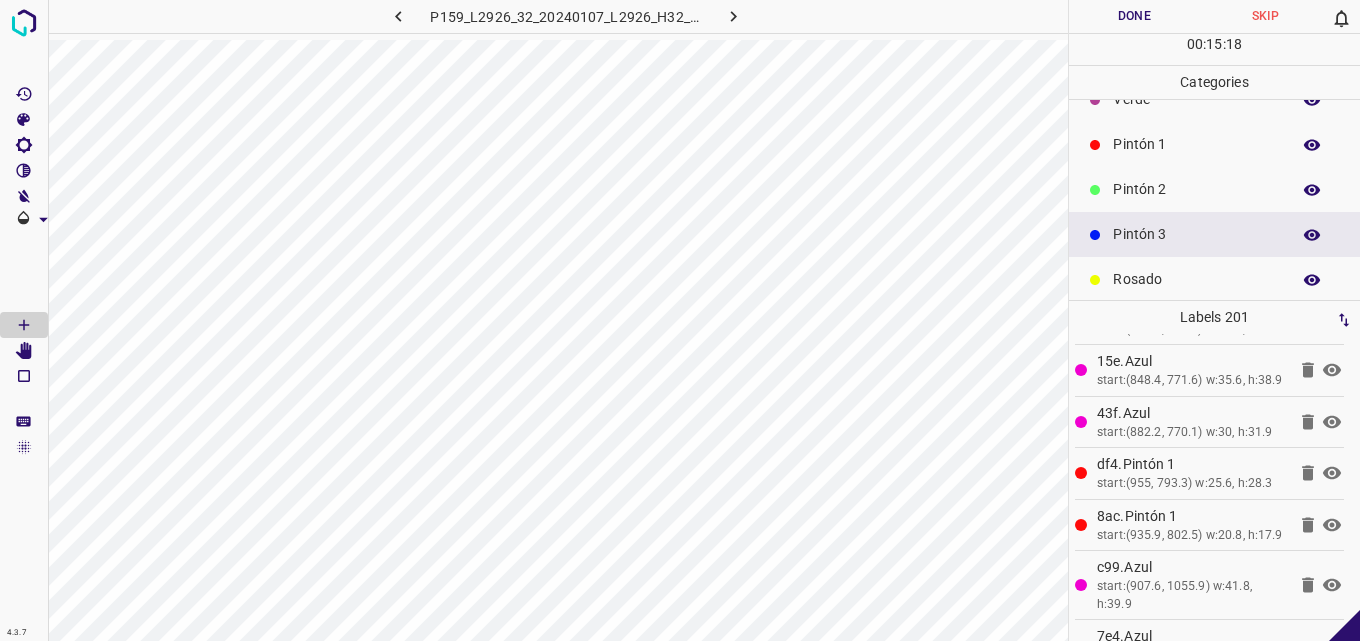scroll, scrollTop: 176, scrollLeft: 0, axis: vertical 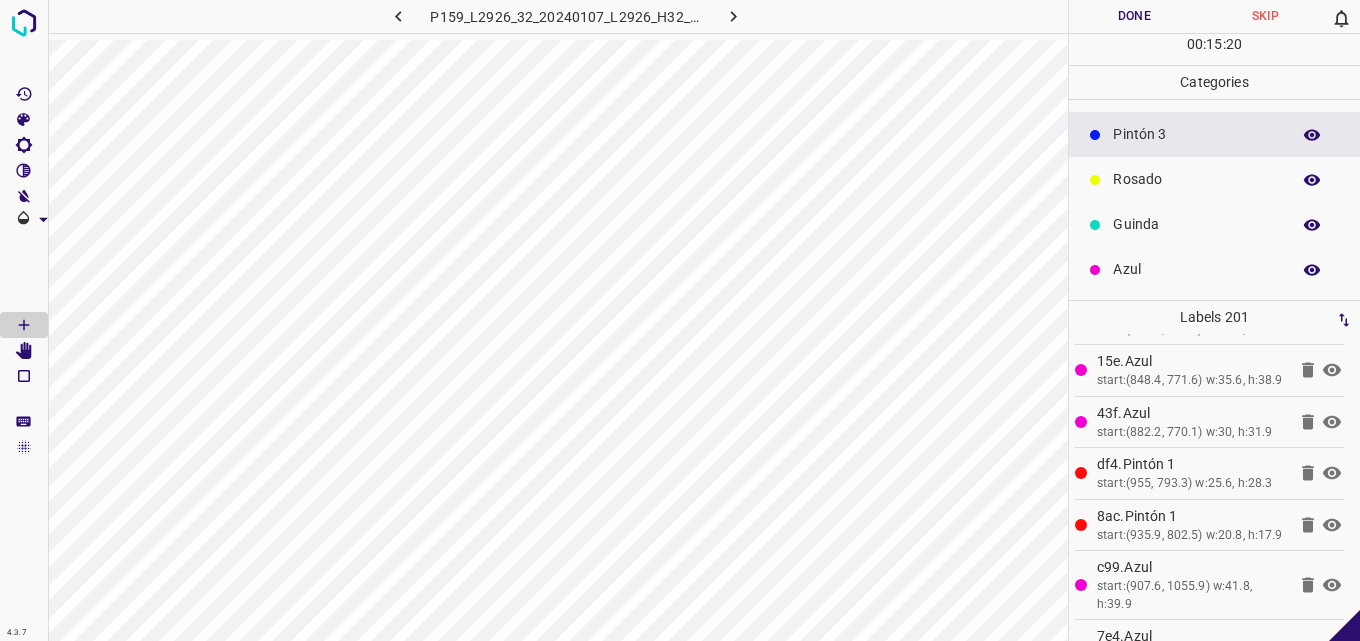 click on "Rosado" at bounding box center [1196, 179] 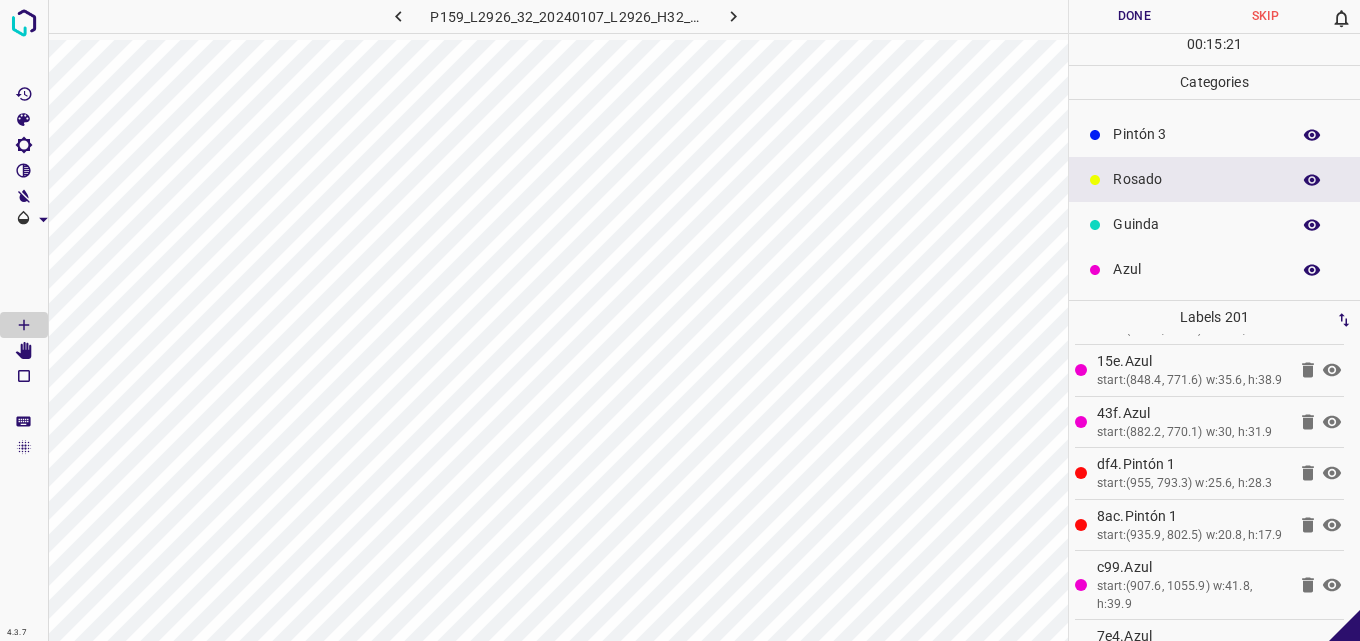 drag, startPoint x: 1146, startPoint y: 235, endPoint x: 1077, endPoint y: 231, distance: 69.115845 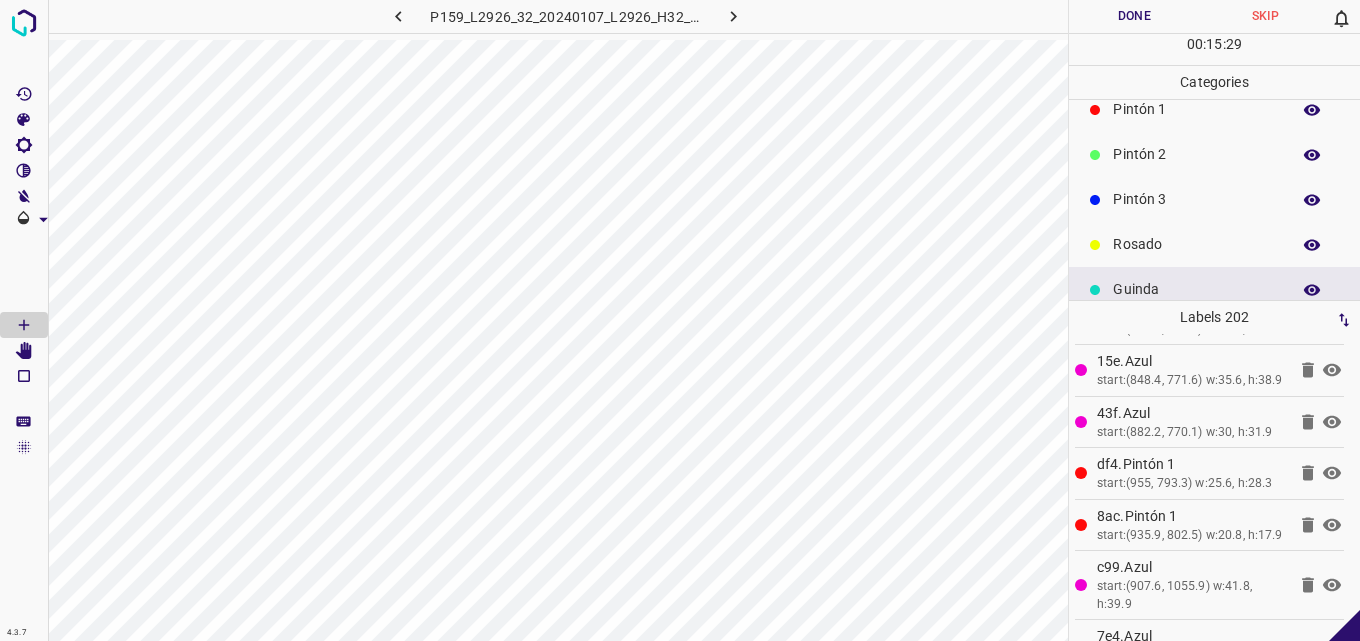 scroll, scrollTop: 76, scrollLeft: 0, axis: vertical 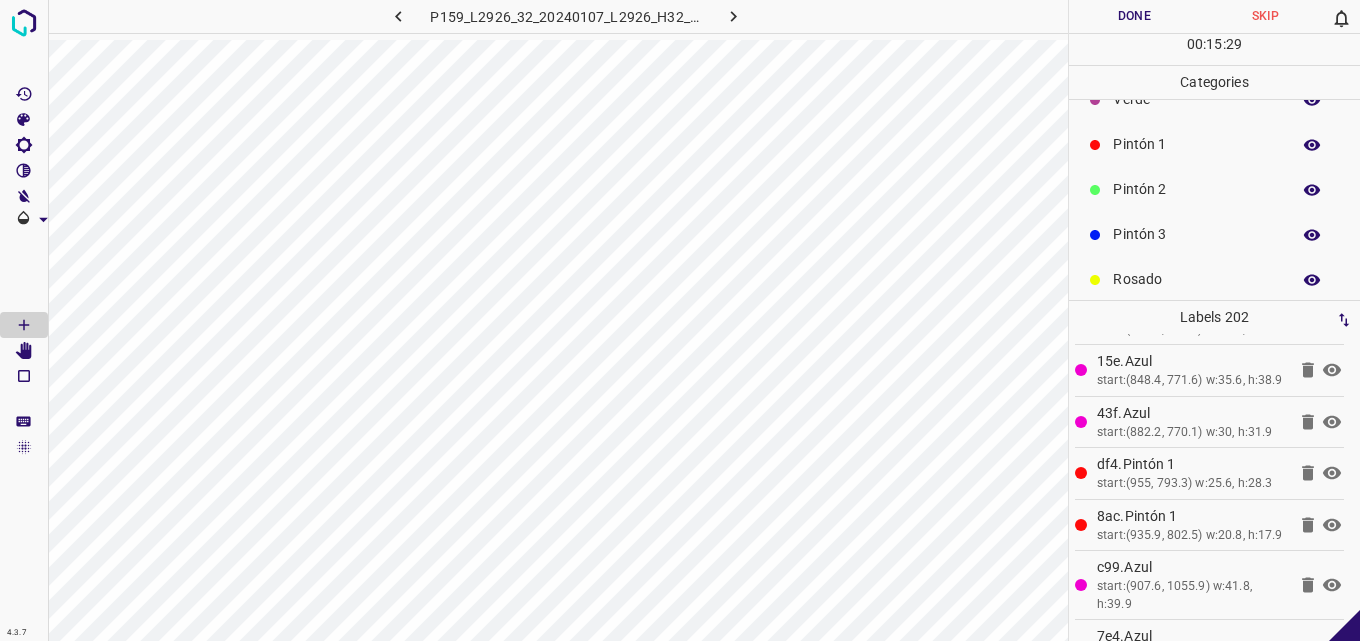 click on "Pintón 2" at bounding box center [1196, 189] 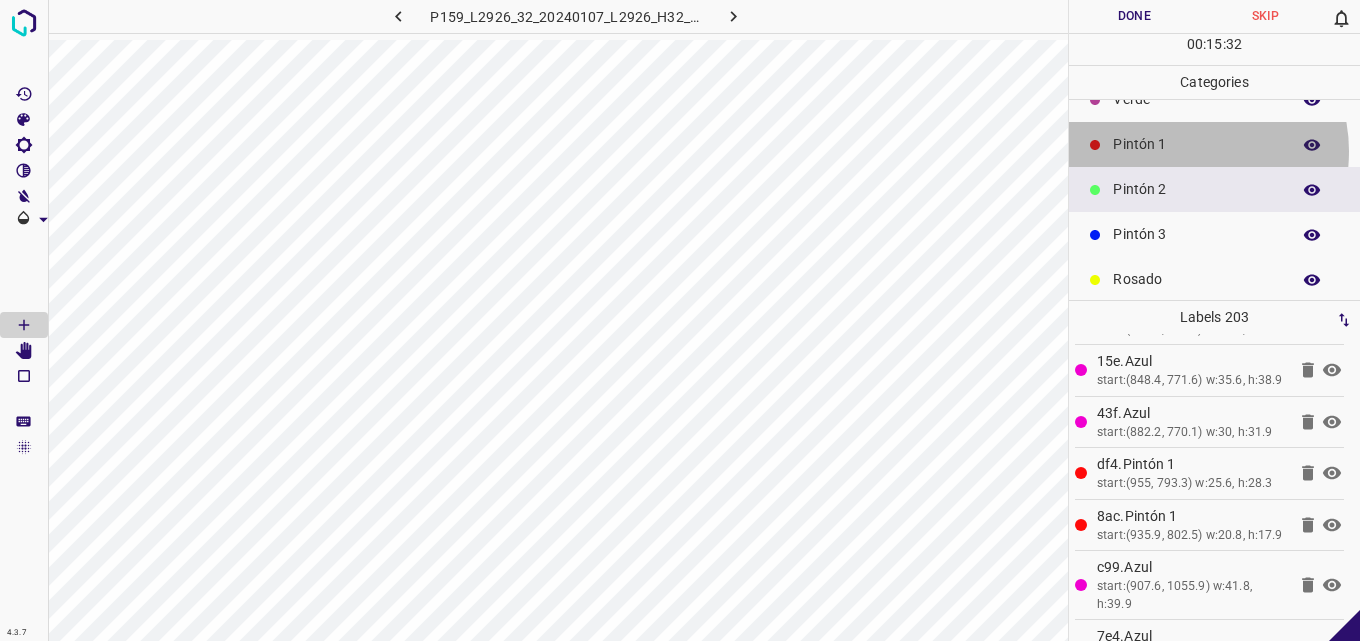 click on "Pintón 1" at bounding box center [1196, 144] 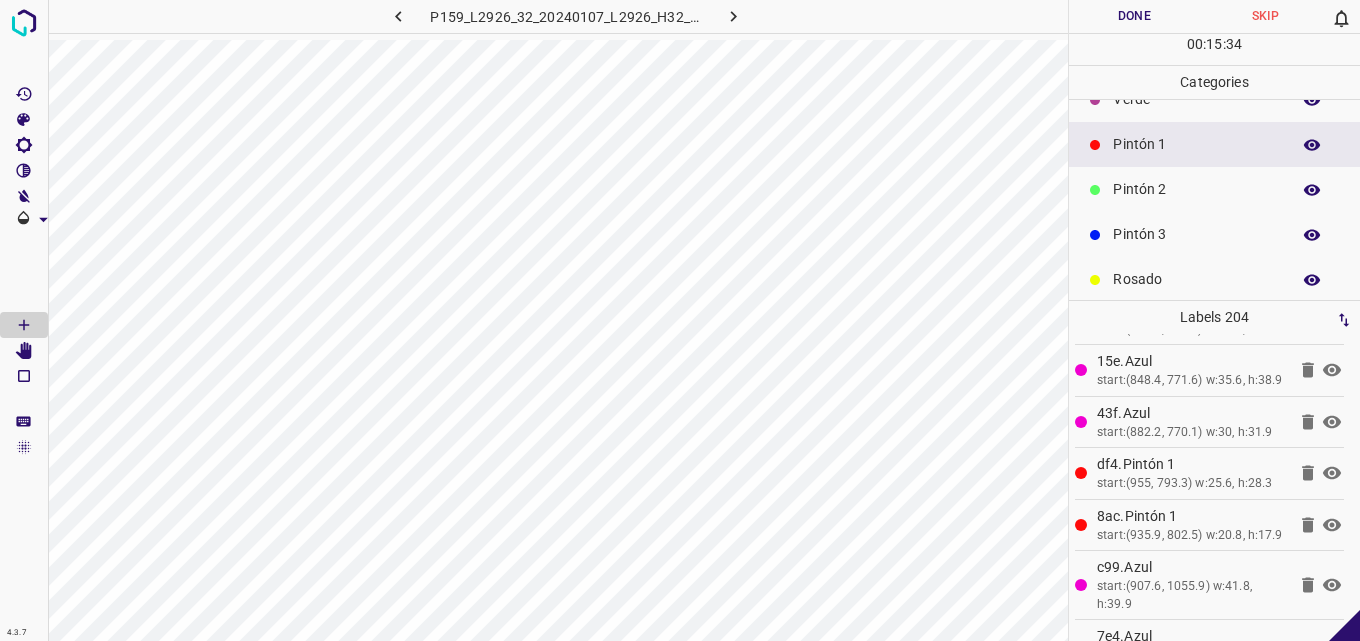 scroll, scrollTop: 176, scrollLeft: 0, axis: vertical 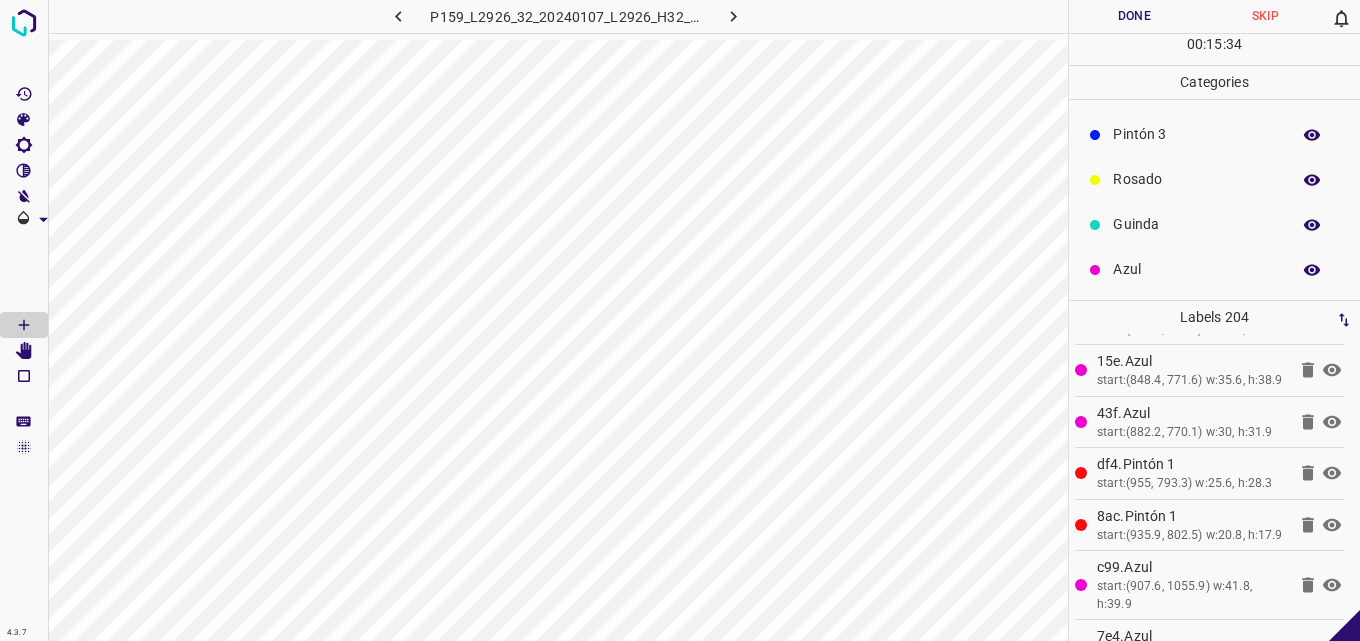 click on "Azul" at bounding box center [1196, 269] 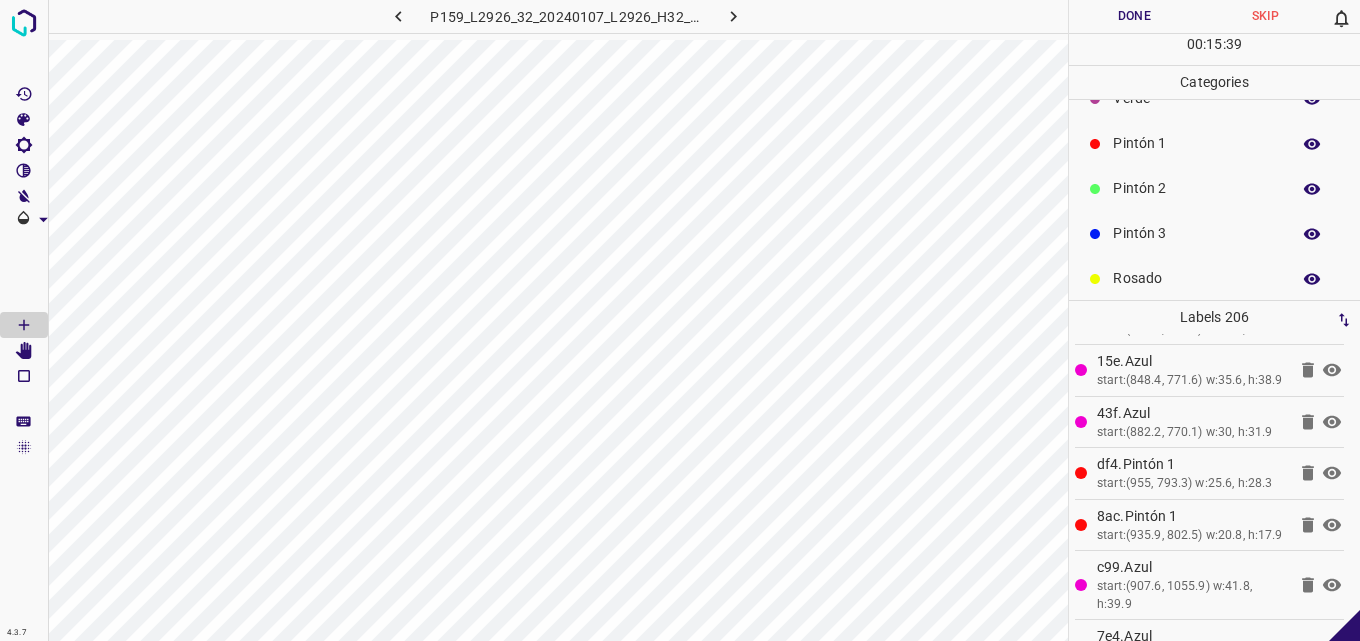 scroll, scrollTop: 0, scrollLeft: 0, axis: both 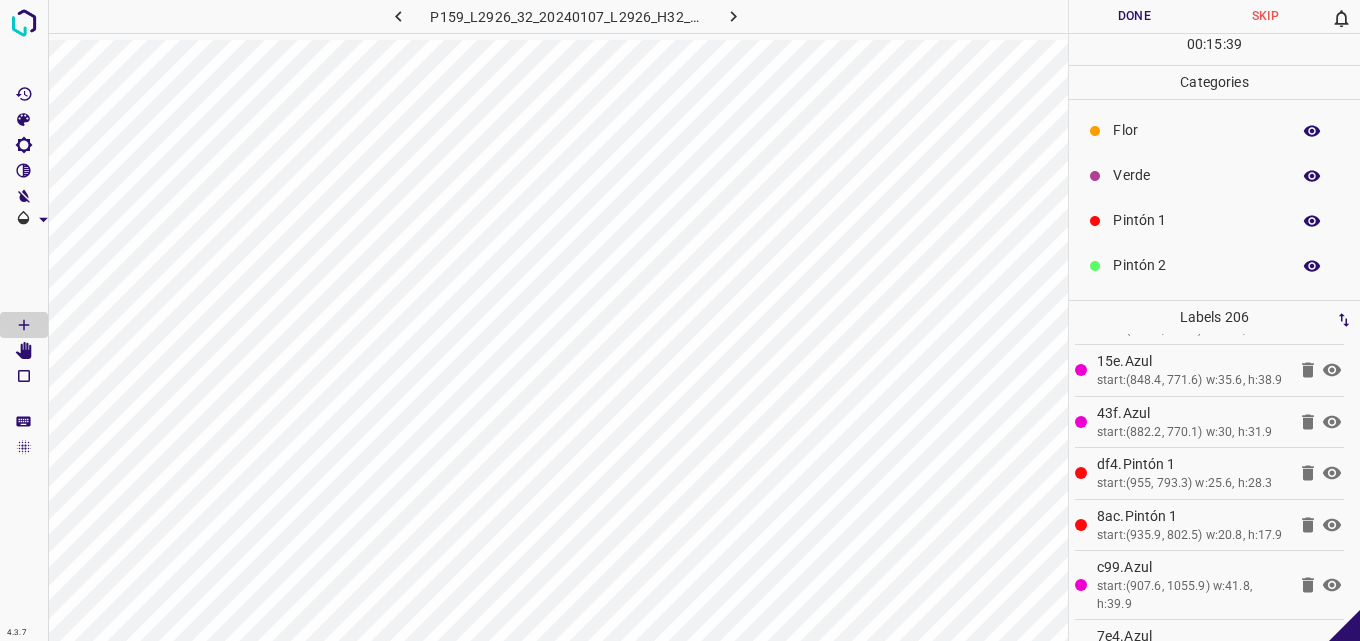 click on "Verde" at bounding box center (1196, 175) 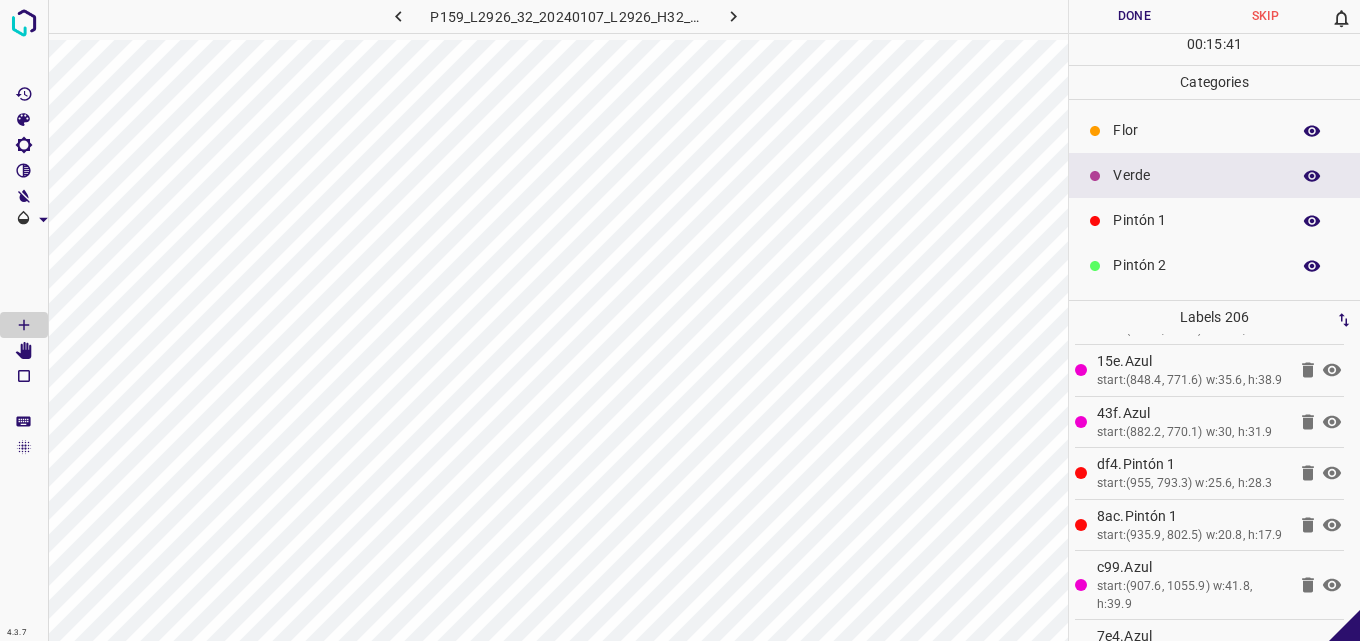 click on "Pintón 1" at bounding box center [1196, 220] 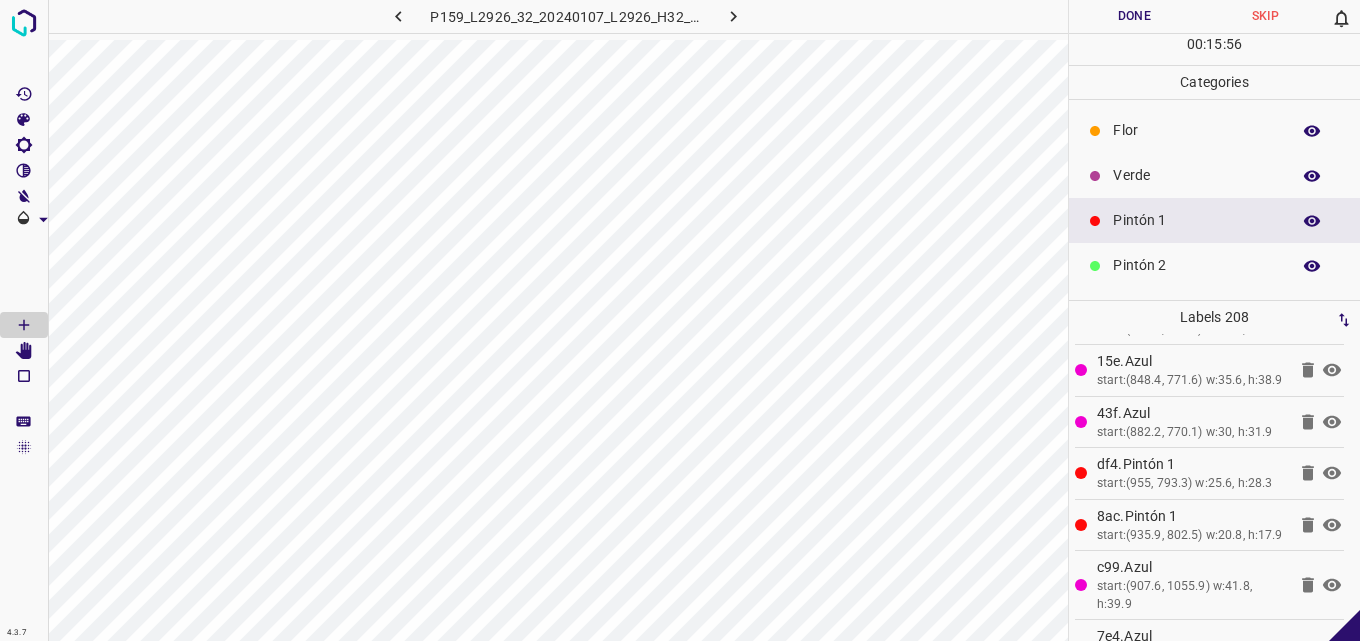 click on "Flor" at bounding box center (1196, 130) 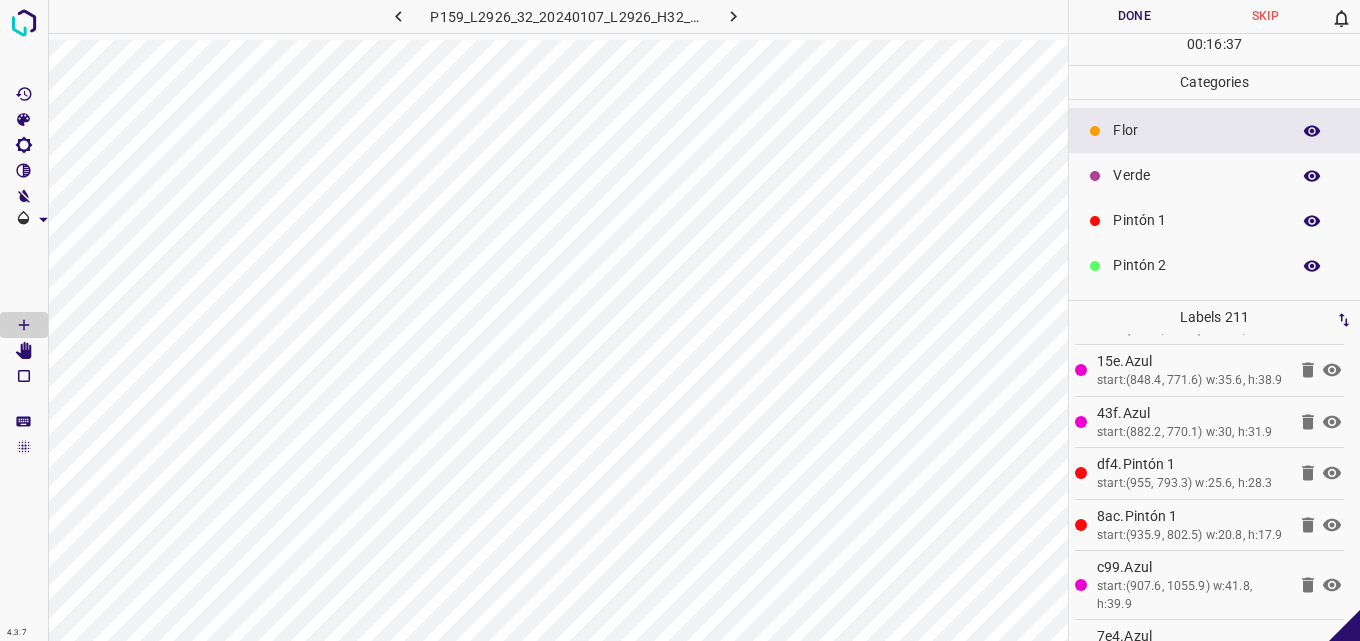 click on "Done" at bounding box center [1134, 16] 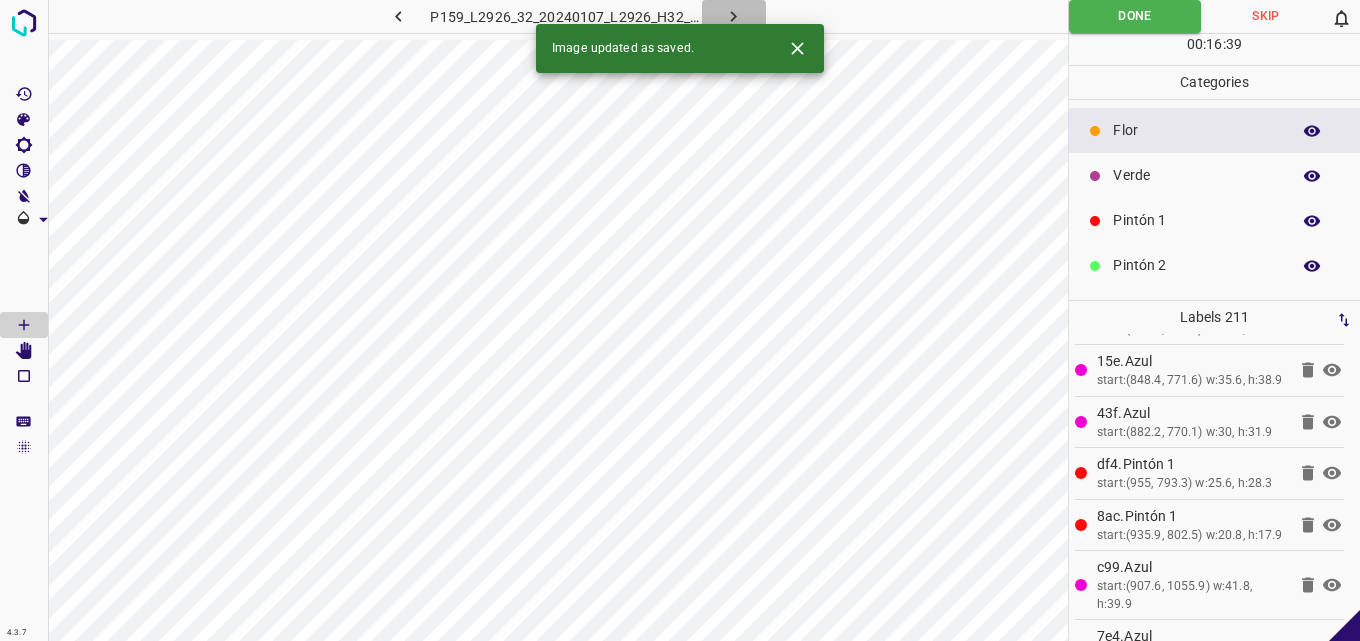 click 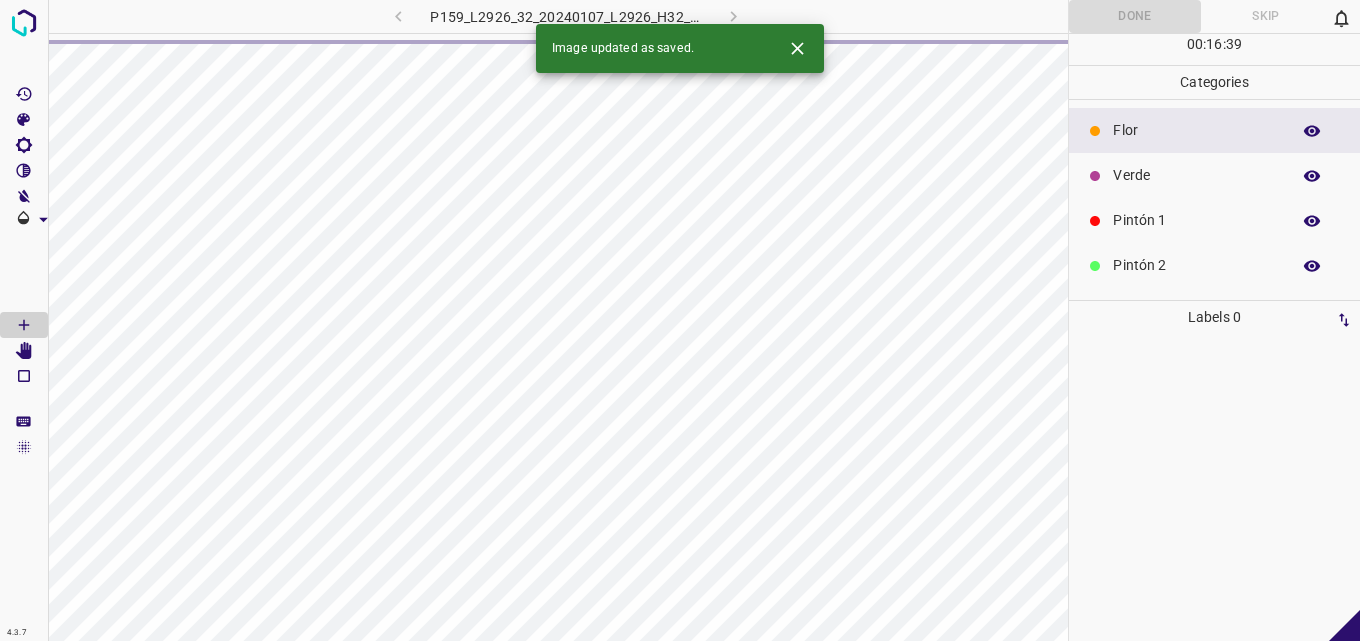 scroll, scrollTop: 0, scrollLeft: 0, axis: both 